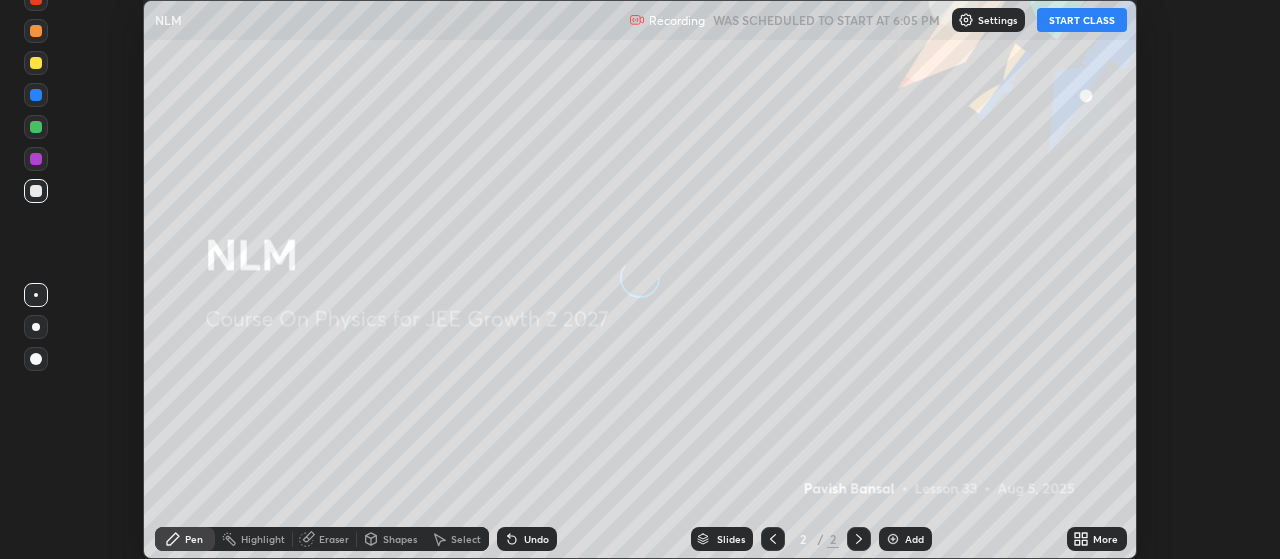 scroll, scrollTop: 0, scrollLeft: 0, axis: both 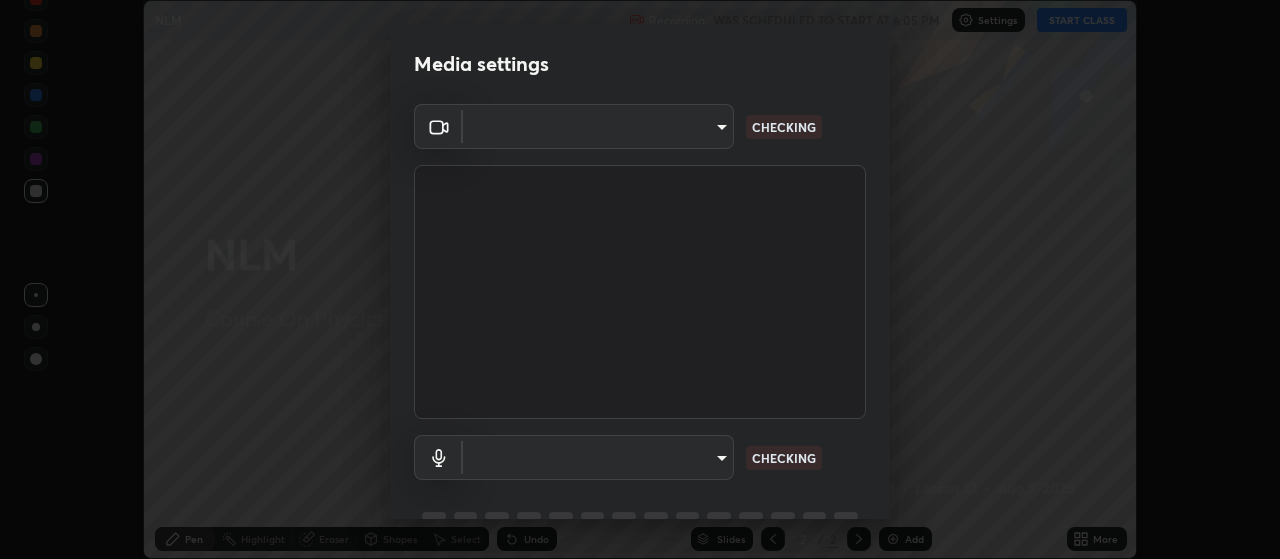 type on "2799a15bf51deb1bcee5c9b54a5eb414770fd2f64da2d07a78de59012524a76d" 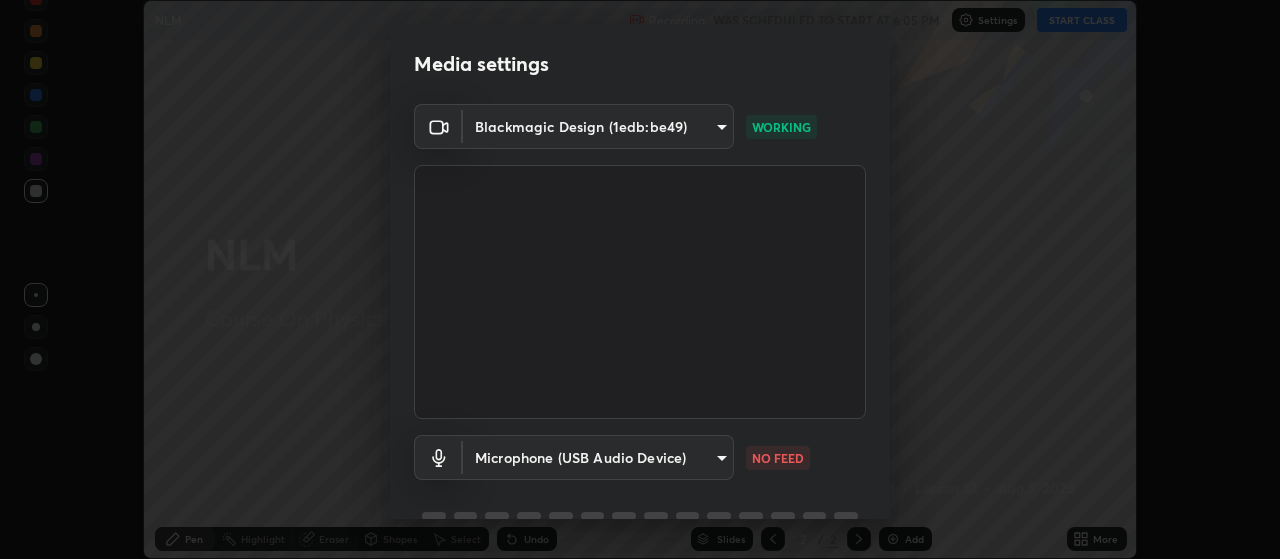 click on "Erase all NLM Recording WAS SCHEDULED TO START AT 6:05 PM Settings START CLASS Setting up your live class NLM • L33 of Course On Physics for JEE Growth 2 2027 [FIRST] [LAST] Pen Highlight Eraser Shapes Select Undo Slides 2 / 2 Add More No doubts shared Encourage your learners to ask a doubt for better clarity Report an issue Reason for reporting Buffering Chat not working Audio - Video sync issue Educator video quality low ​ Attach an image Report Media settings Blackmagic Design (1edb:be49) [HASH] WORKING Microphone (USB Audio Device) [HASH] NO FEED 1 / 5 Next" at bounding box center (640, 279) 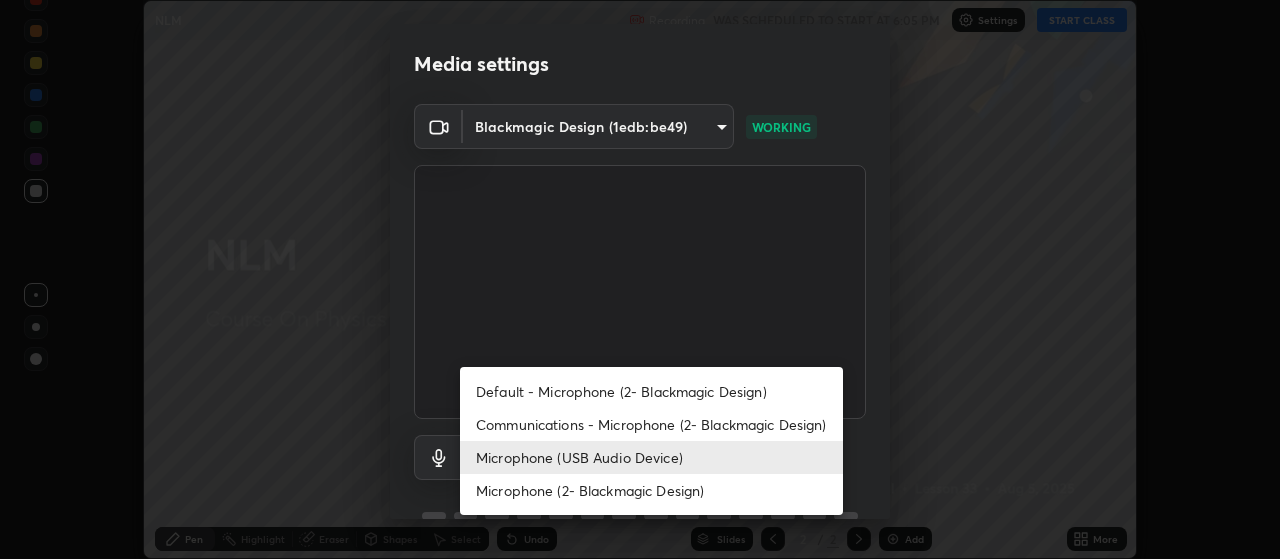 click on "Communications - Microphone (2- Blackmagic Design)" at bounding box center [651, 424] 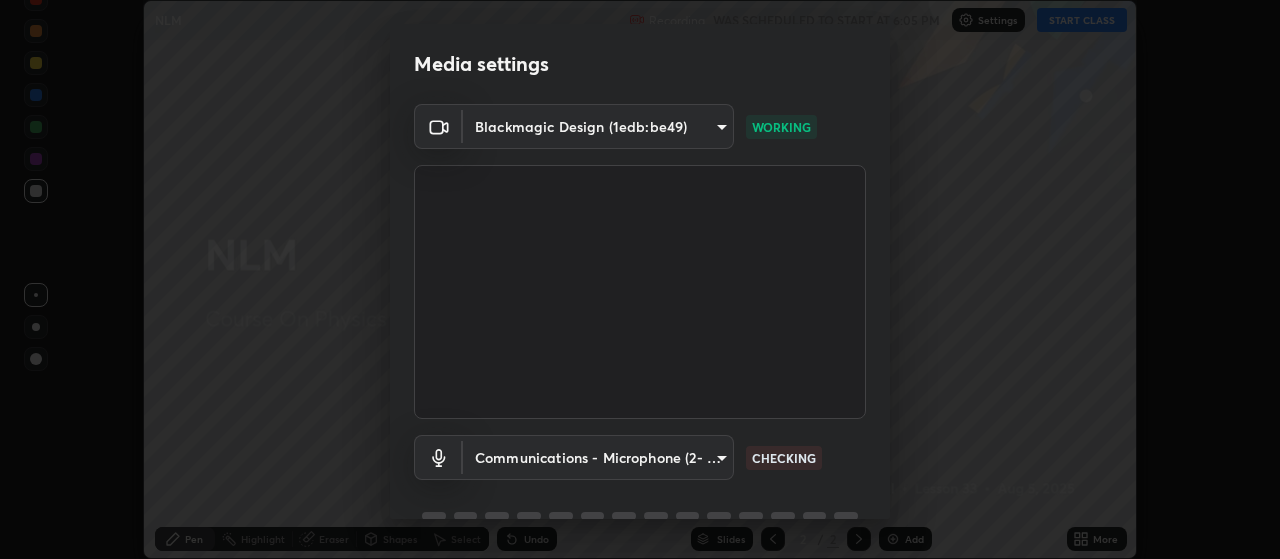click on "Erase all NLM Recording WAS SCHEDULED TO START AT 6:05 PM Settings START CLASS Setting up your live class NLM • L33 of Course On Physics for JEE Growth 2 2027 [FIRST] [LAST] Pen Highlight Eraser Shapes Select Undo Slides 2 / 2 Add More No doubts shared Encourage your learners to ask a doubt for better clarity Report an issue Reason for reporting Buffering Chat not working Audio - Video sync issue Educator video quality low ​ Attach an image Report Media settings Blackmagic Design (1edb:be49) [HASH] WORKING Communications - Microphone (2- Blackmagic Design) communications CHECKING 1 / 5 Next" at bounding box center (640, 279) 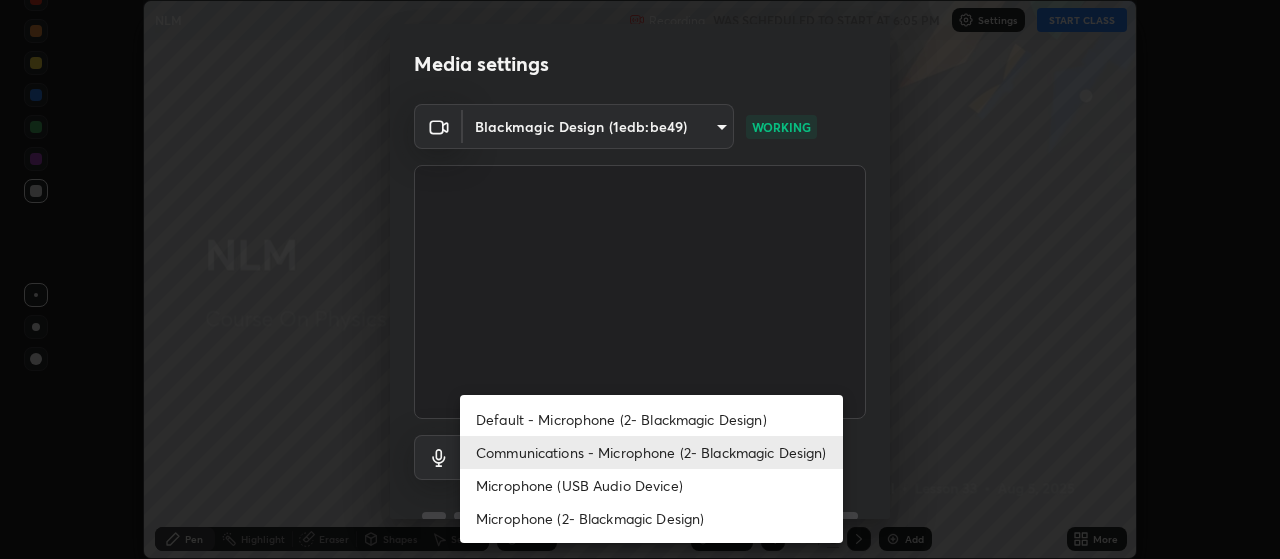 click on "Microphone (USB Audio Device)" at bounding box center [651, 485] 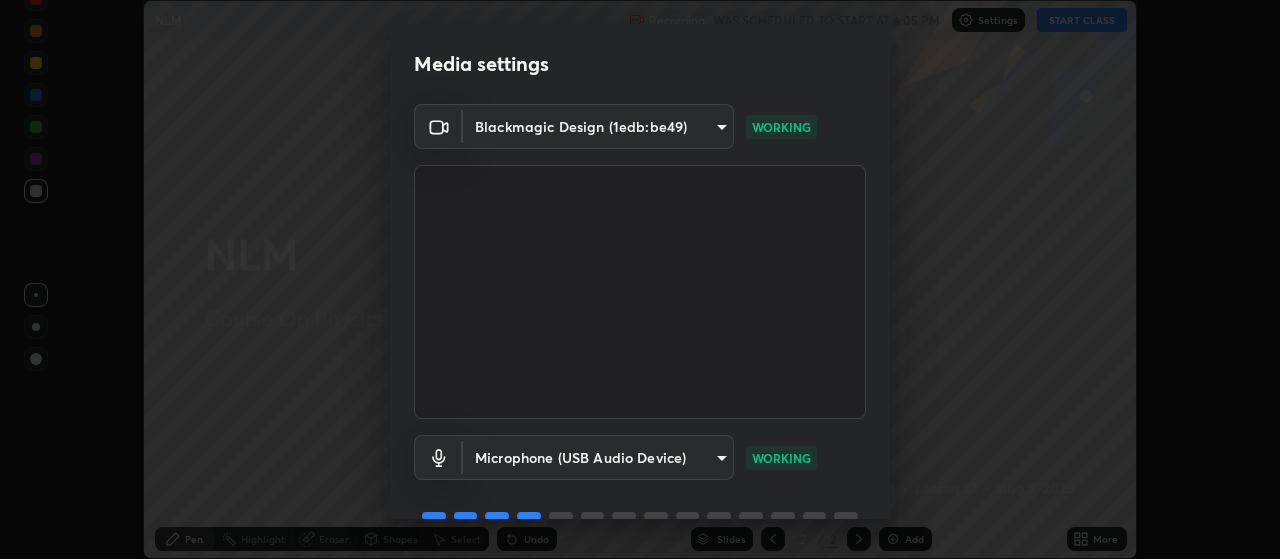 scroll, scrollTop: 97, scrollLeft: 0, axis: vertical 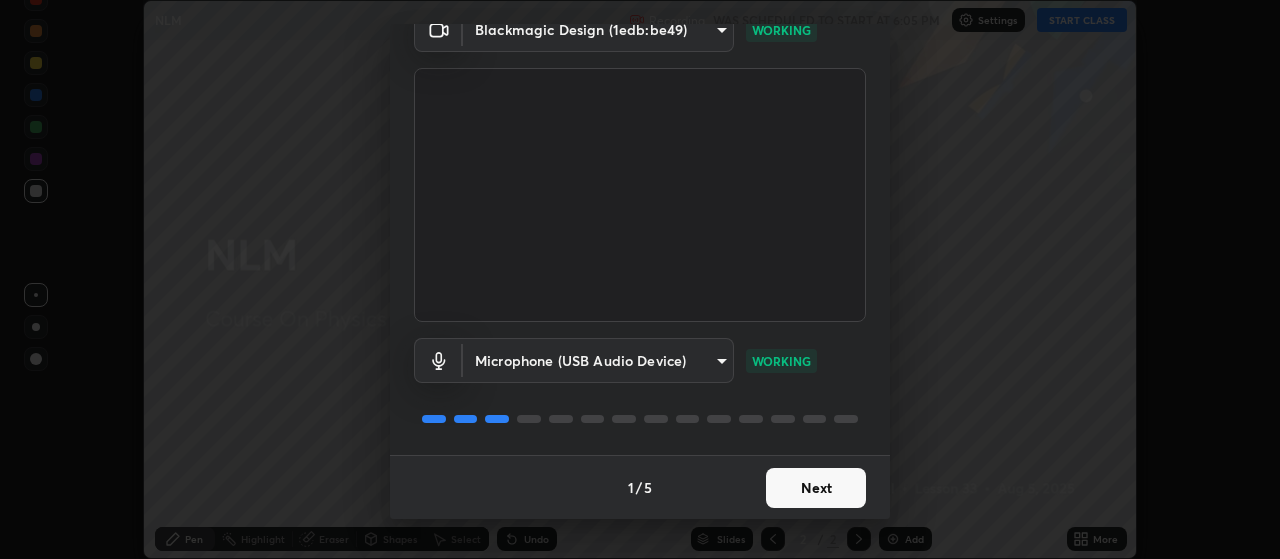 click on "Next" at bounding box center (816, 488) 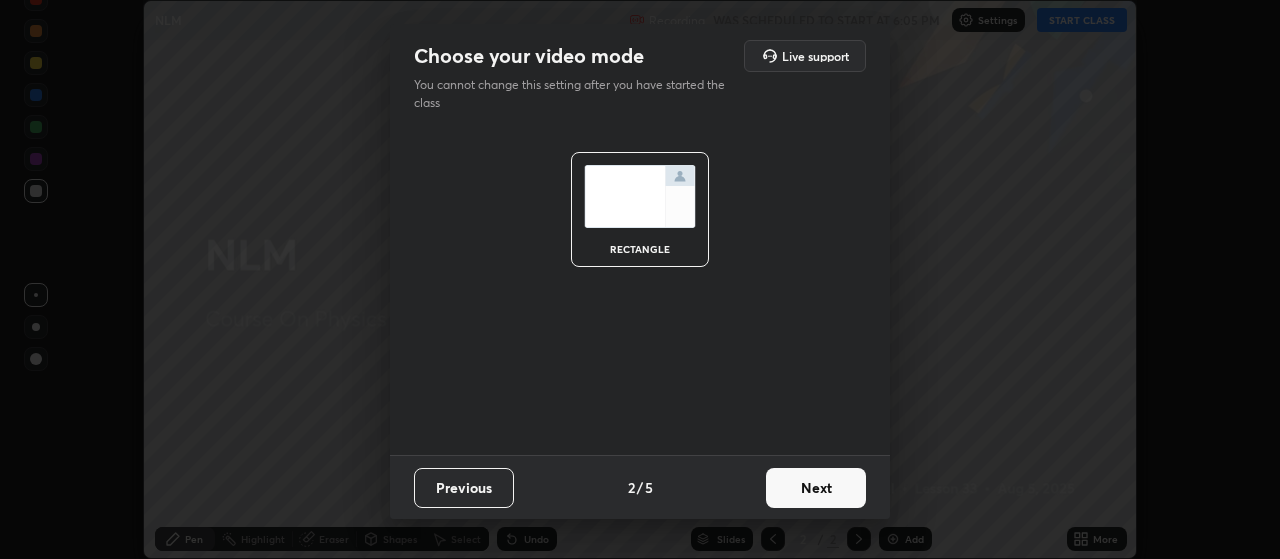 click on "Next" at bounding box center [816, 488] 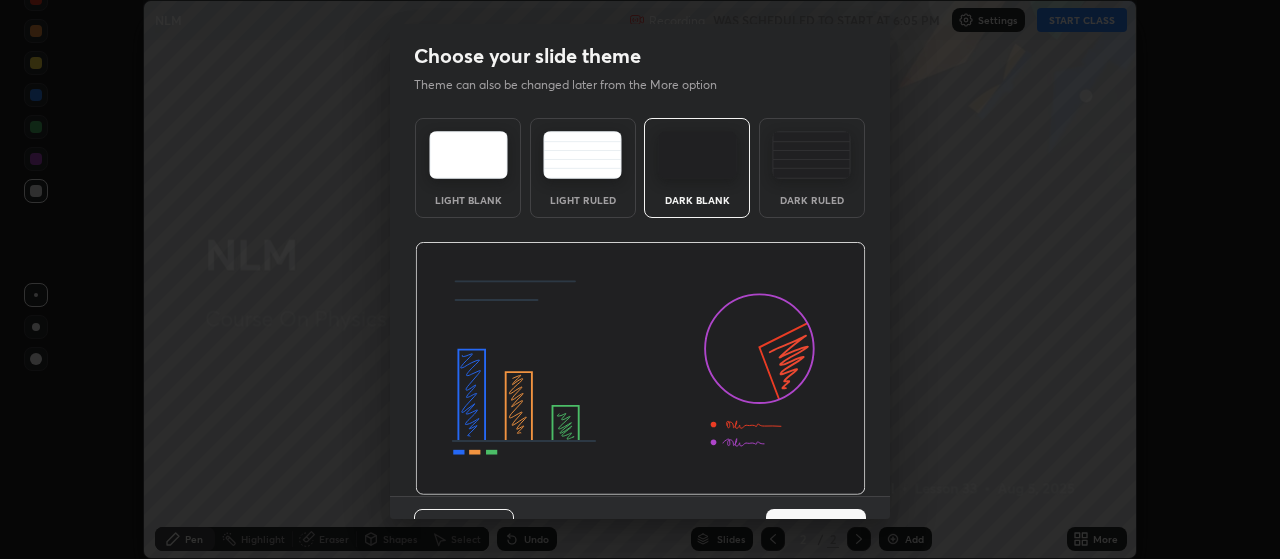 click on "Previous 3 / 5 Next" at bounding box center [640, 528] 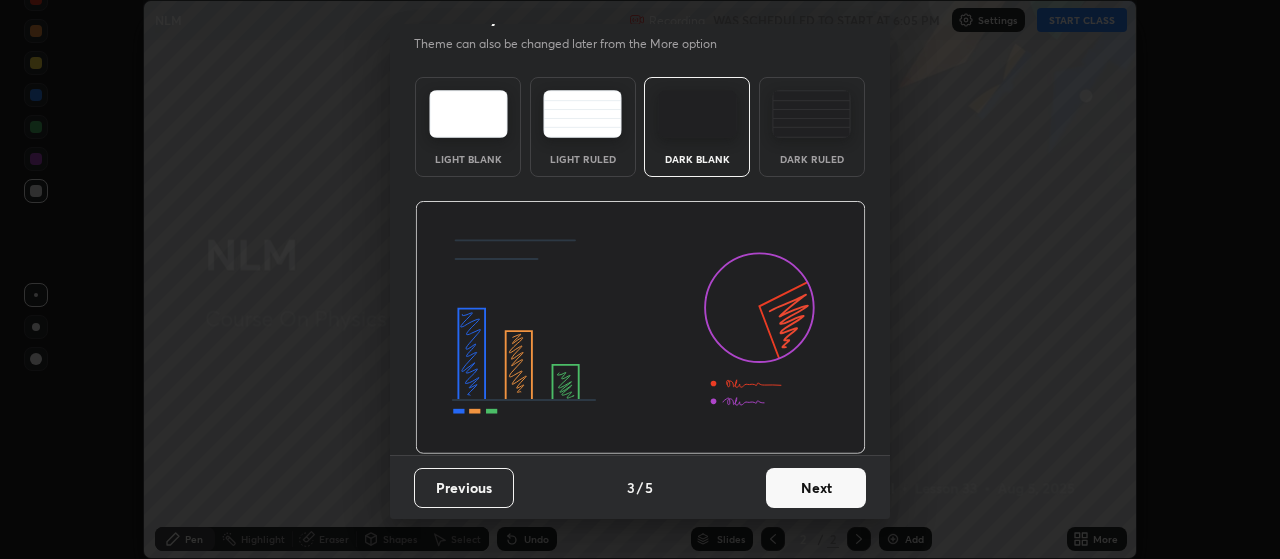 click on "Next" at bounding box center (816, 488) 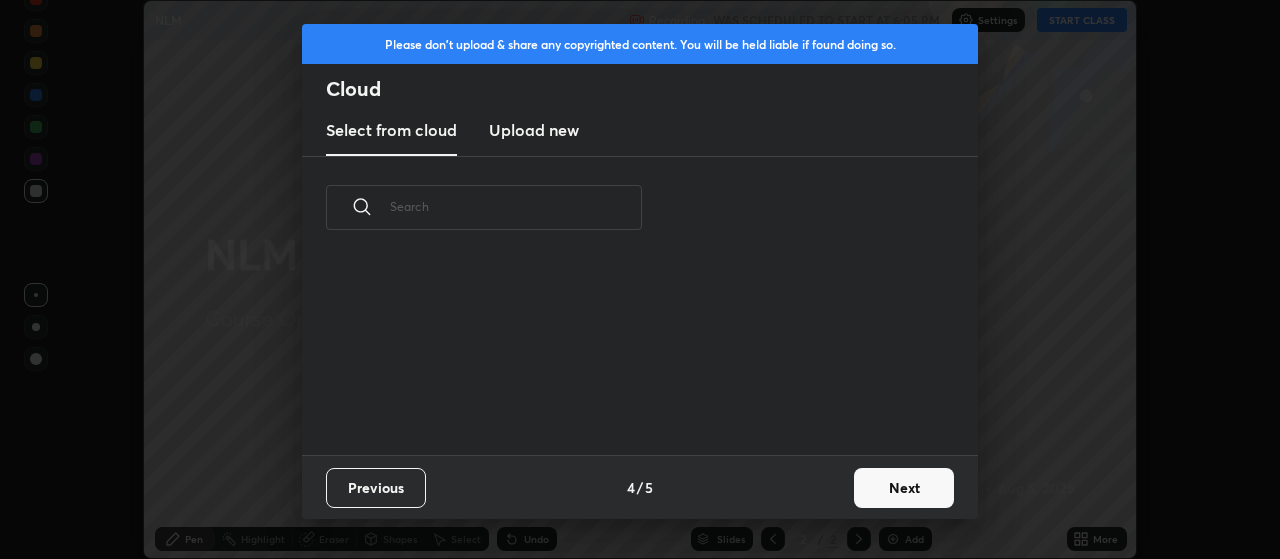 click on "Next" at bounding box center (904, 488) 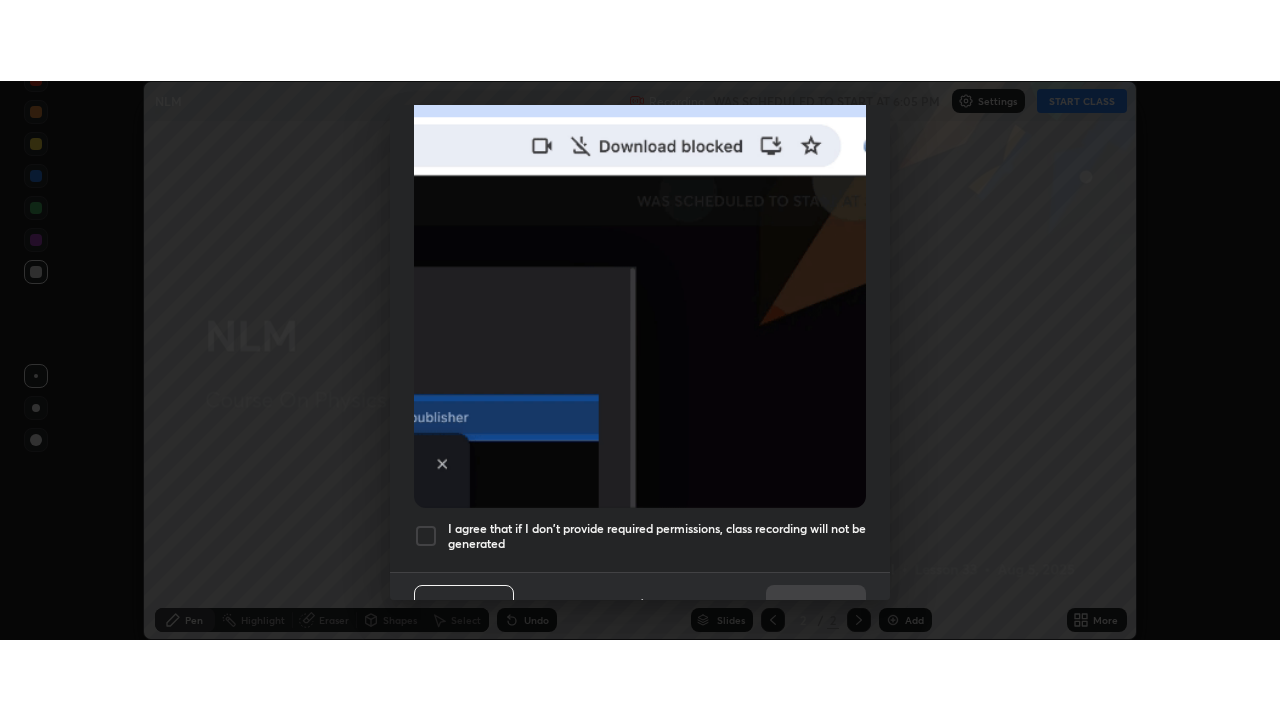 scroll, scrollTop: 505, scrollLeft: 0, axis: vertical 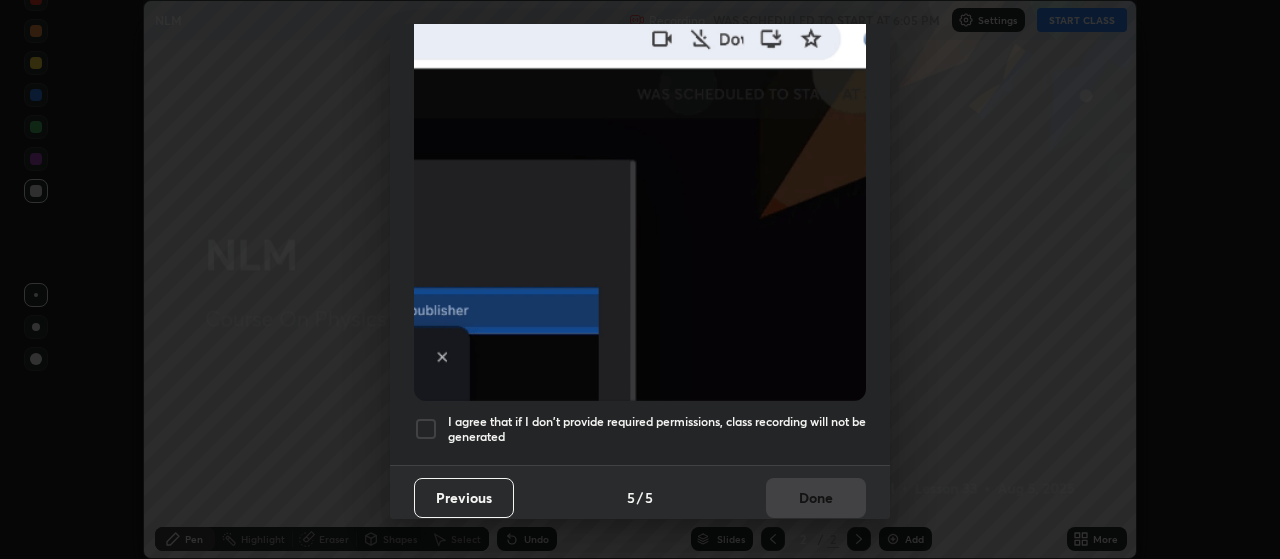 click on "I agree that if I don't provide required permissions, class recording will not be generated" at bounding box center (657, 429) 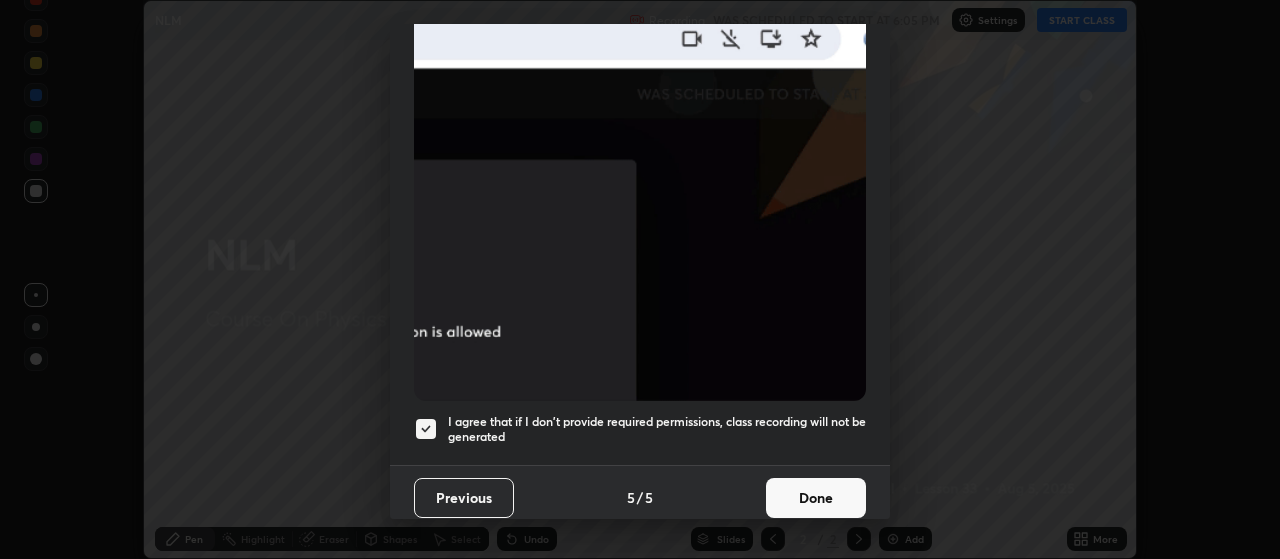 click on "Done" at bounding box center [816, 498] 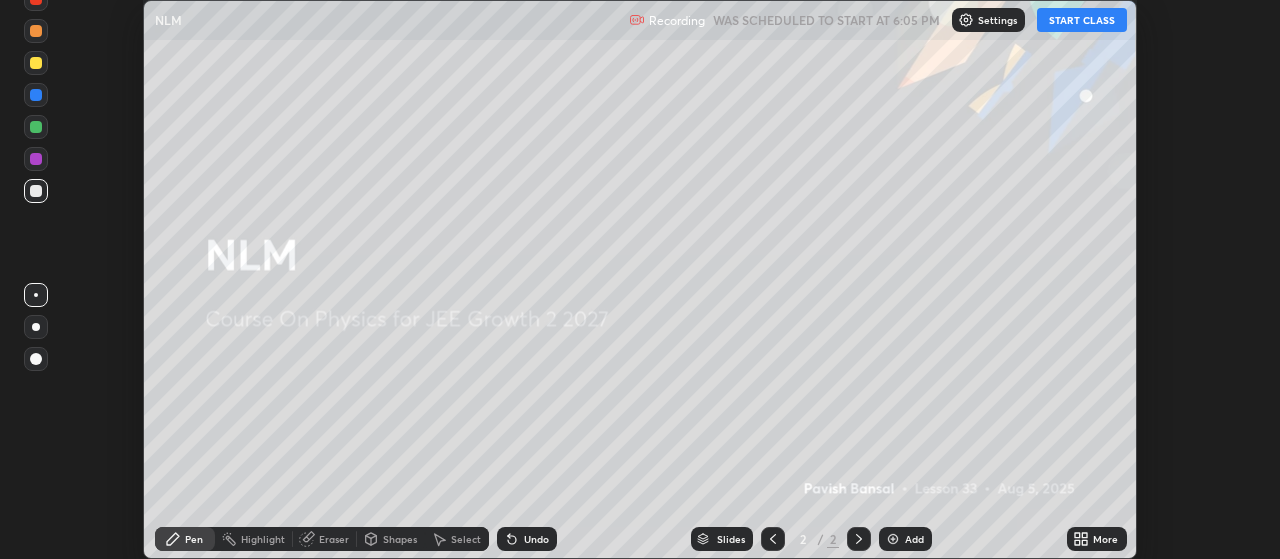 click on "More" at bounding box center [1105, 539] 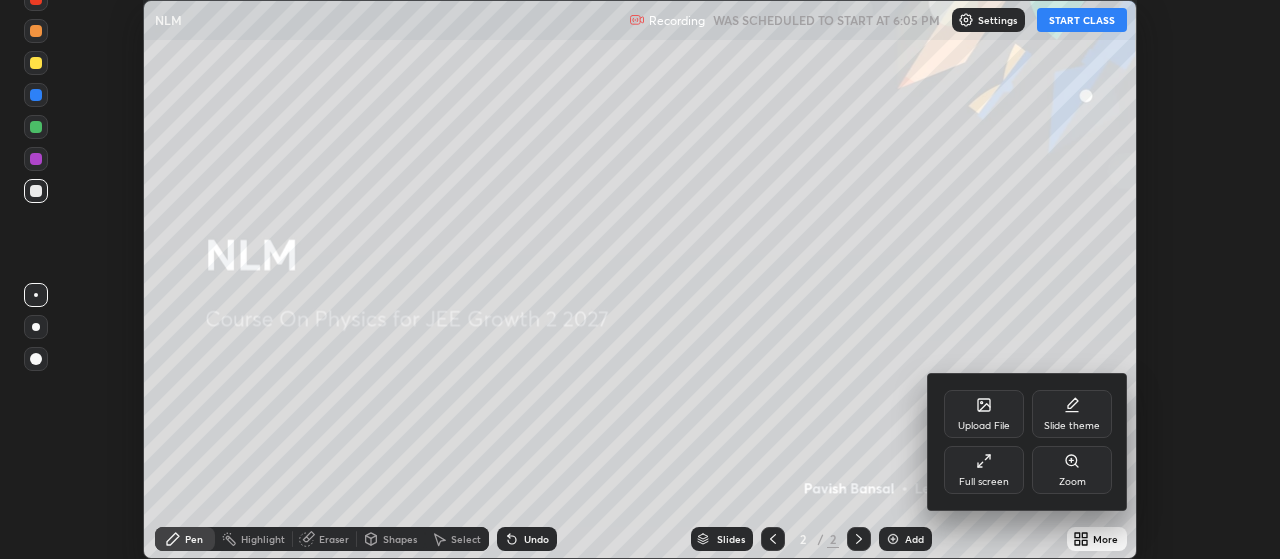 click on "Full screen" at bounding box center [984, 470] 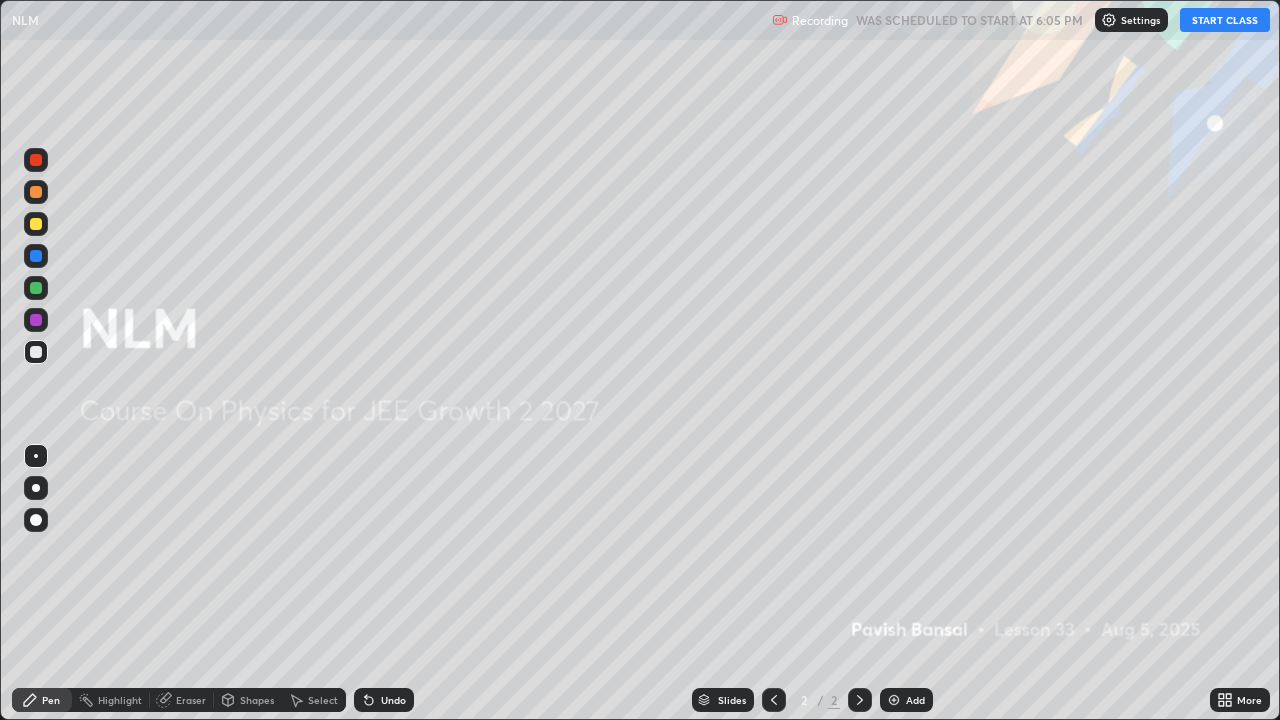 scroll, scrollTop: 99280, scrollLeft: 98720, axis: both 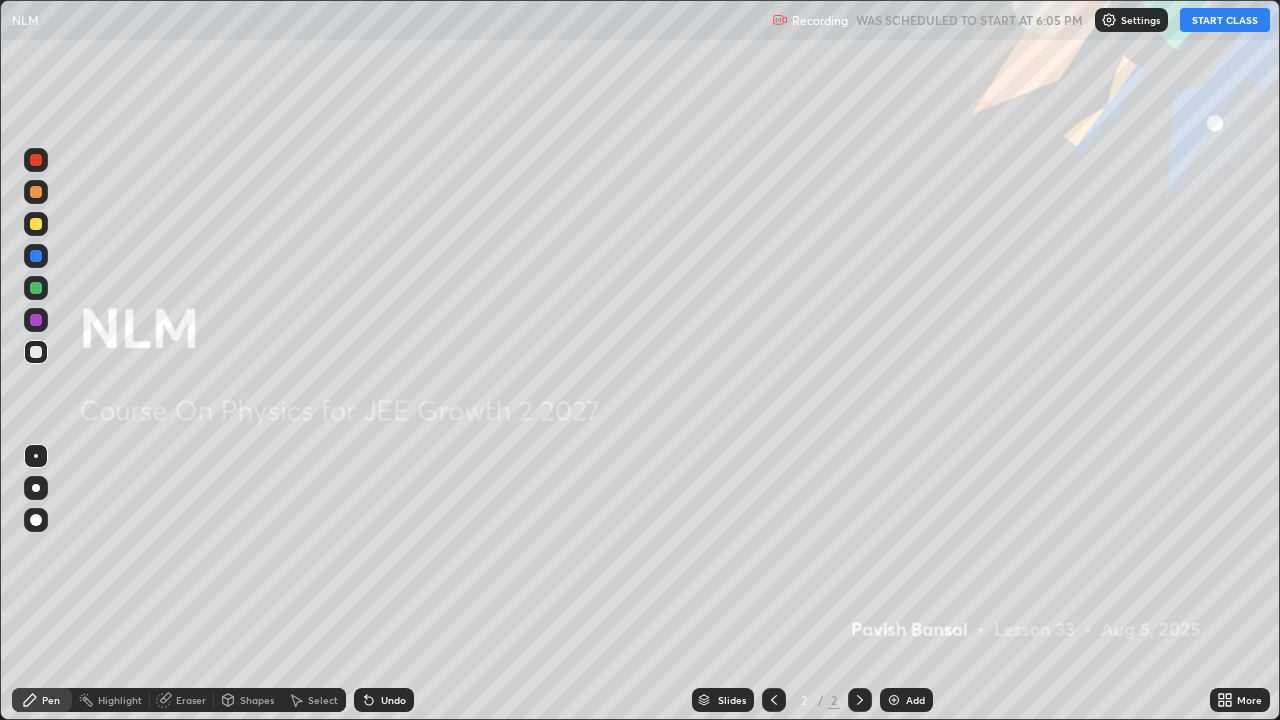 click on "START CLASS" at bounding box center (1225, 20) 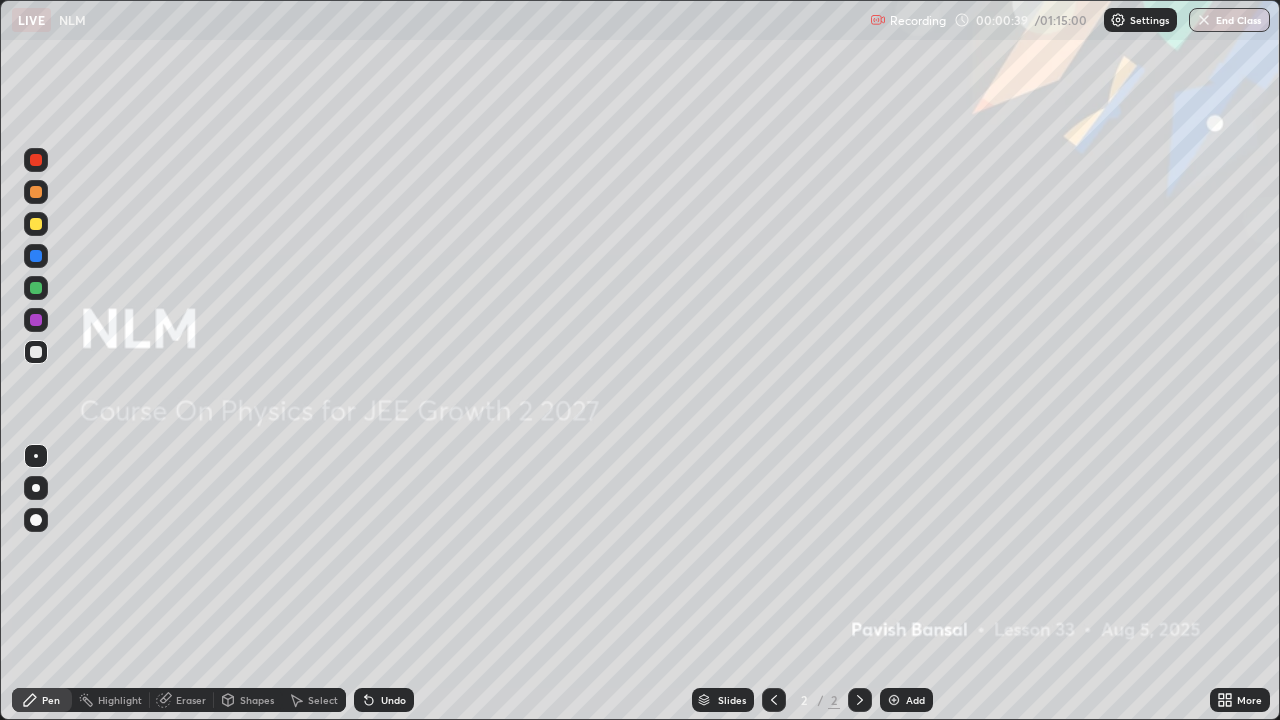 click at bounding box center [894, 700] 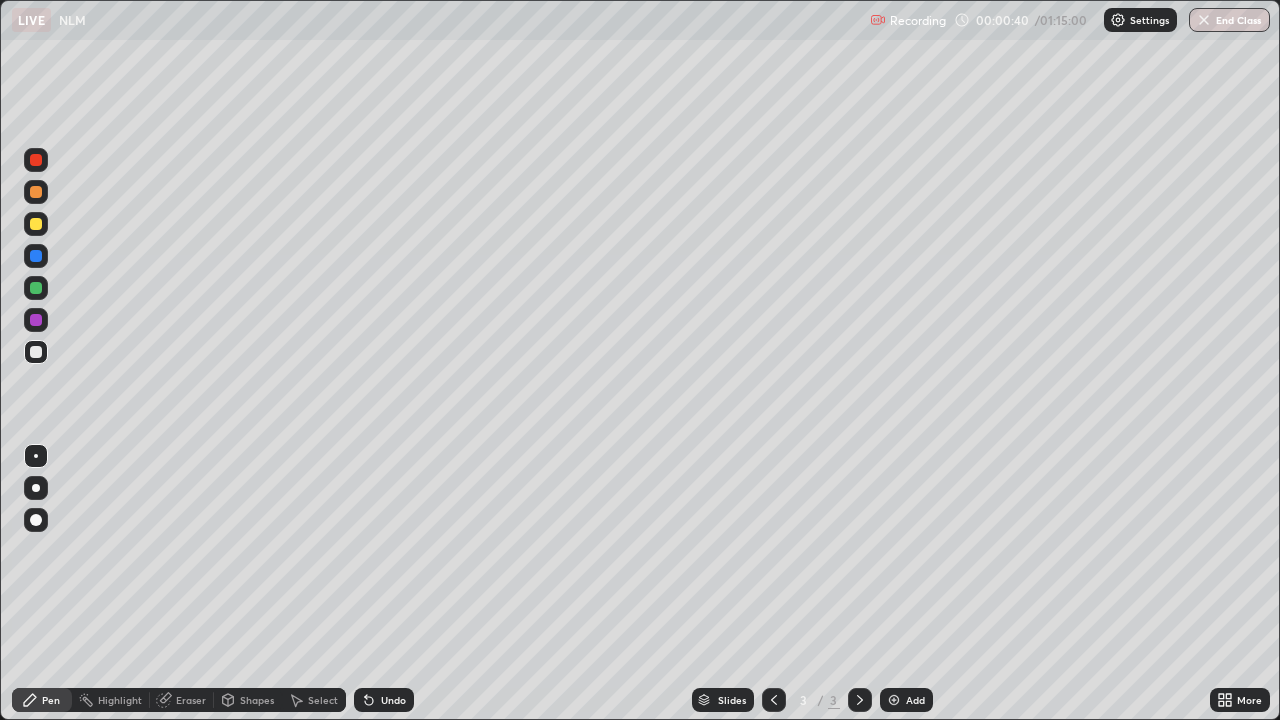 click at bounding box center [36, 488] 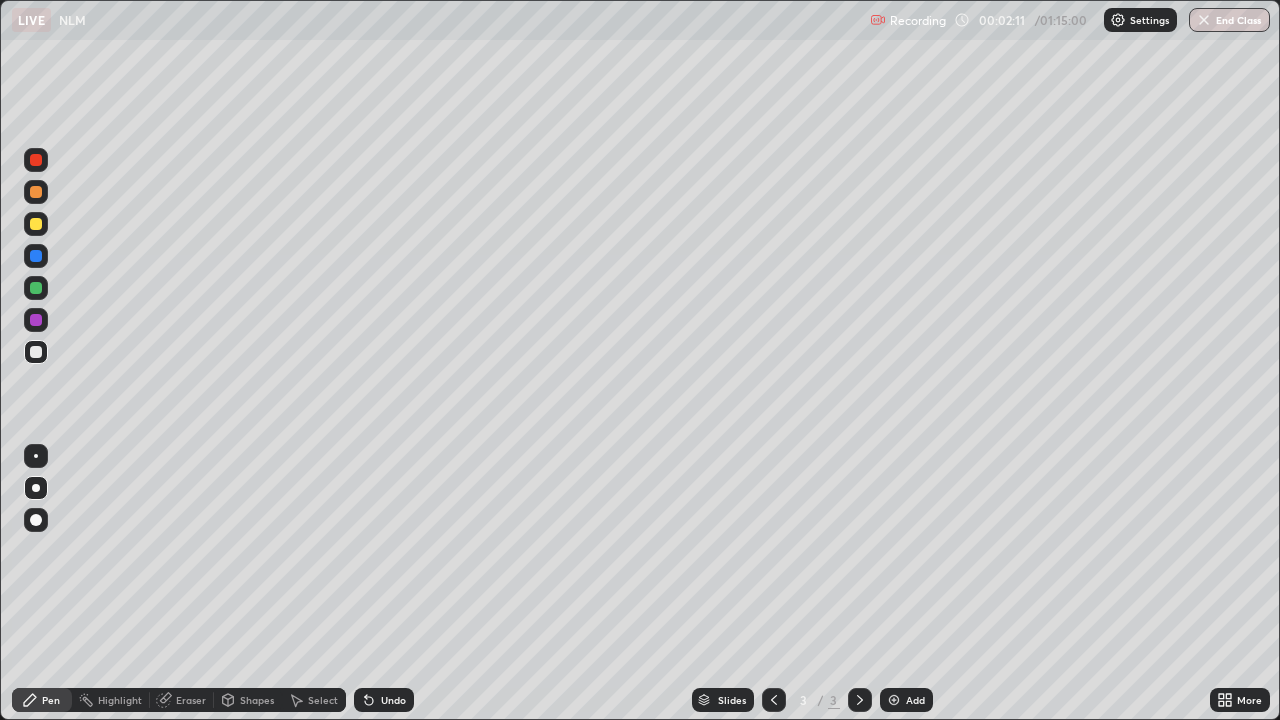 click at bounding box center [36, 320] 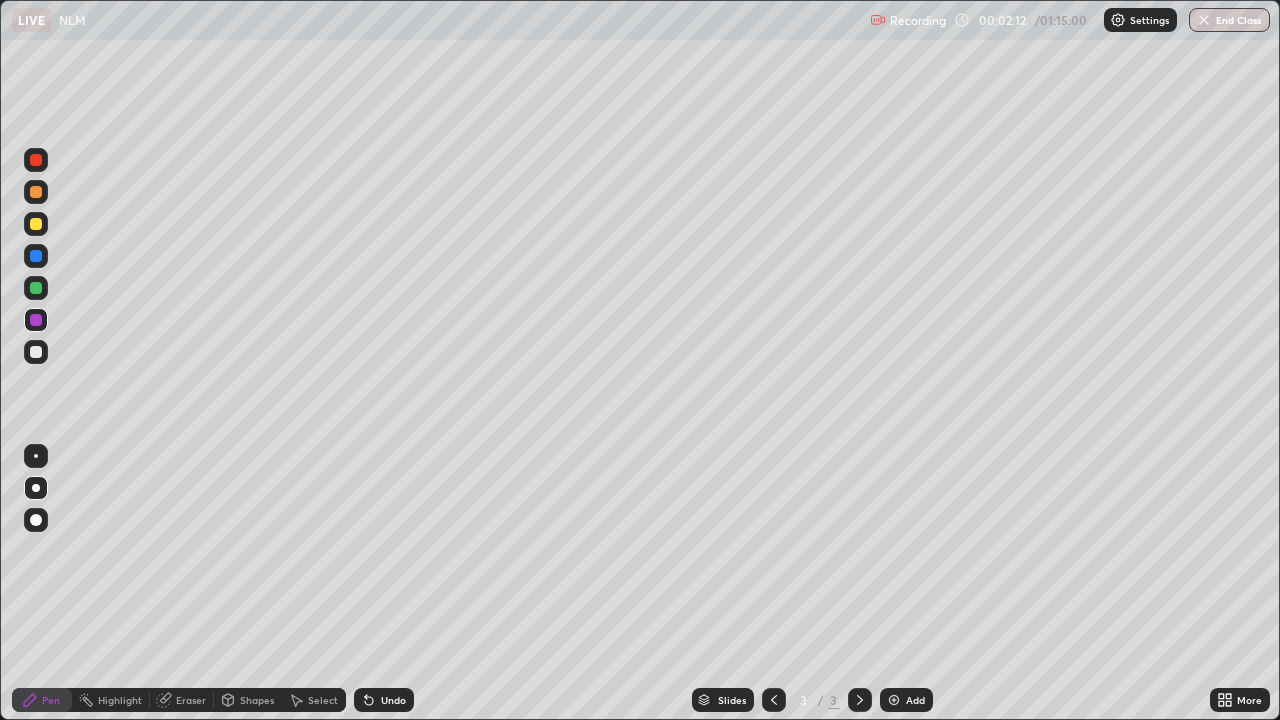 click on "Highlight" at bounding box center (120, 700) 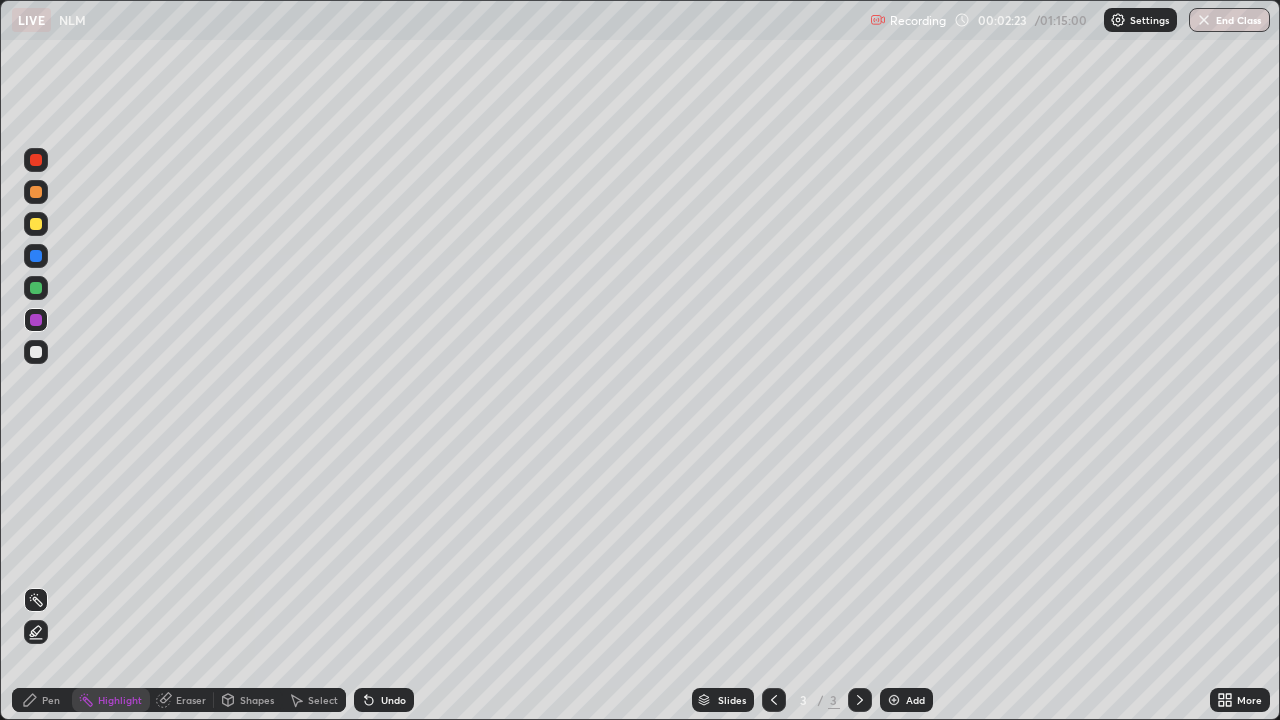 click on "Pen" at bounding box center [51, 700] 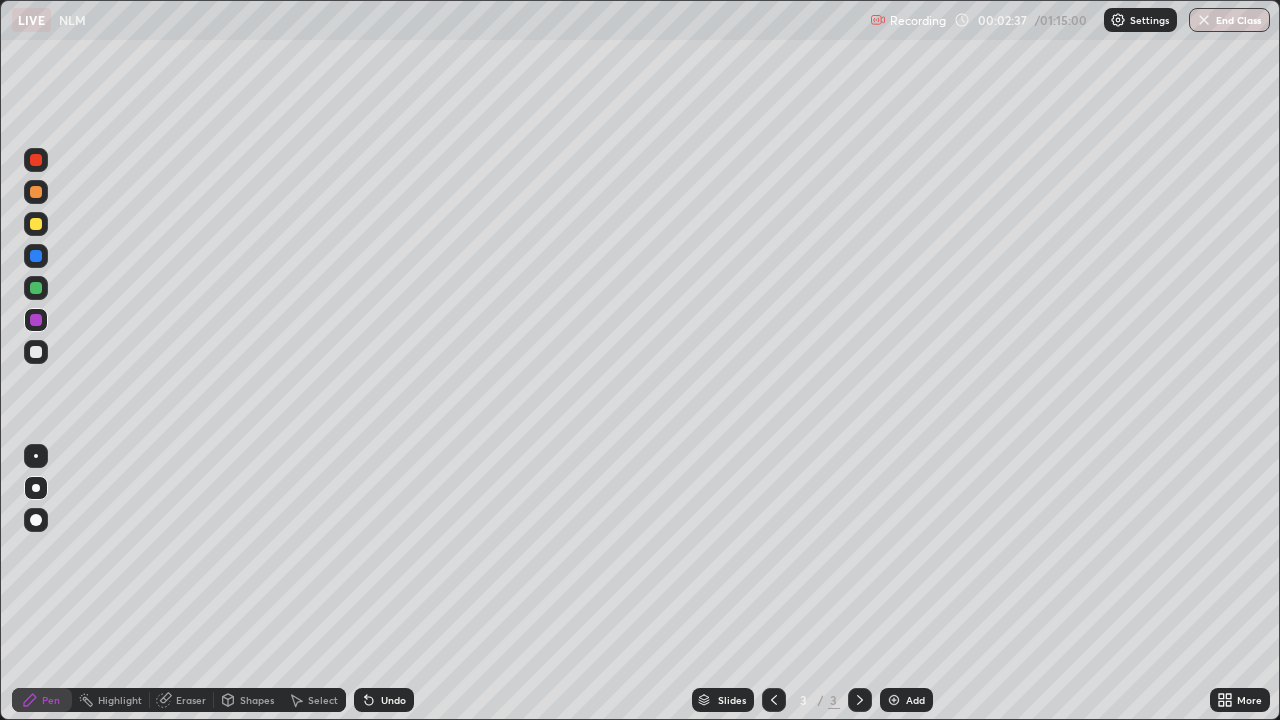 click at bounding box center [36, 352] 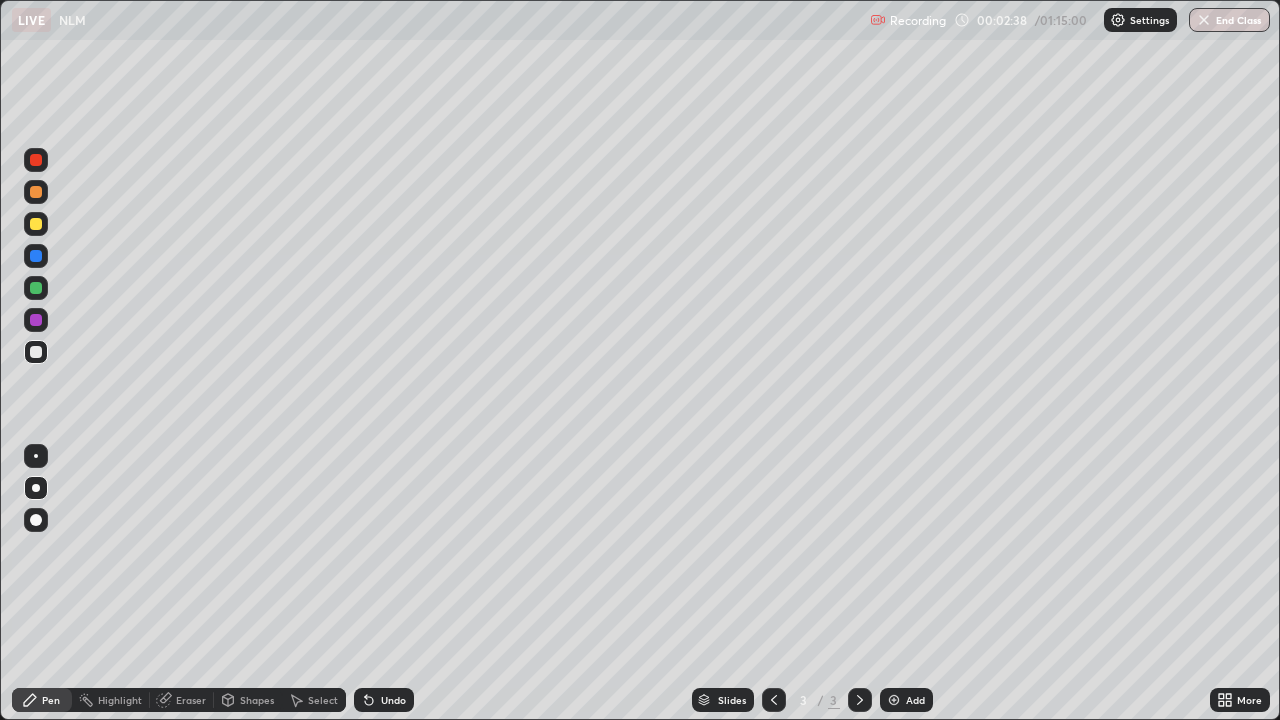 click at bounding box center (36, 224) 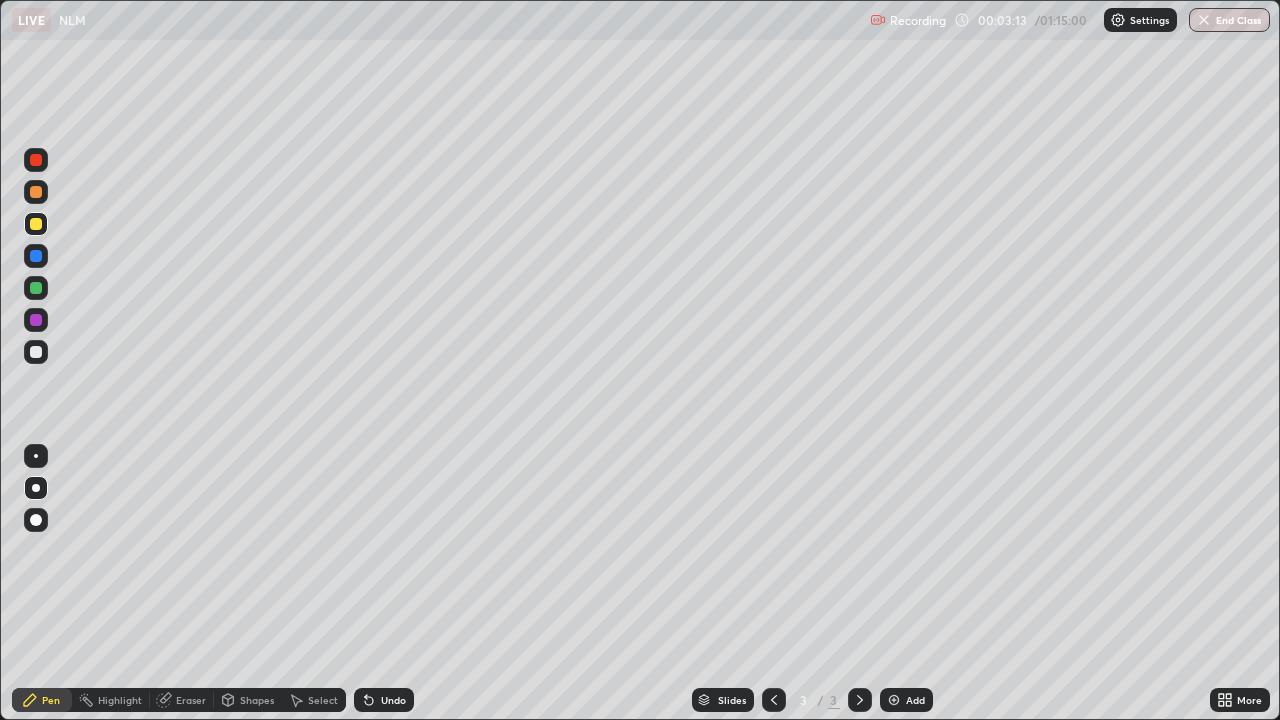 click at bounding box center (36, 352) 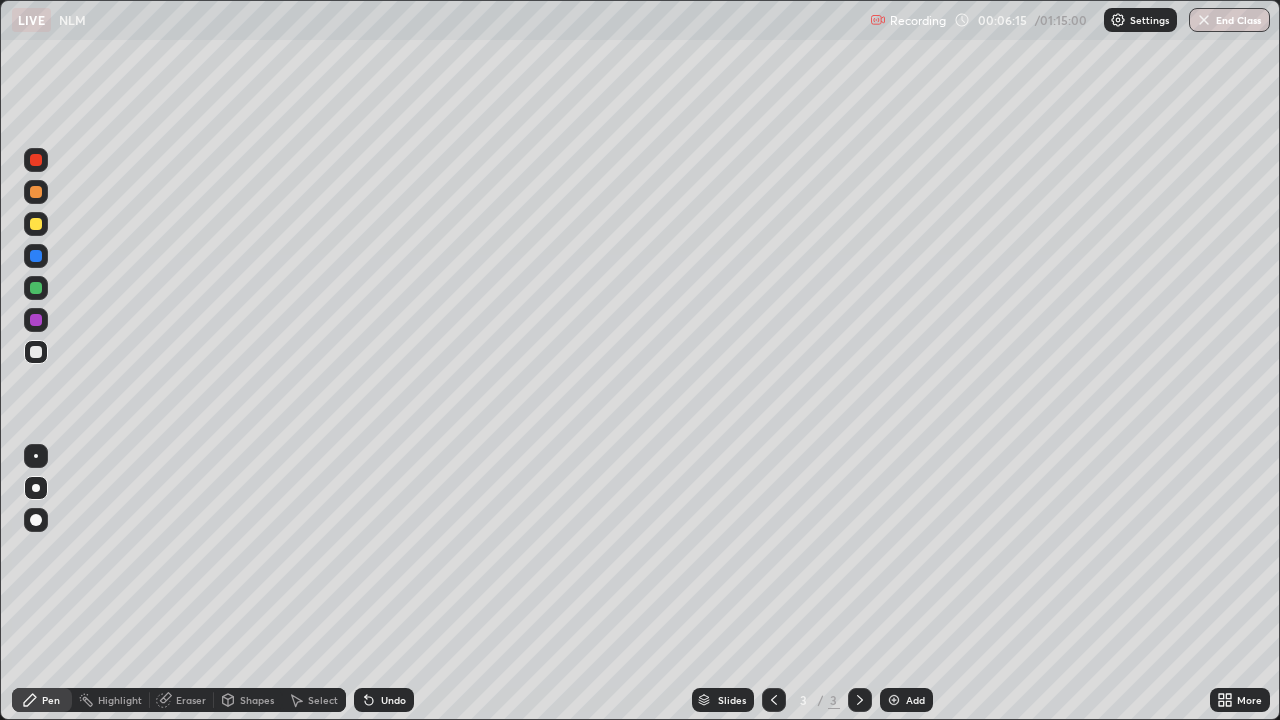 click at bounding box center (894, 700) 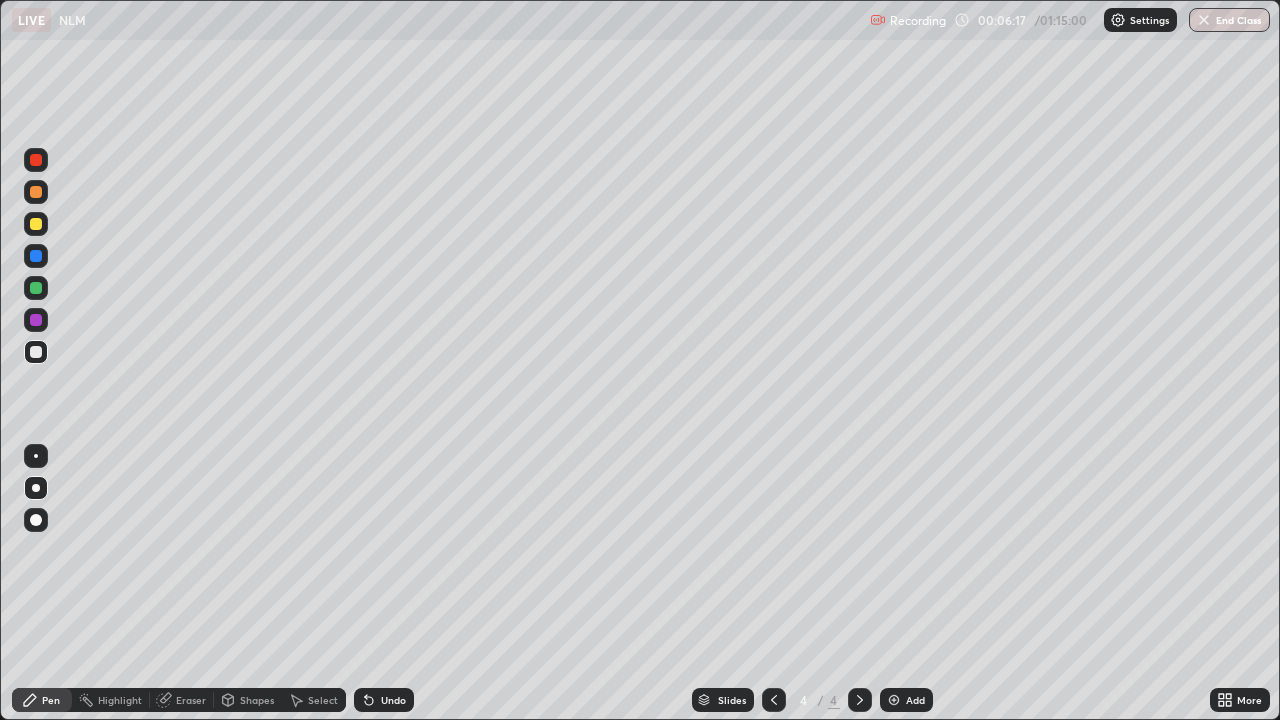 click at bounding box center [36, 352] 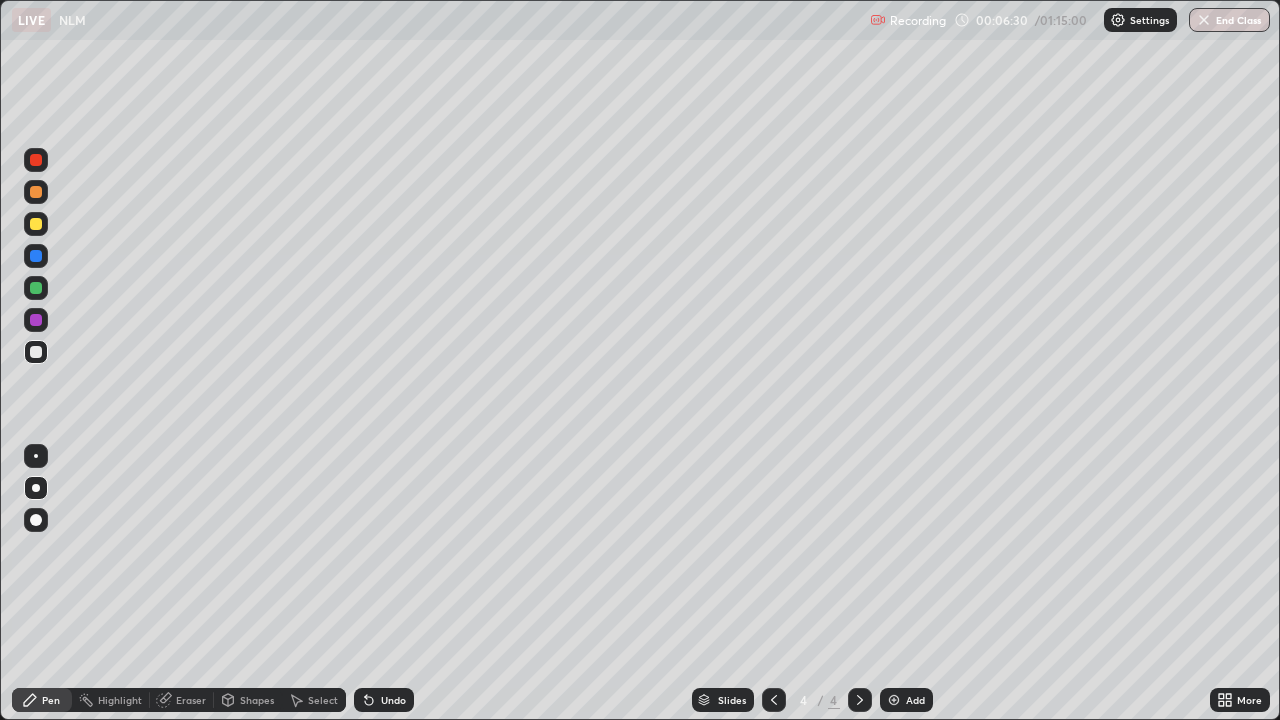 click on "Undo" at bounding box center (384, 700) 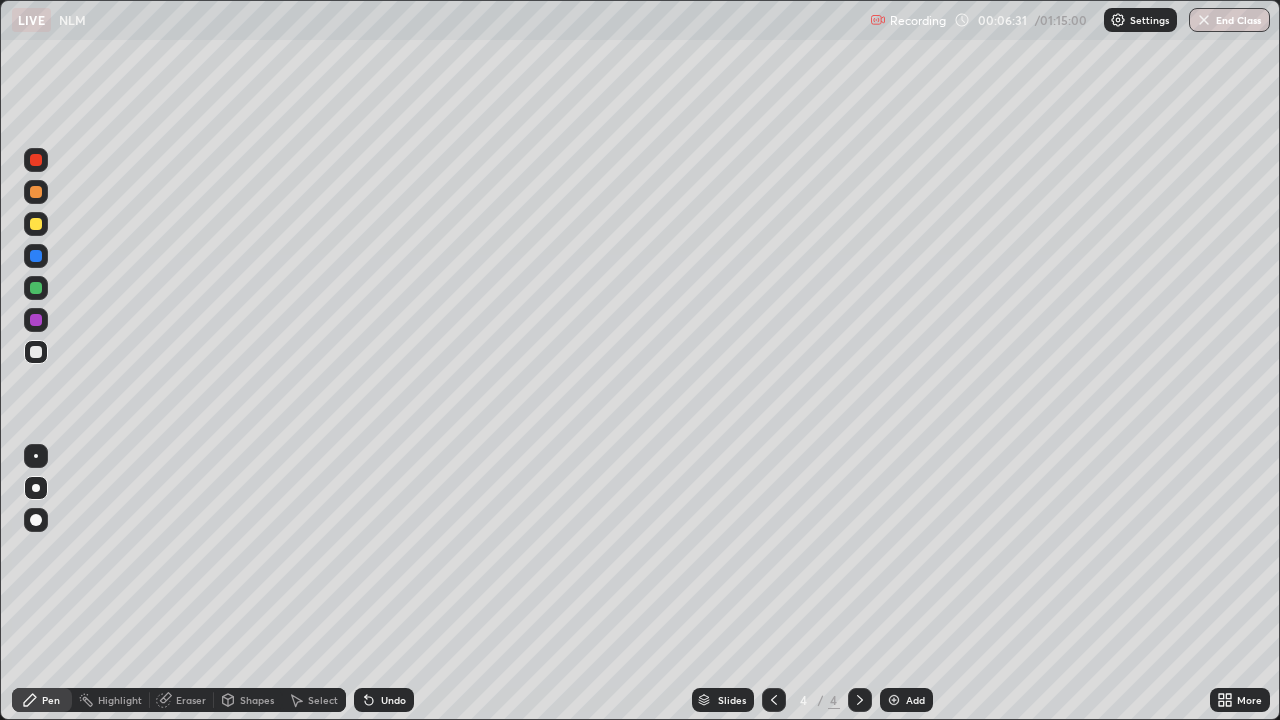 click on "Undo" at bounding box center (384, 700) 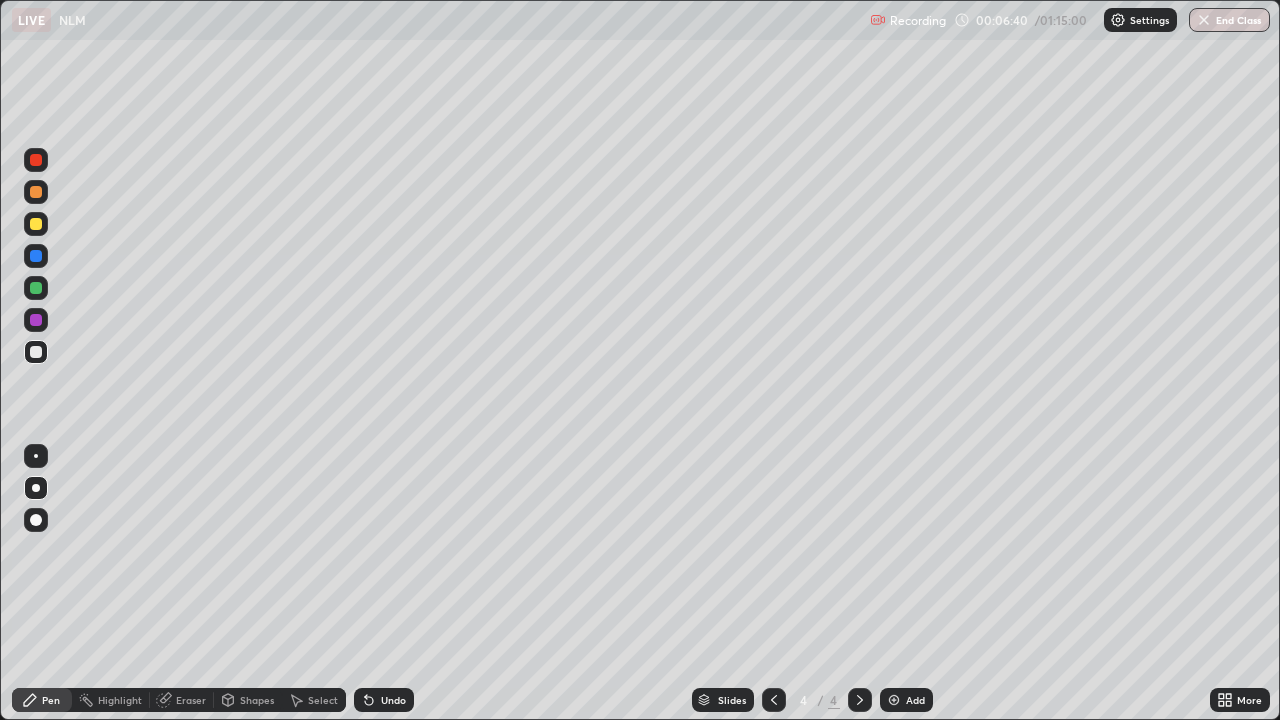 click on "Undo" at bounding box center (393, 700) 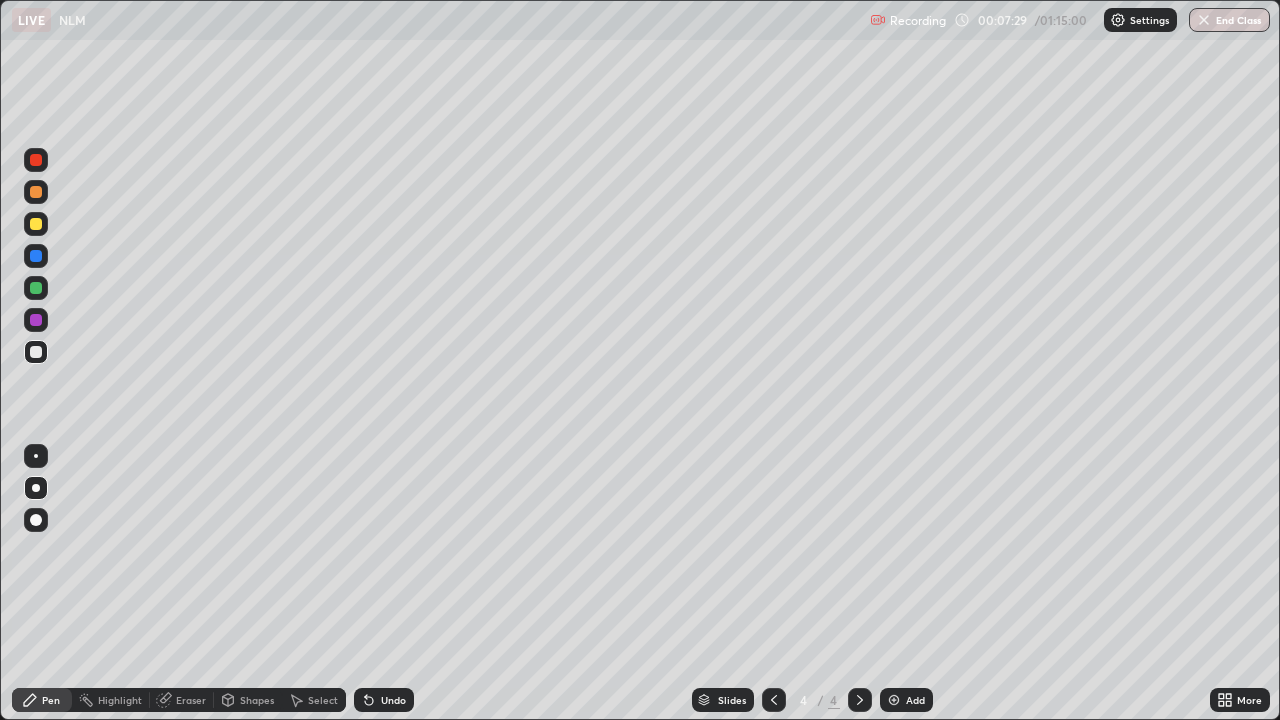 click at bounding box center (36, 224) 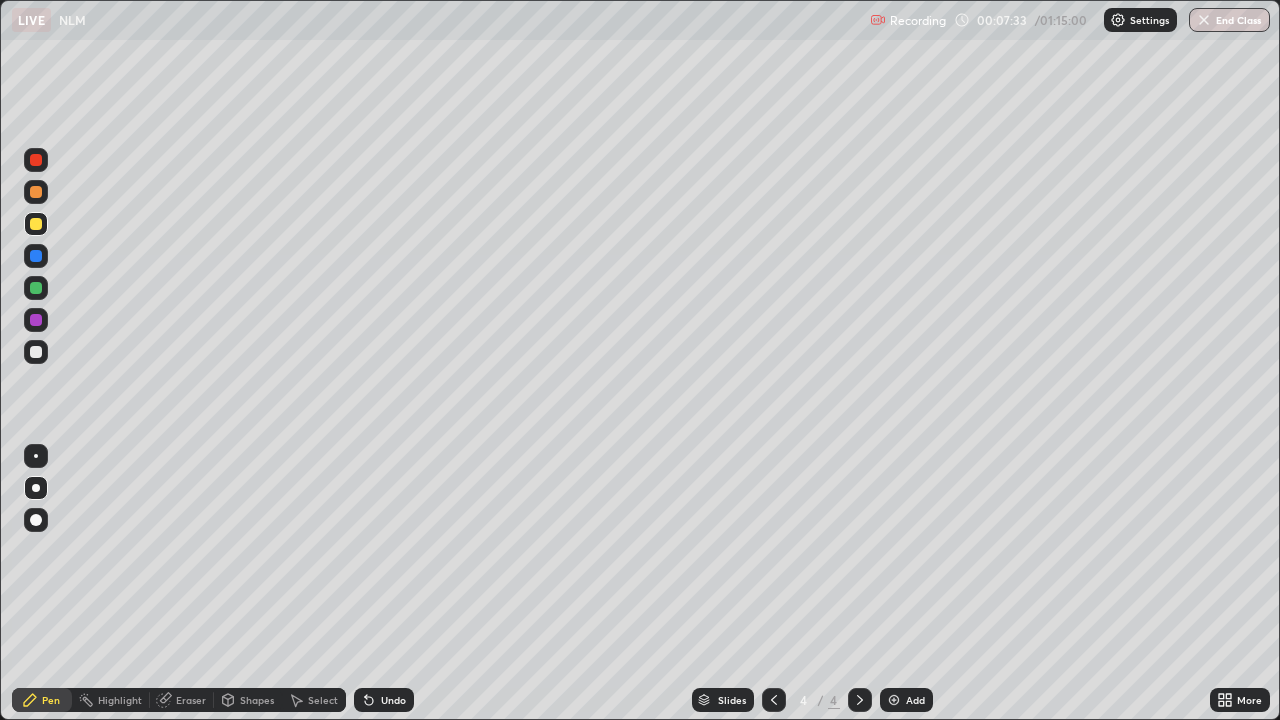 click at bounding box center (36, 352) 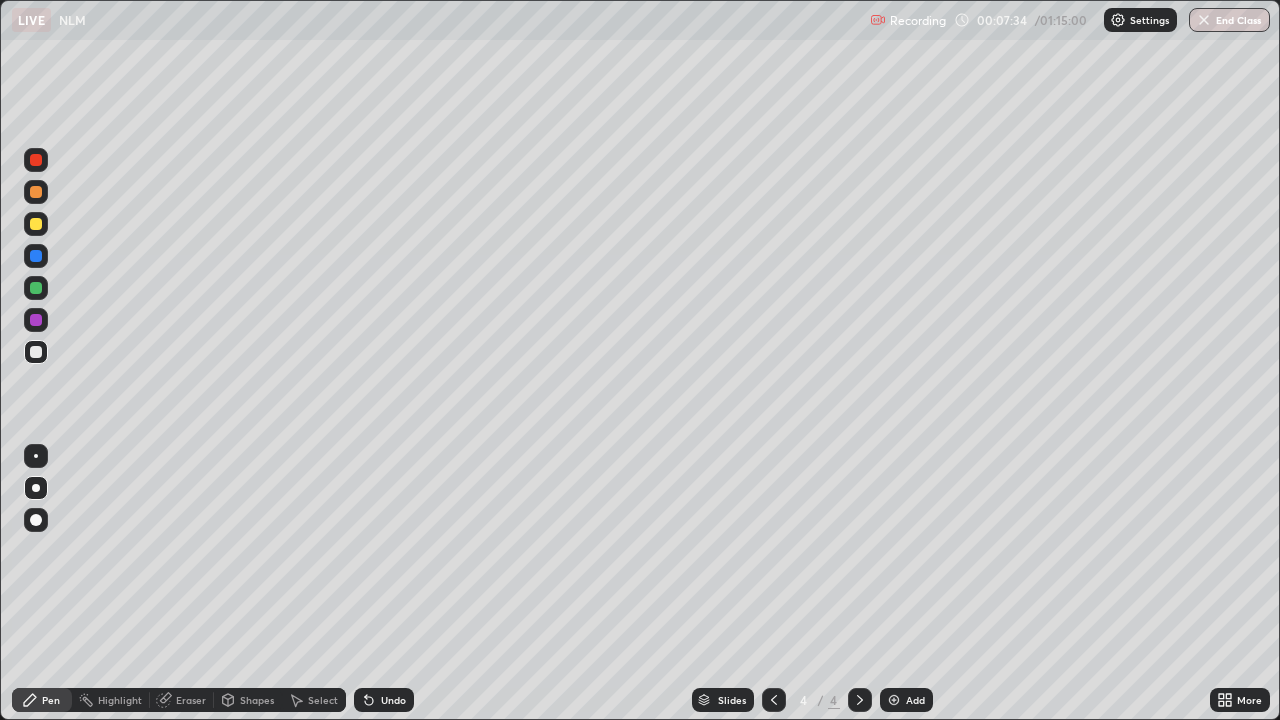 click at bounding box center [36, 320] 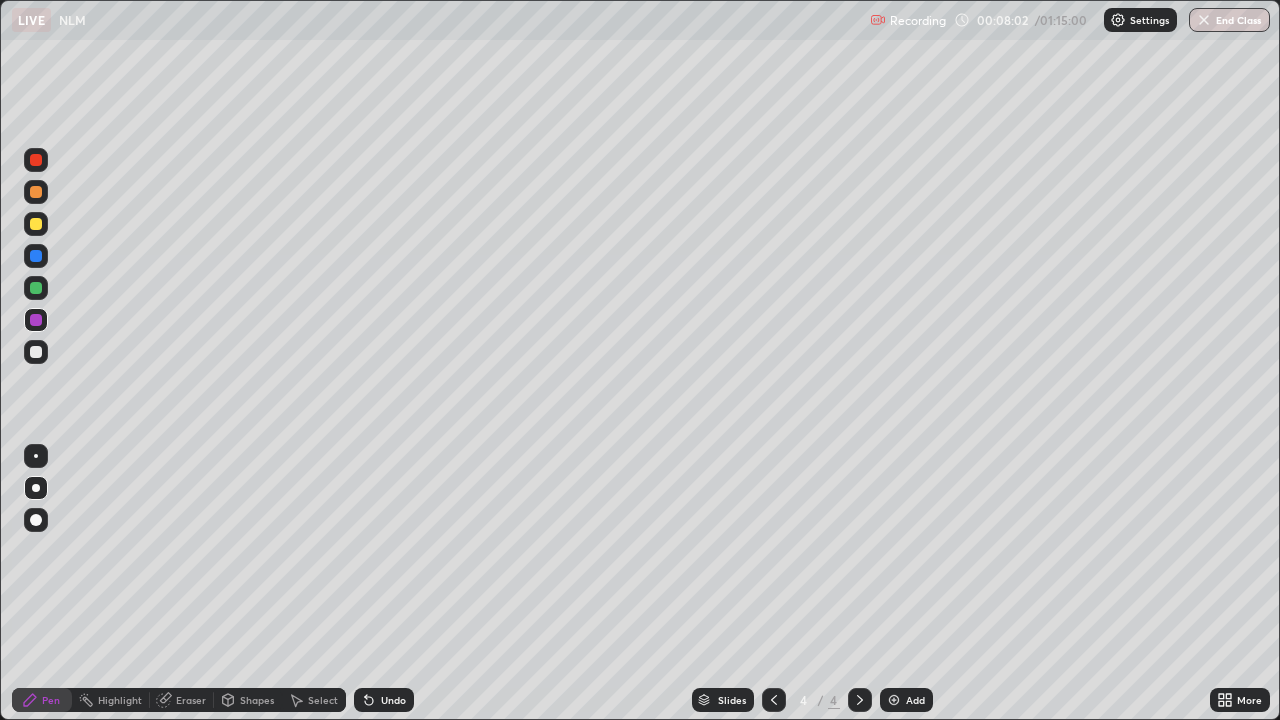 click at bounding box center [36, 224] 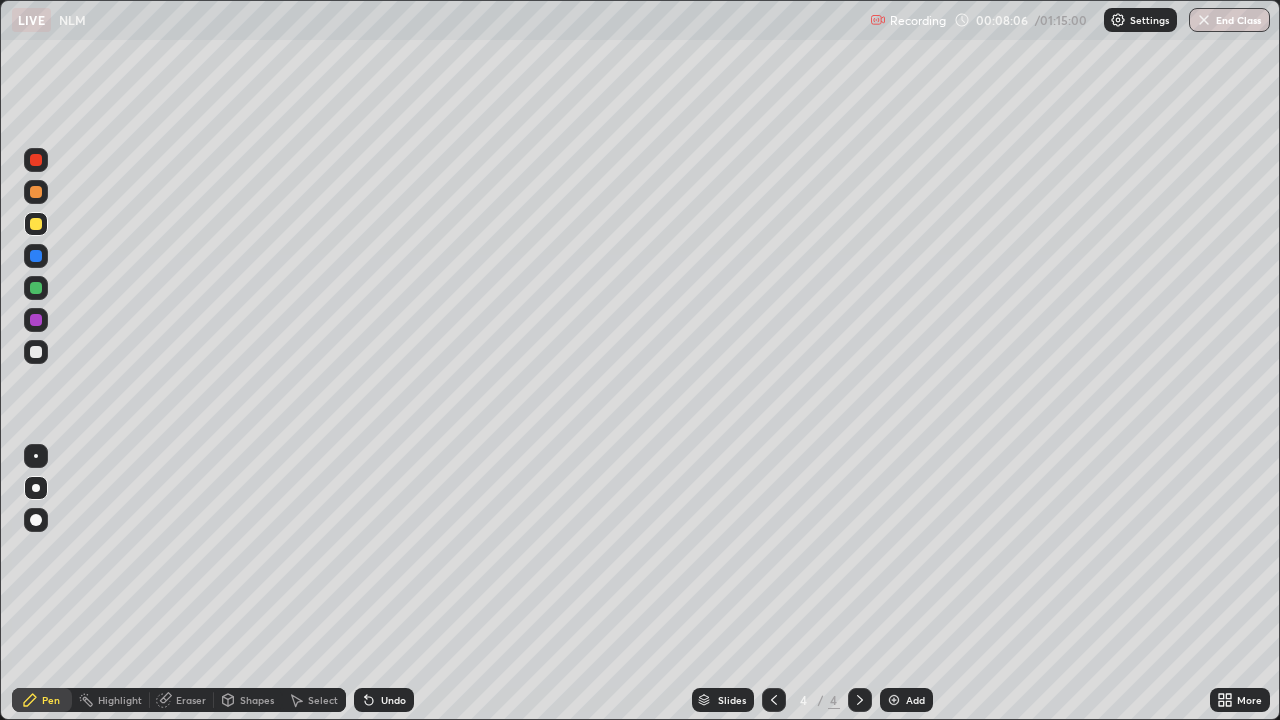 click at bounding box center [36, 288] 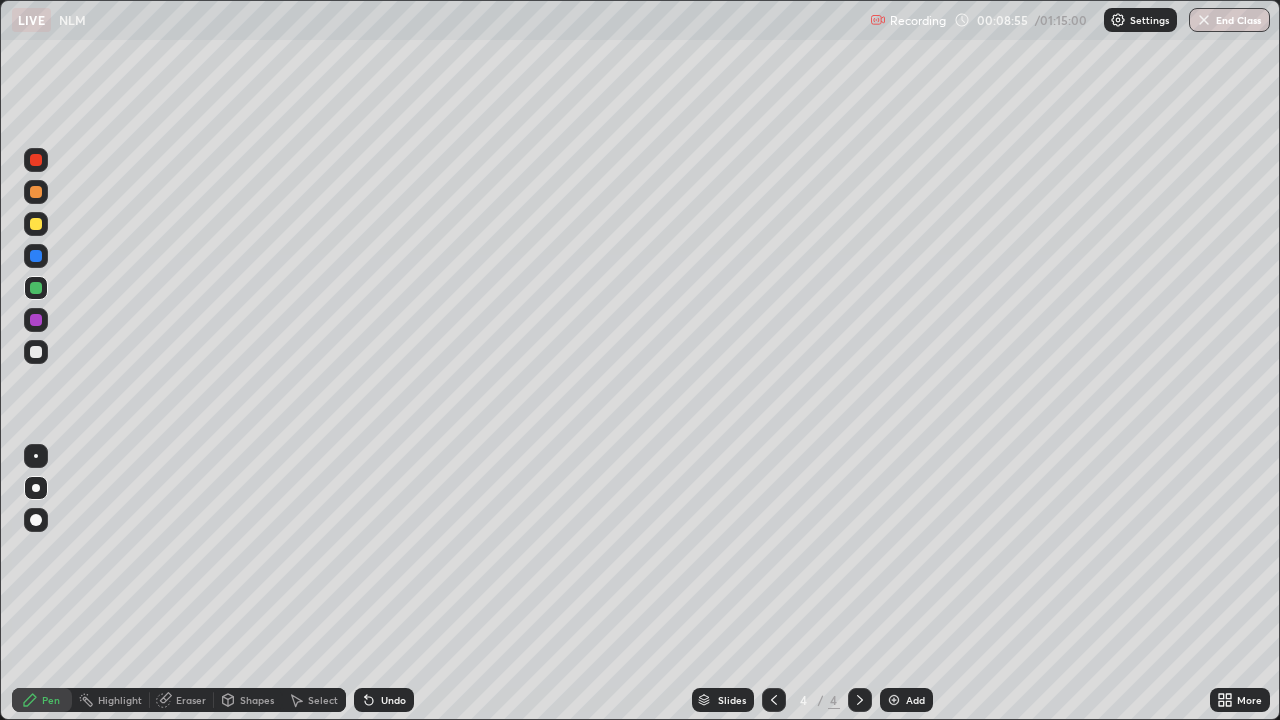 click on "Highlight" at bounding box center (120, 700) 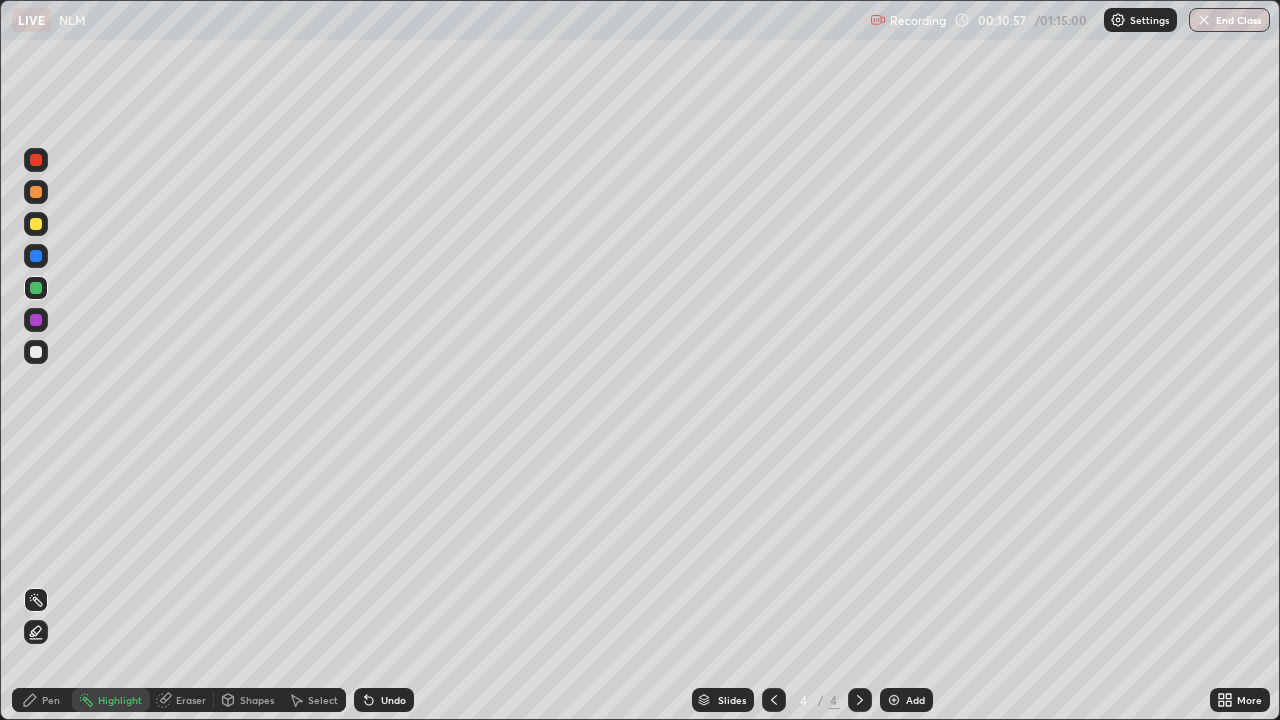 click on "Pen" at bounding box center [42, 700] 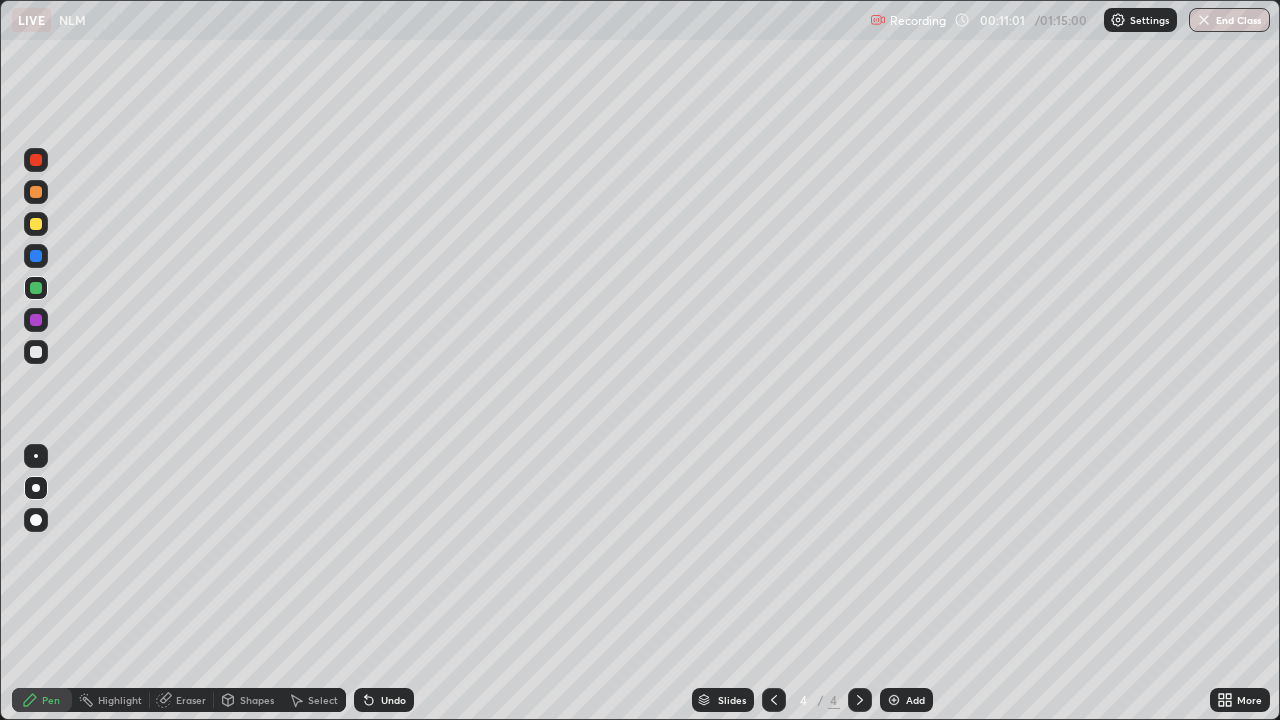 click at bounding box center [36, 352] 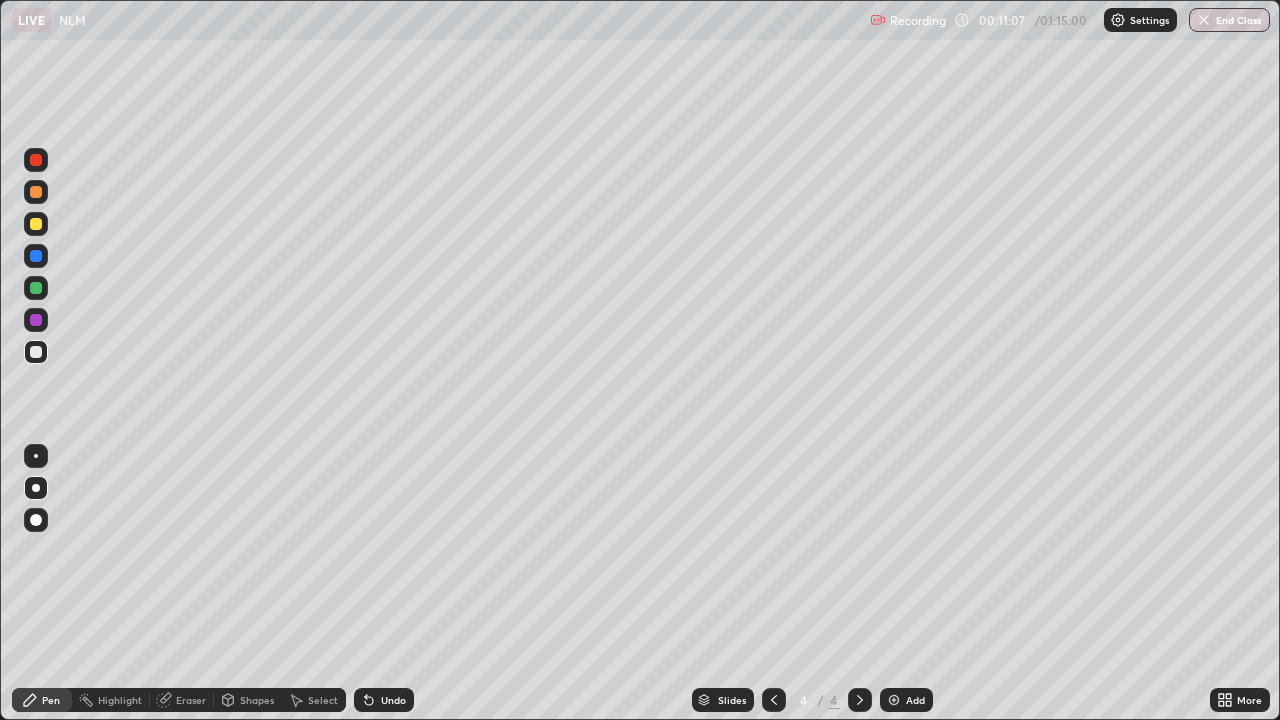 click on "Undo" at bounding box center [384, 700] 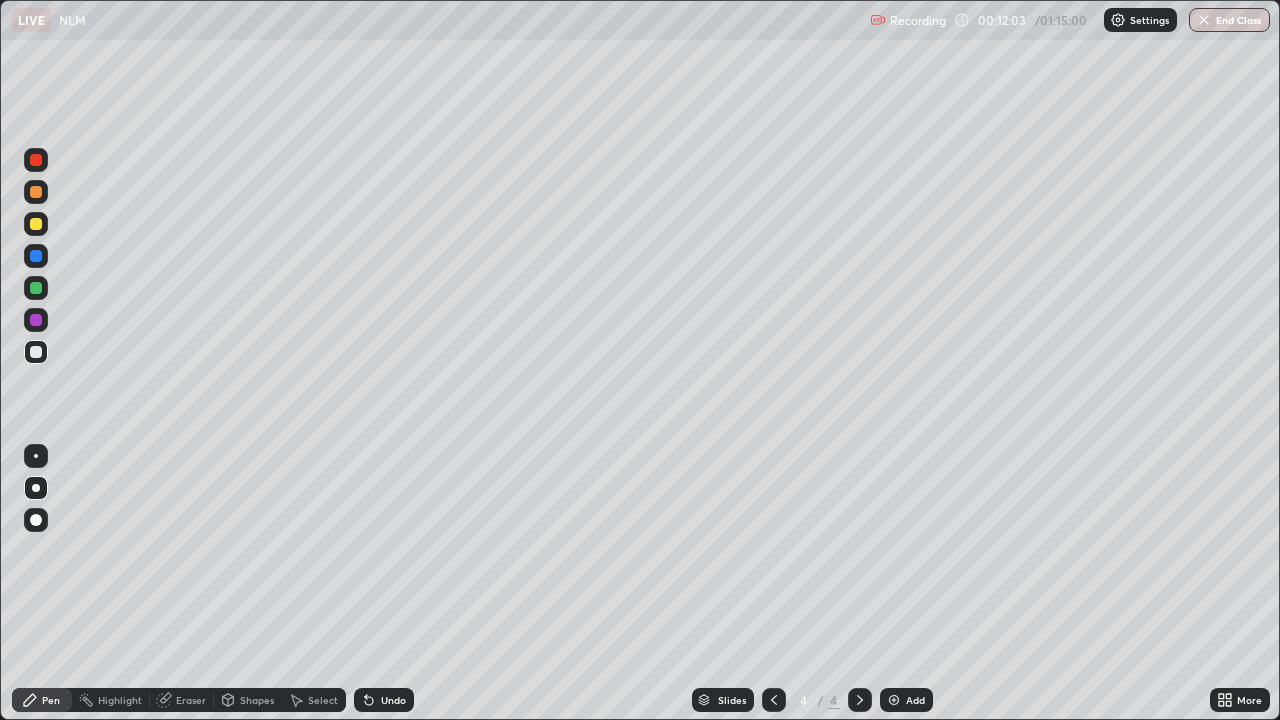 click on "Undo" at bounding box center (384, 700) 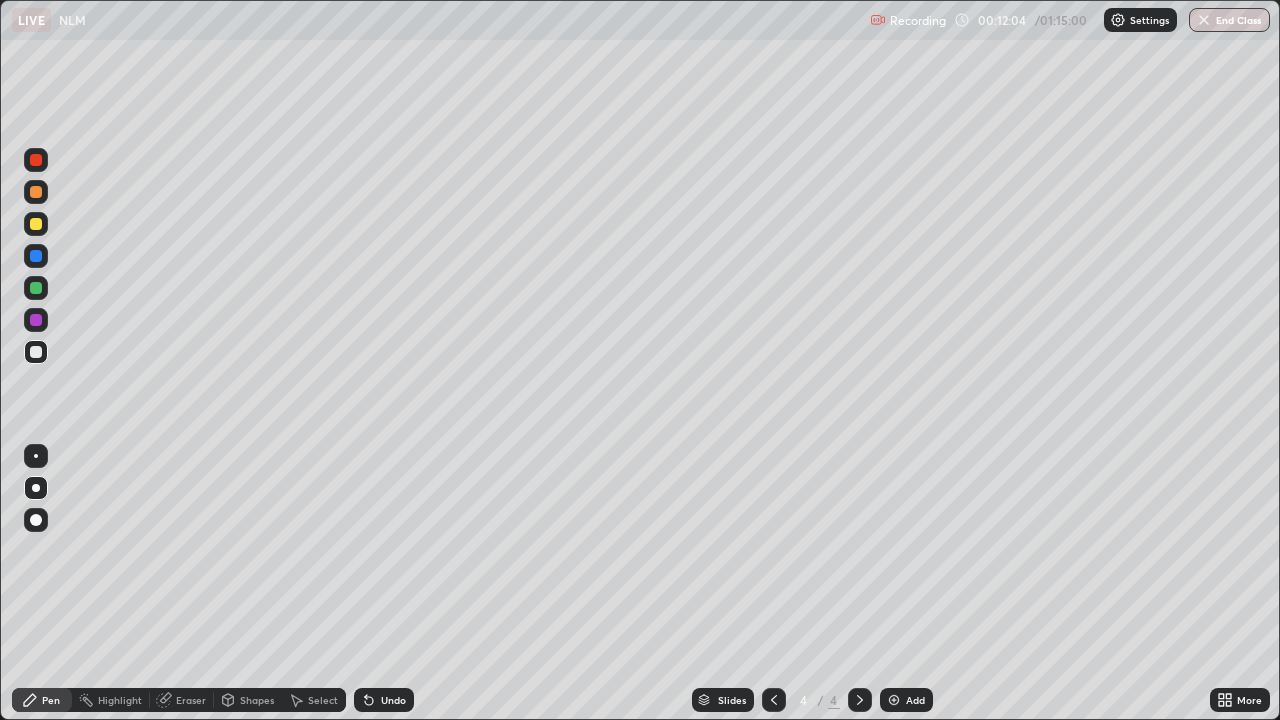 click on "Undo" at bounding box center [384, 700] 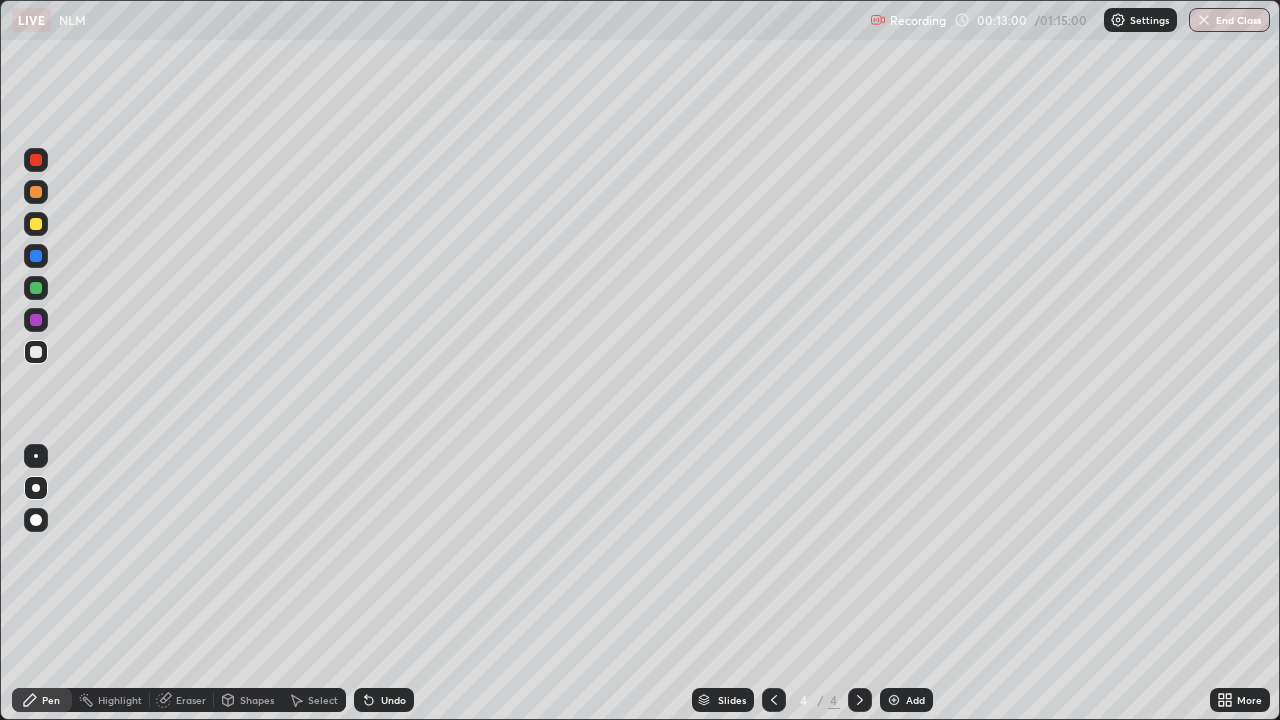 click on "Add" at bounding box center [906, 700] 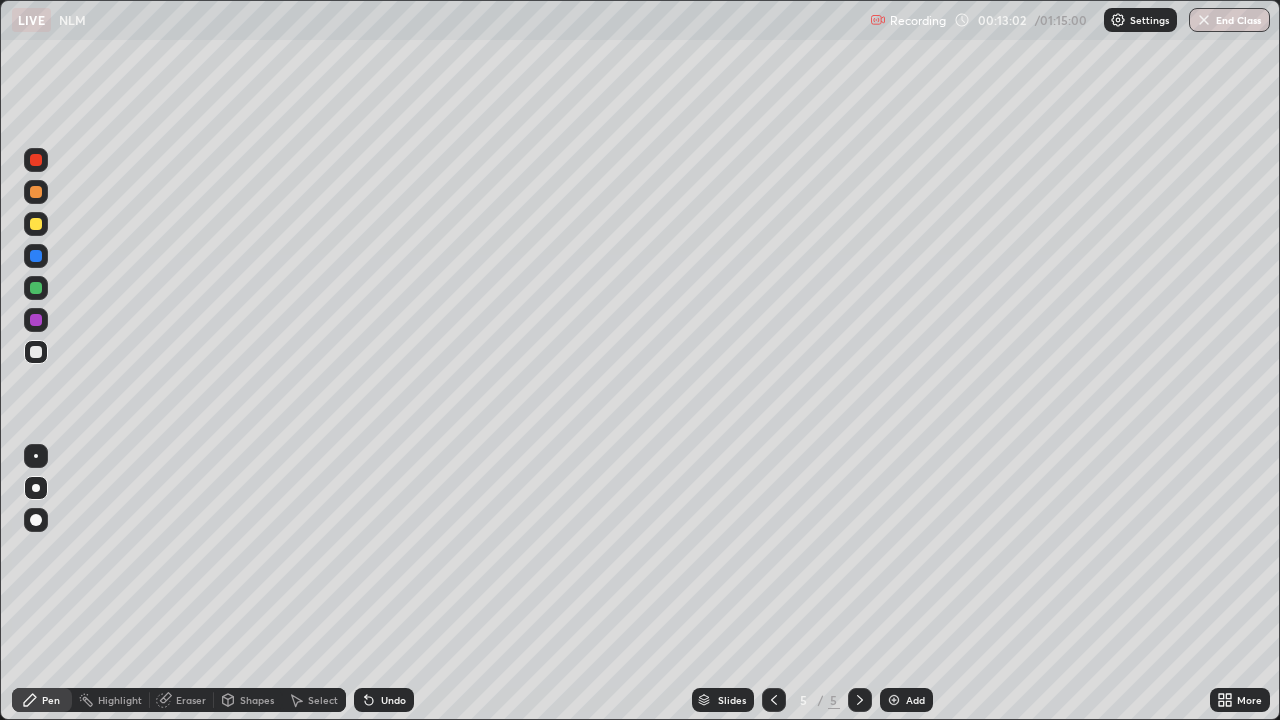 click at bounding box center (36, 352) 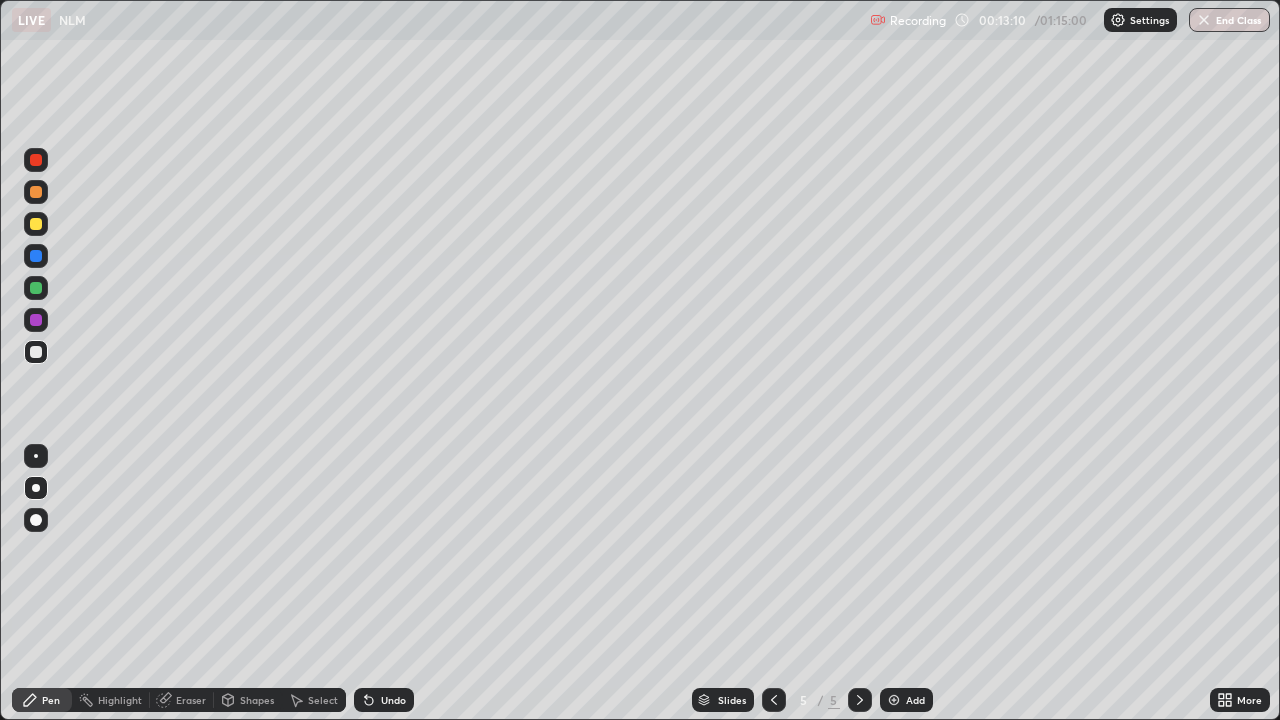 click 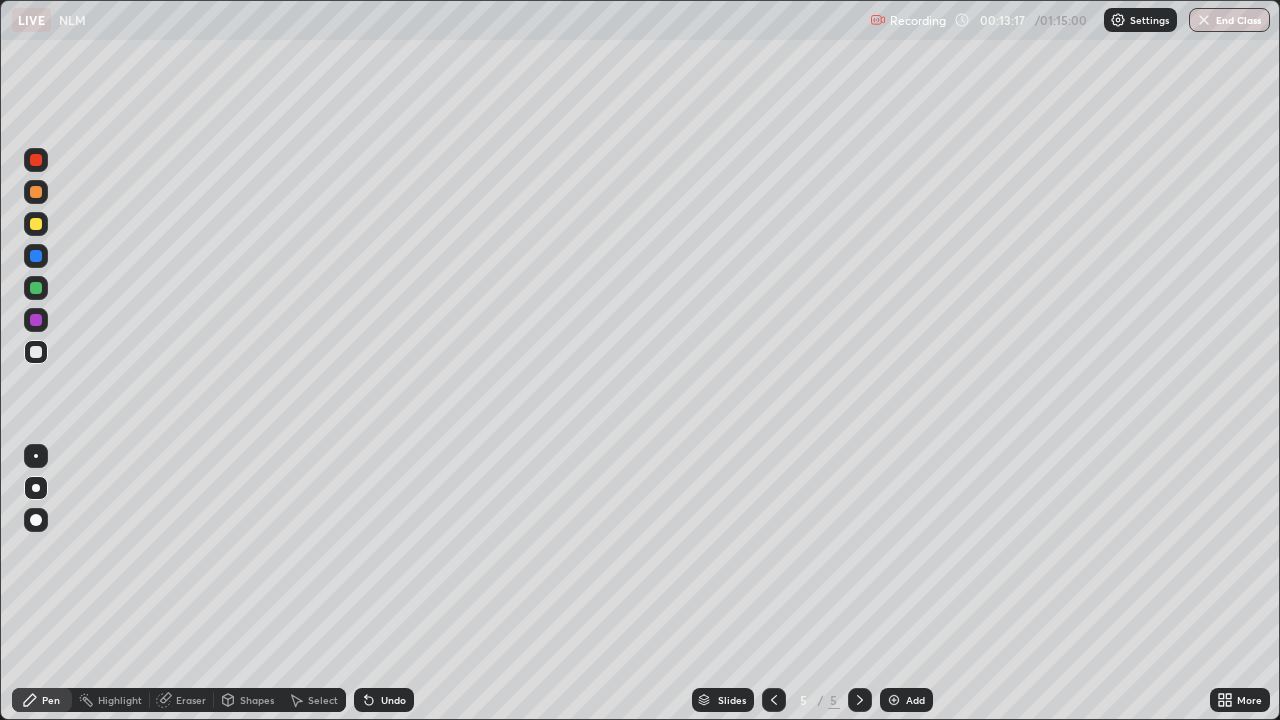 click on "Undo" at bounding box center [384, 700] 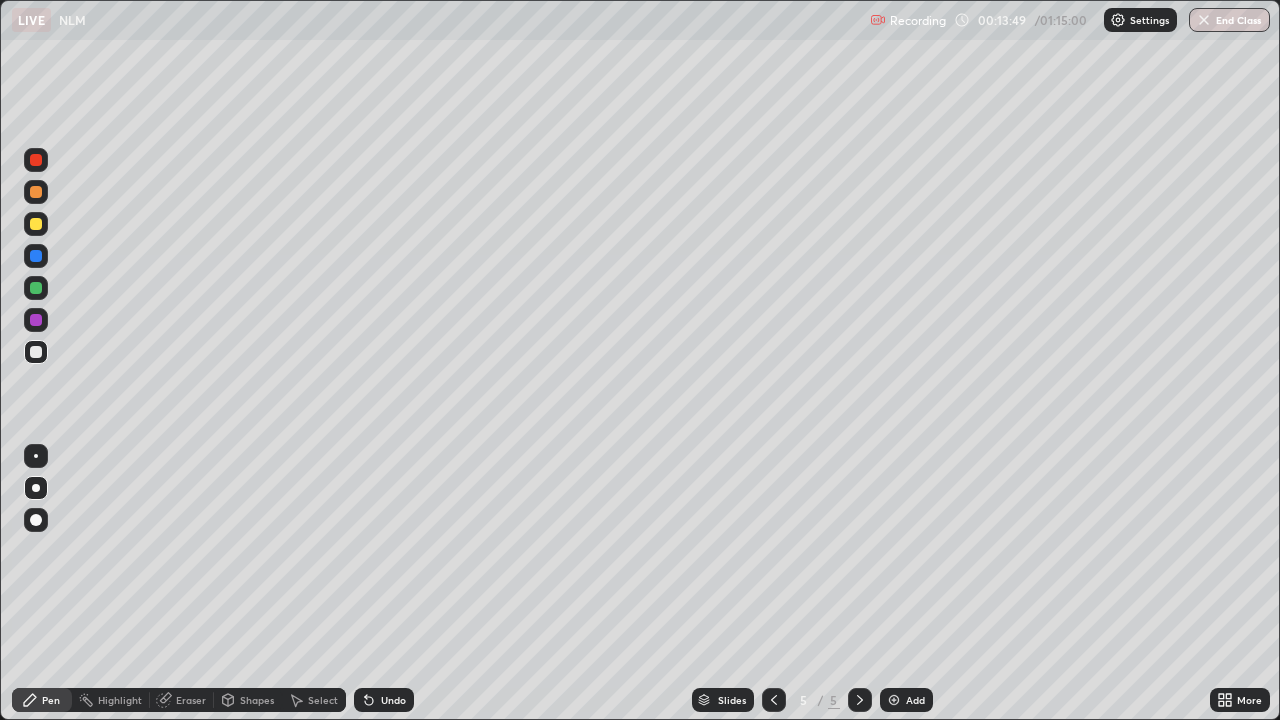 click at bounding box center [36, 224] 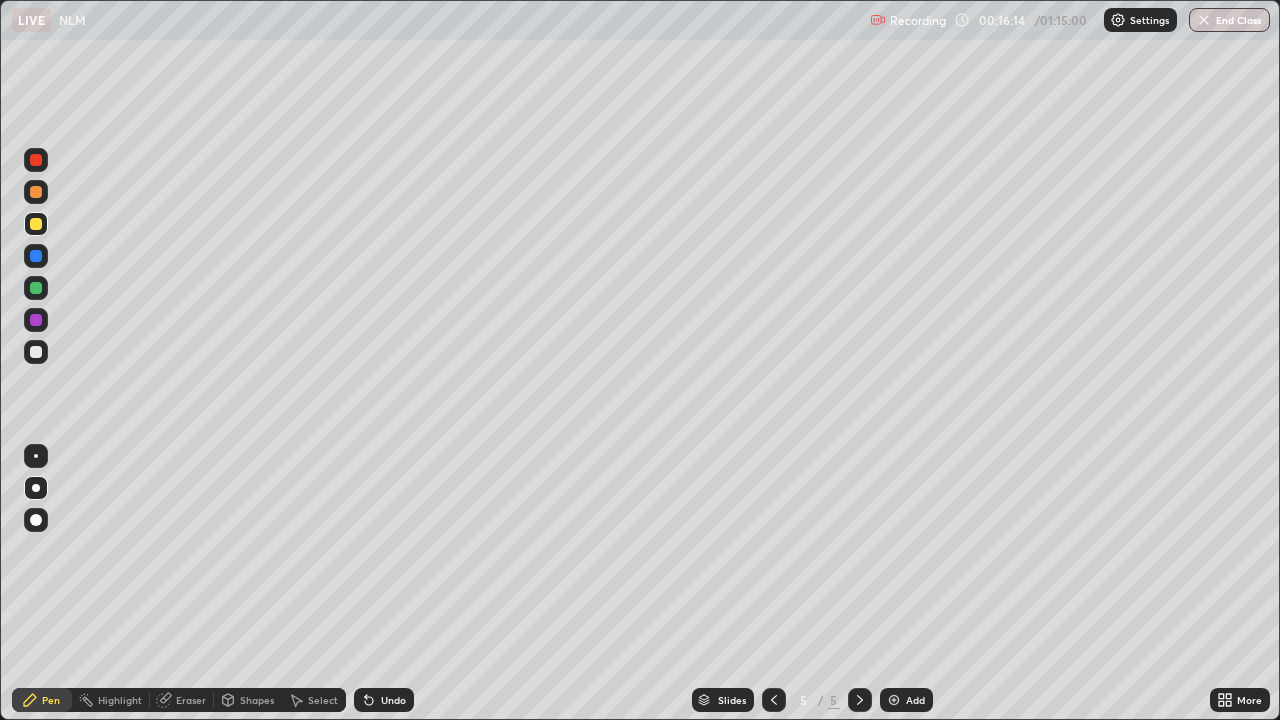 click at bounding box center [36, 320] 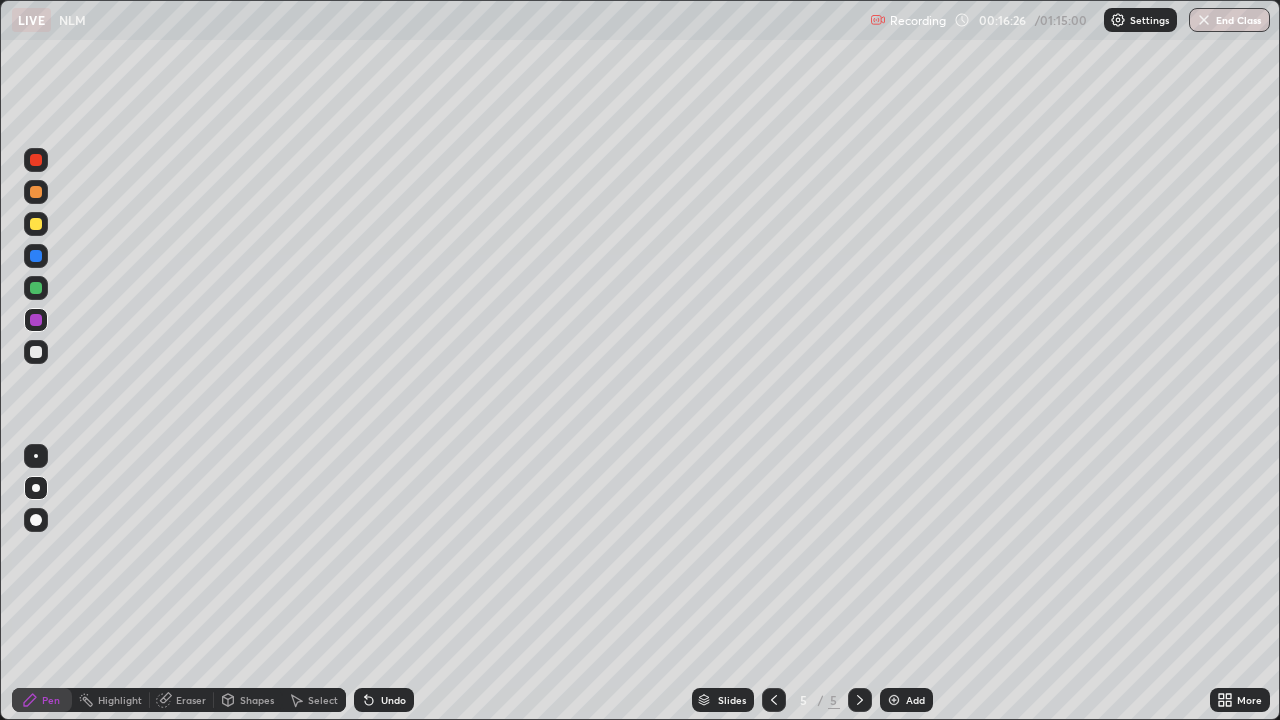click at bounding box center [36, 192] 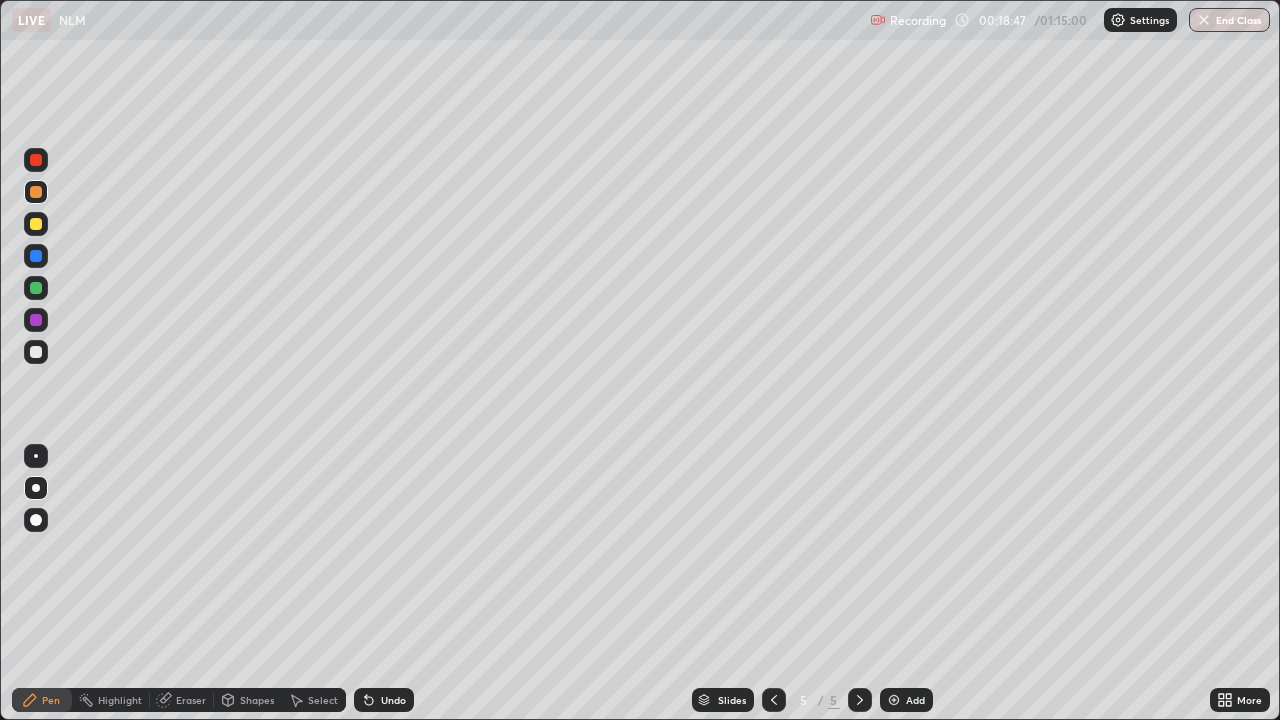 click on "Undo" at bounding box center [393, 700] 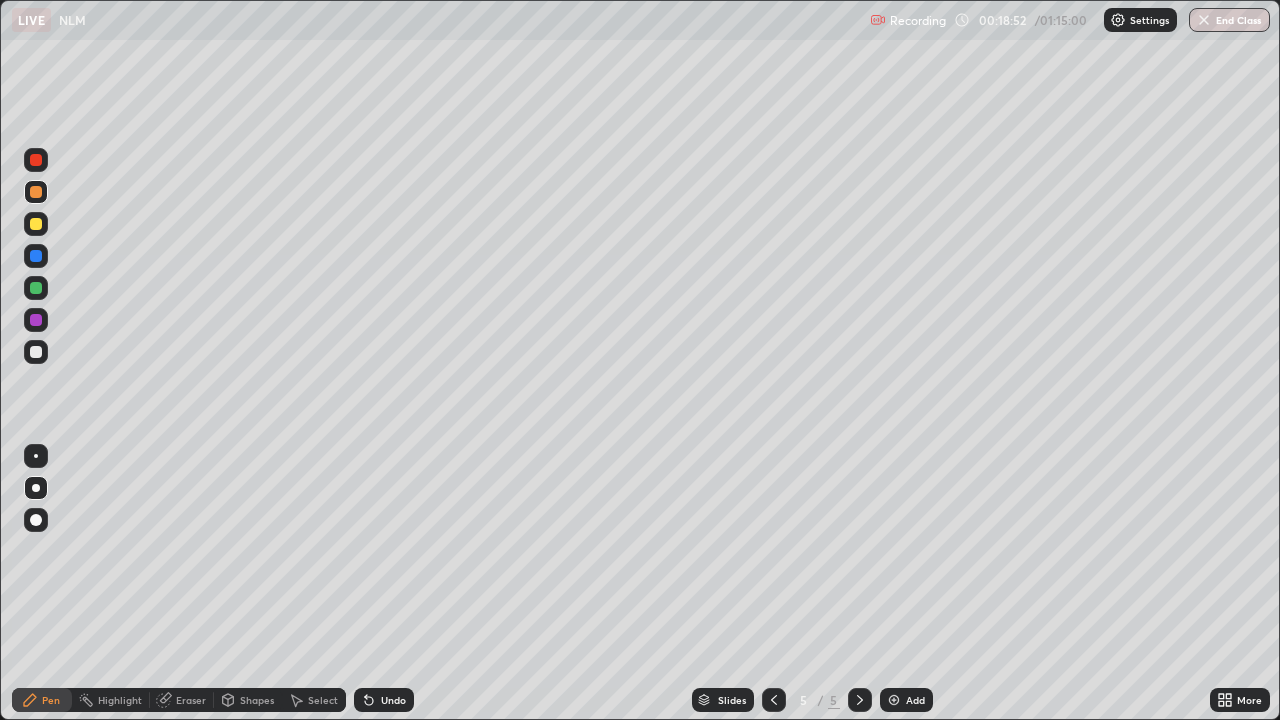click on "Undo" at bounding box center (384, 700) 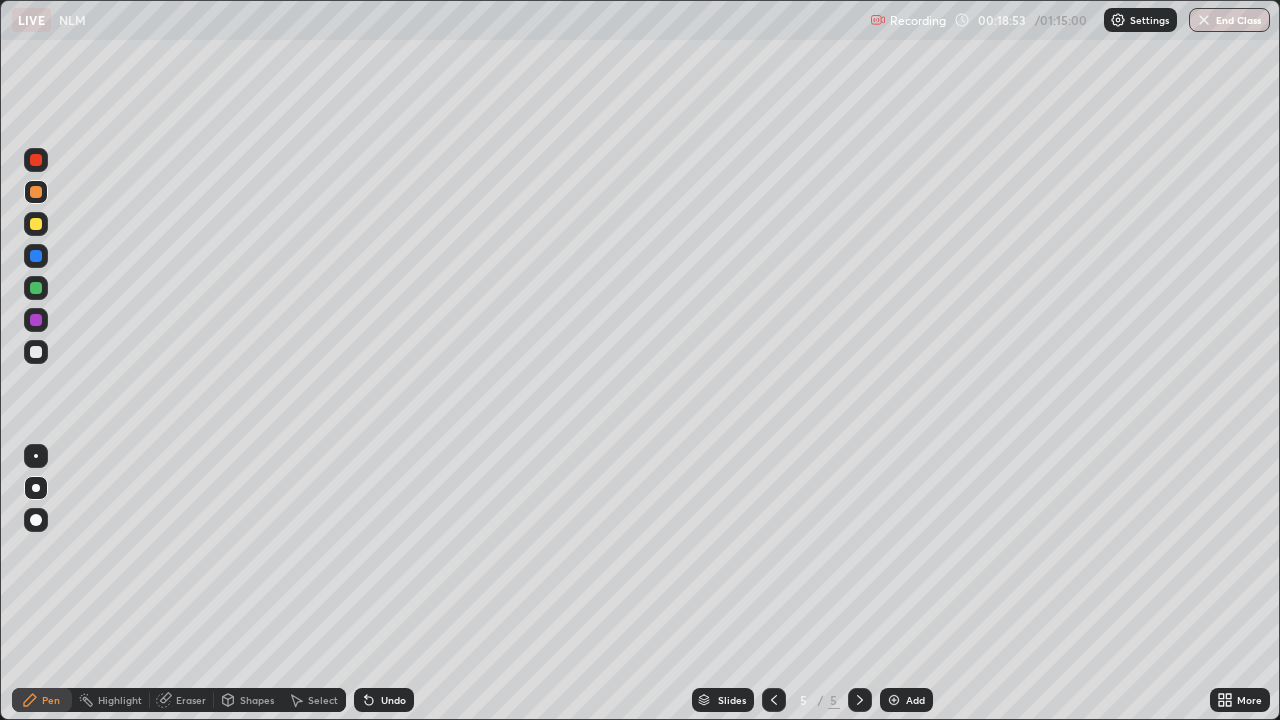 click on "Undo" at bounding box center (384, 700) 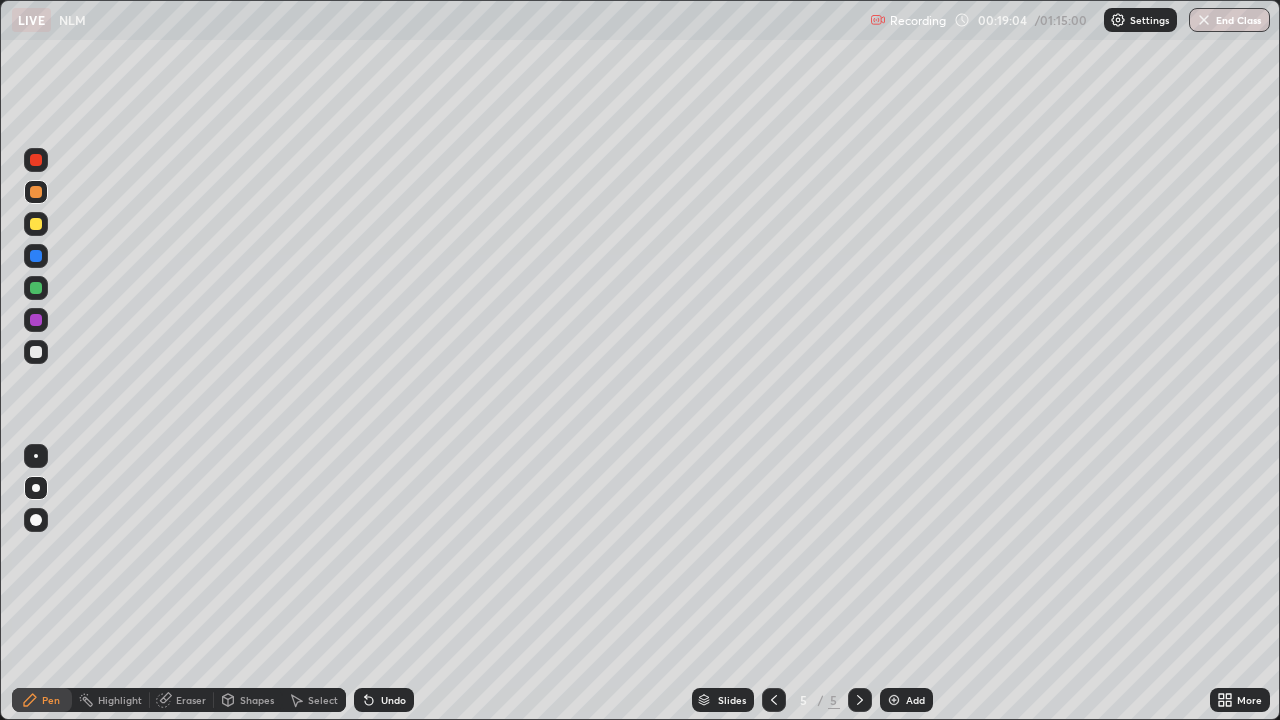 click on "Undo" at bounding box center (393, 700) 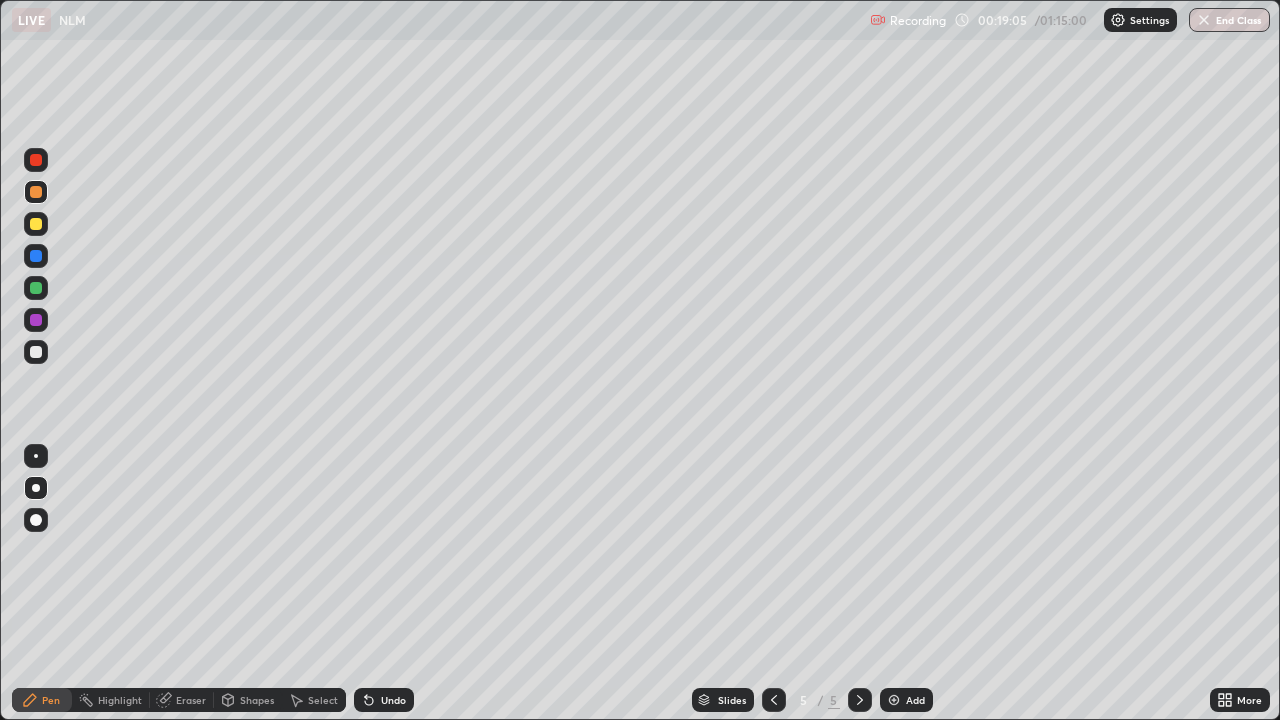 click on "Undo" at bounding box center (393, 700) 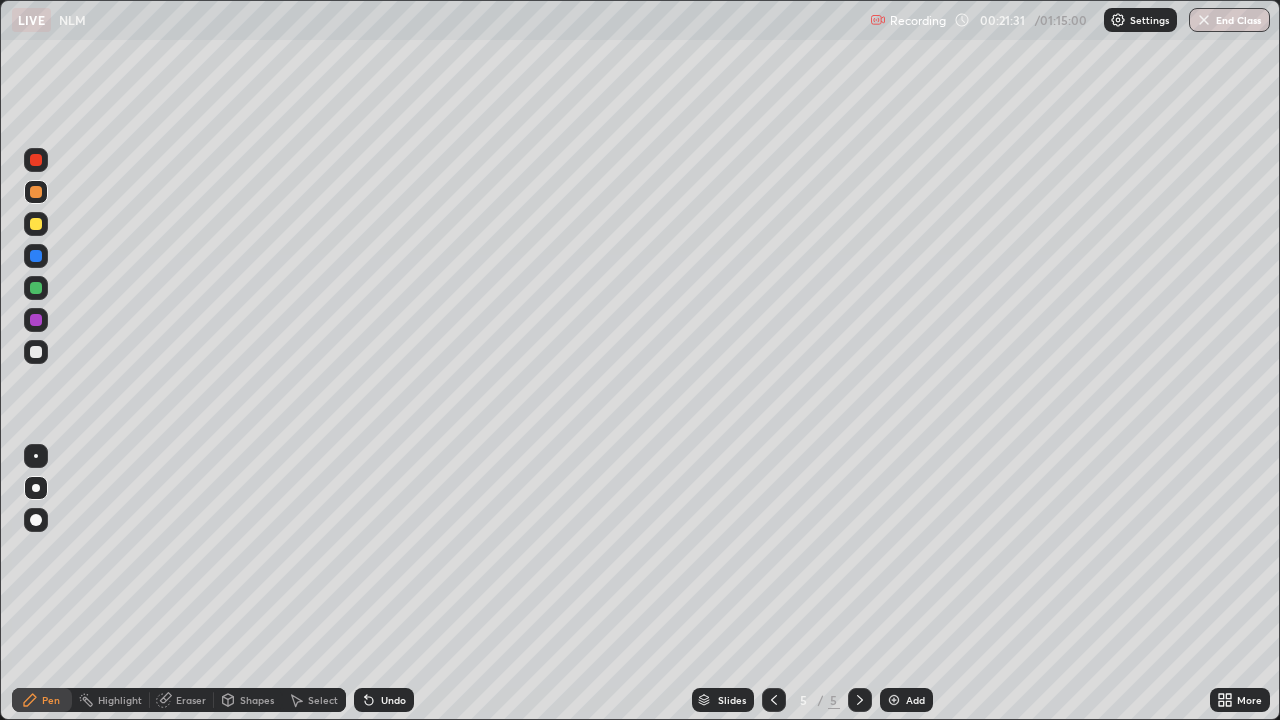 click at bounding box center [894, 700] 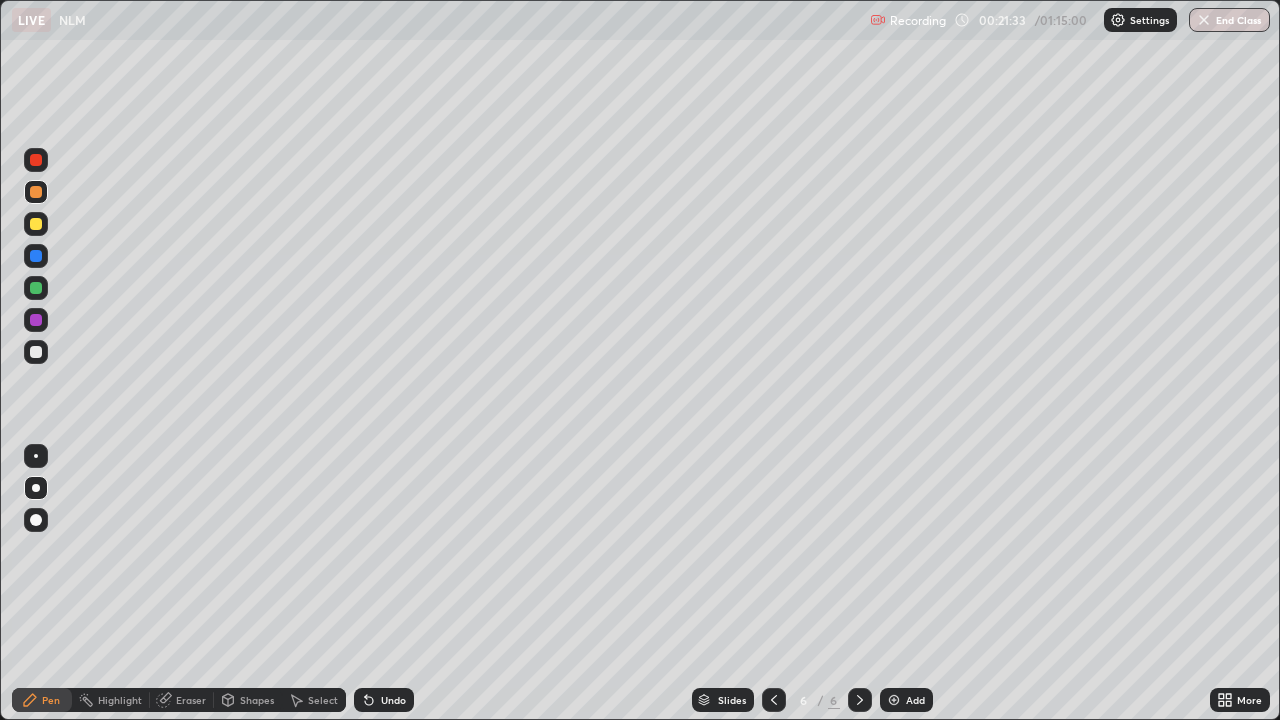 click at bounding box center [36, 352] 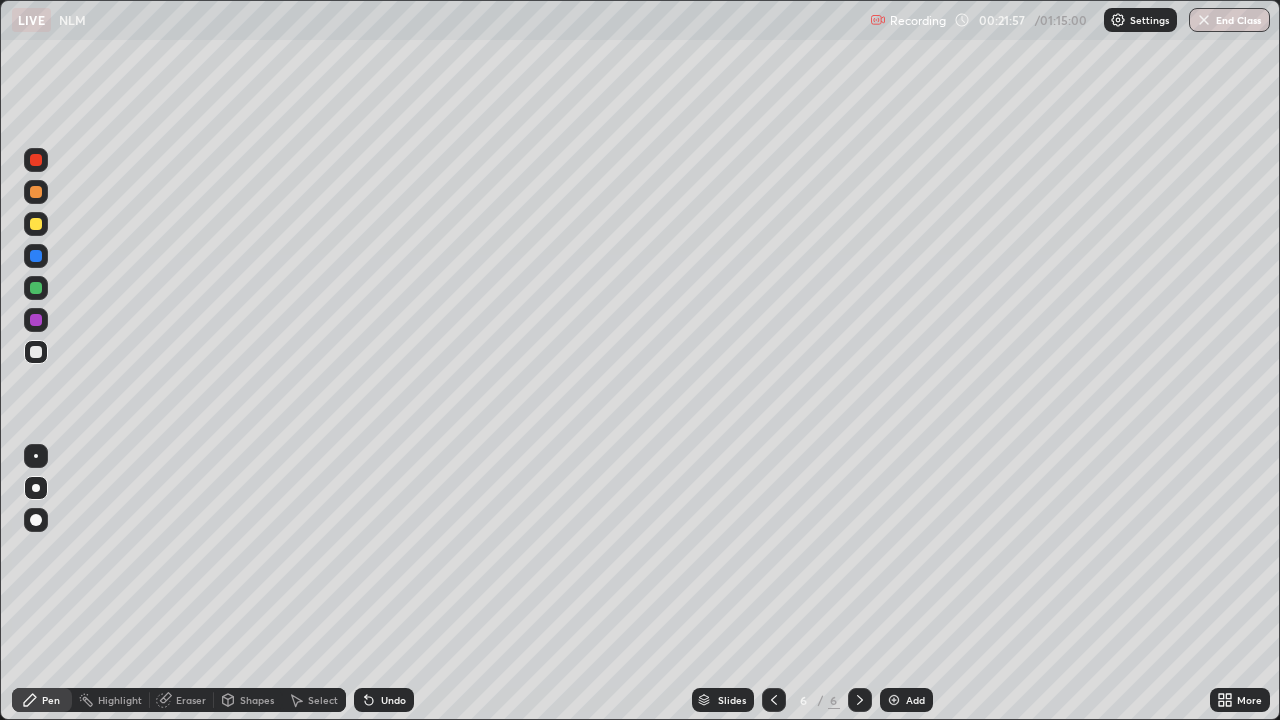 click on "Undo" at bounding box center (393, 700) 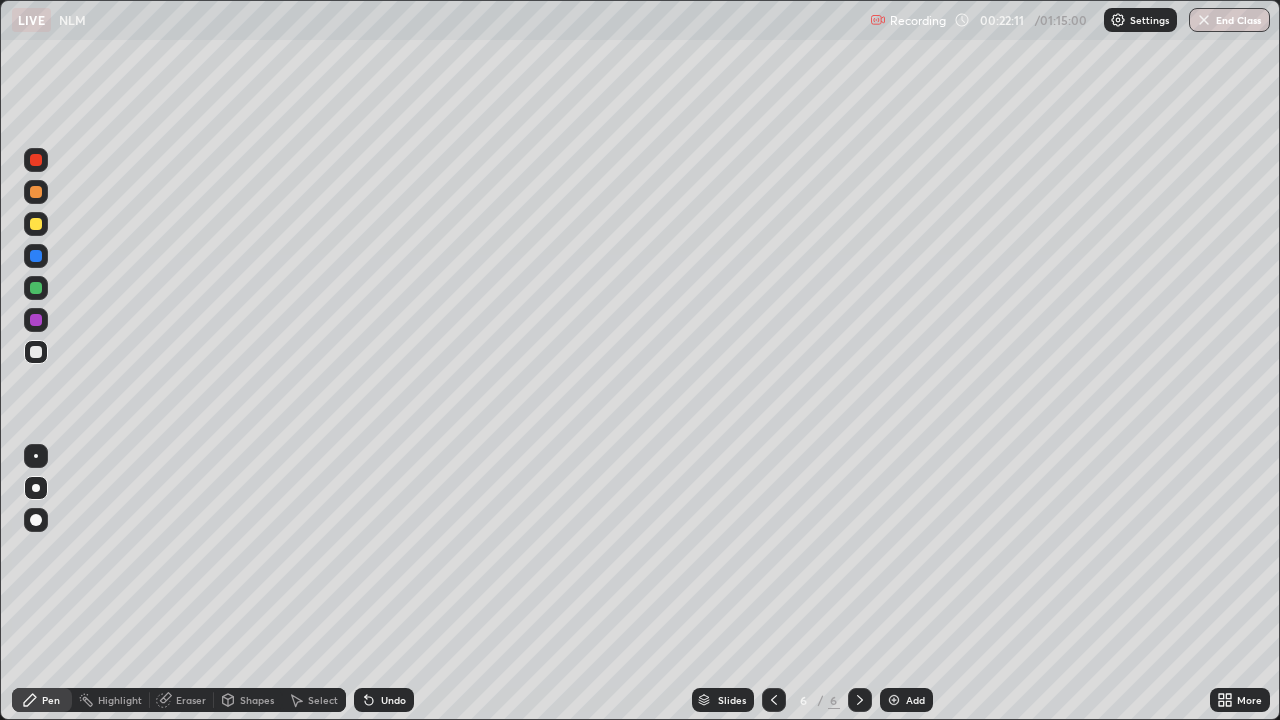 click on "Undo" at bounding box center [393, 700] 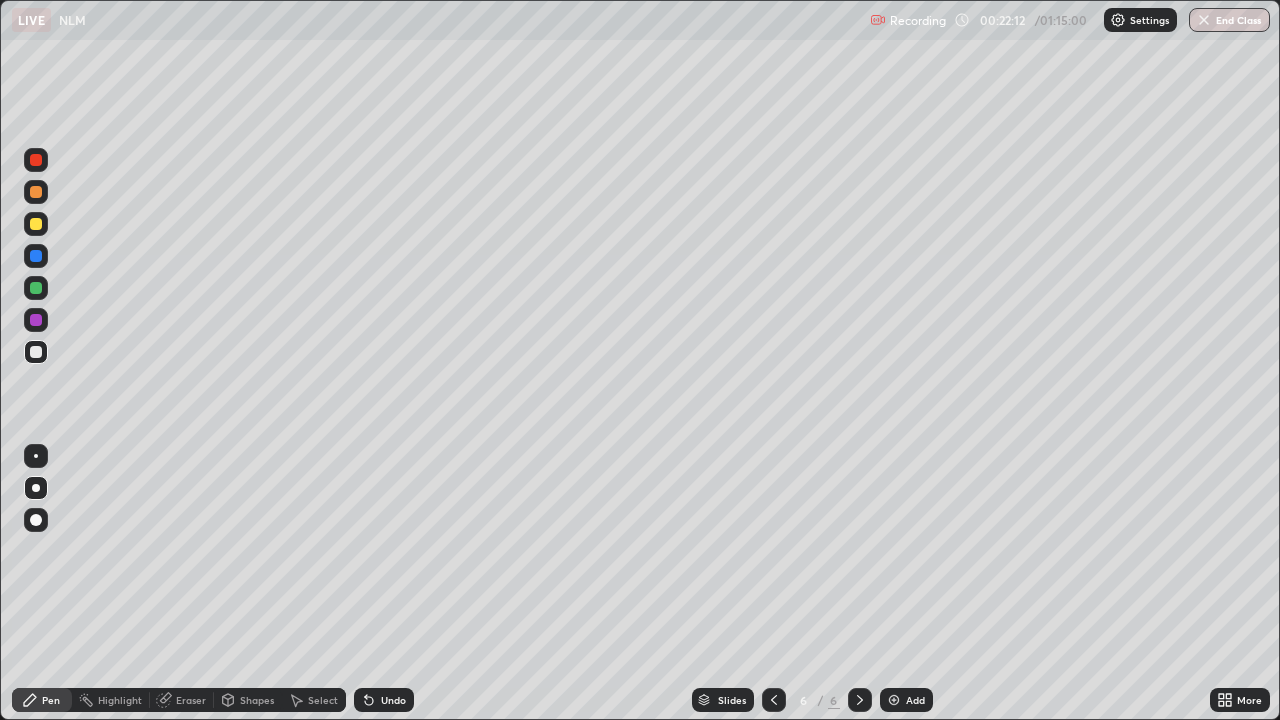 click on "Undo" at bounding box center (393, 700) 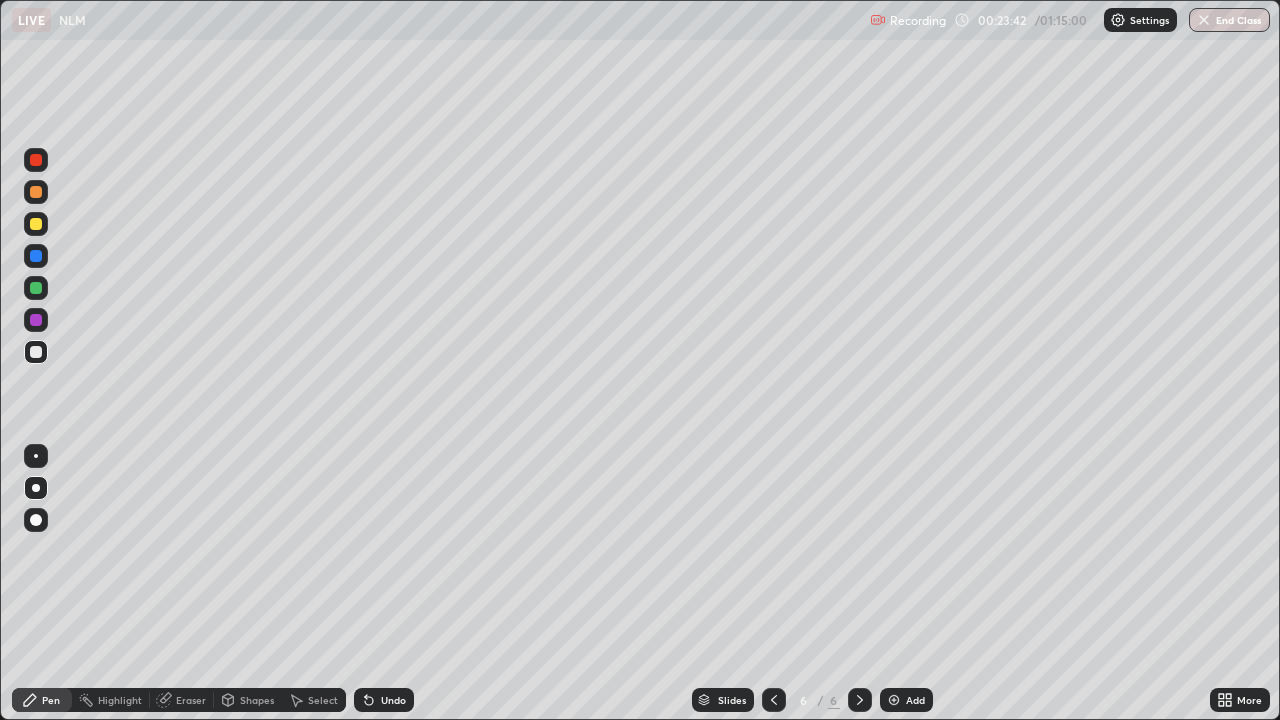 click at bounding box center (36, 224) 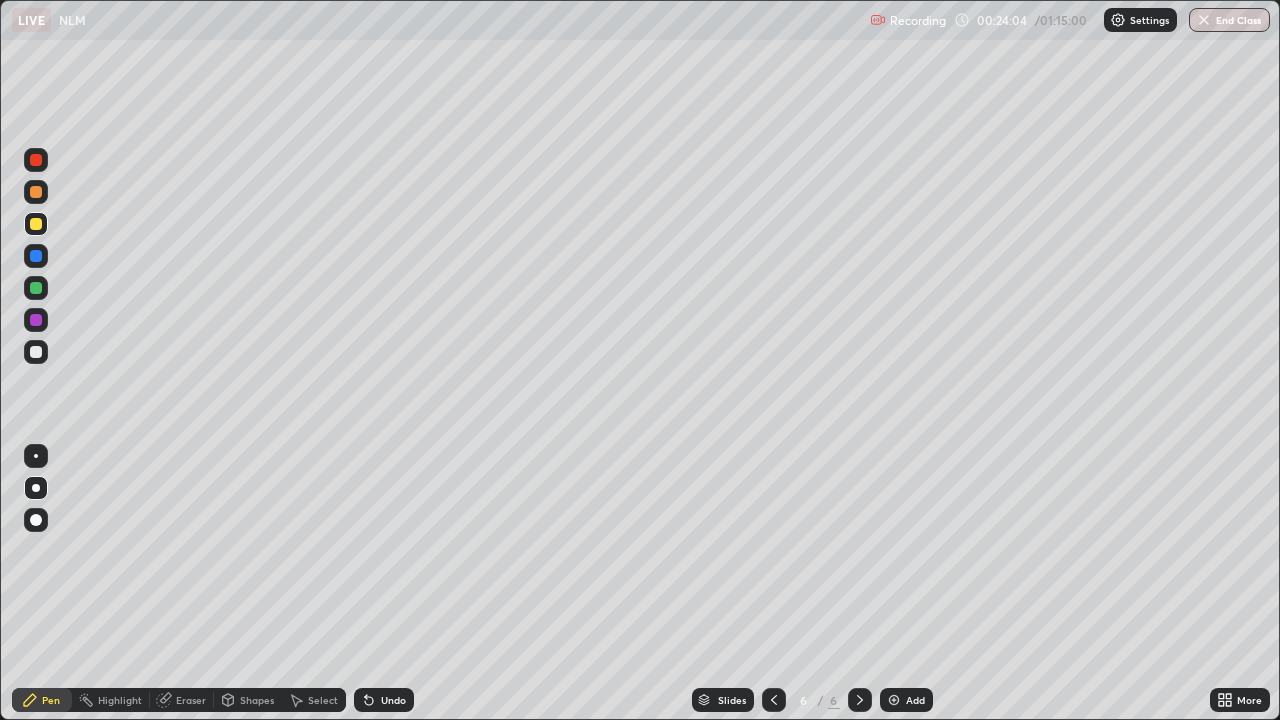 click on "Undo" at bounding box center (384, 700) 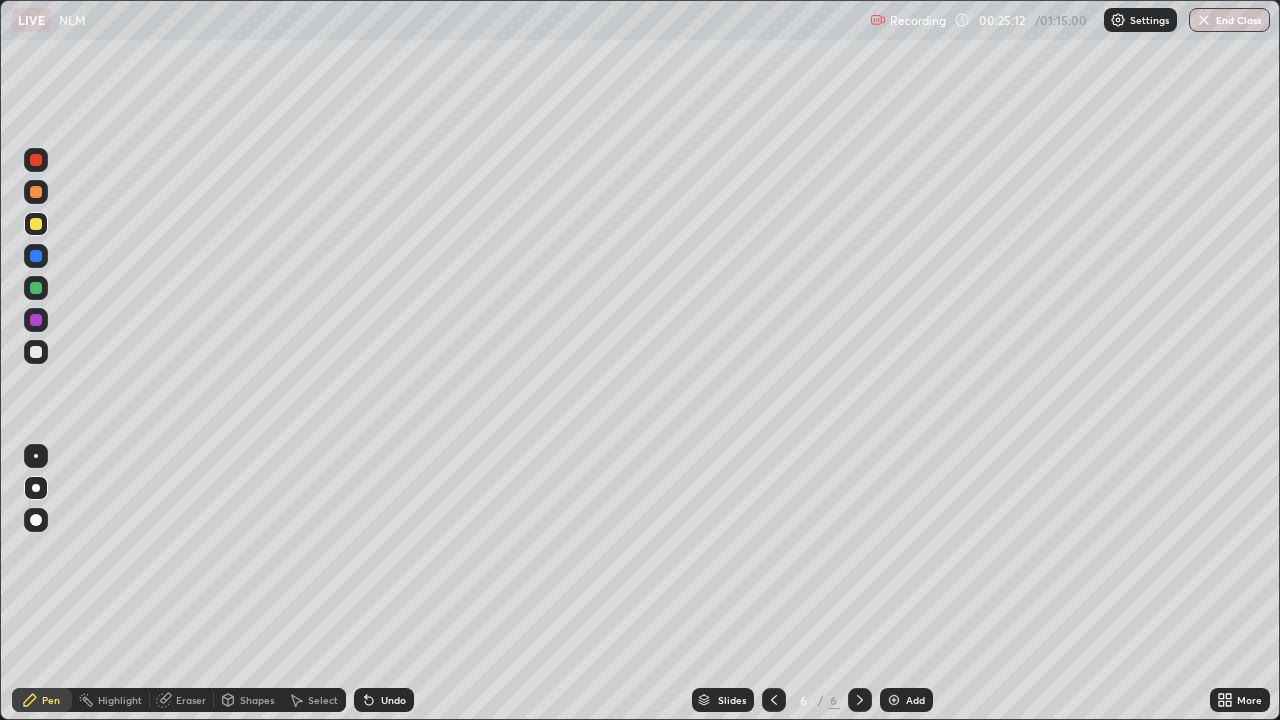 click at bounding box center (36, 352) 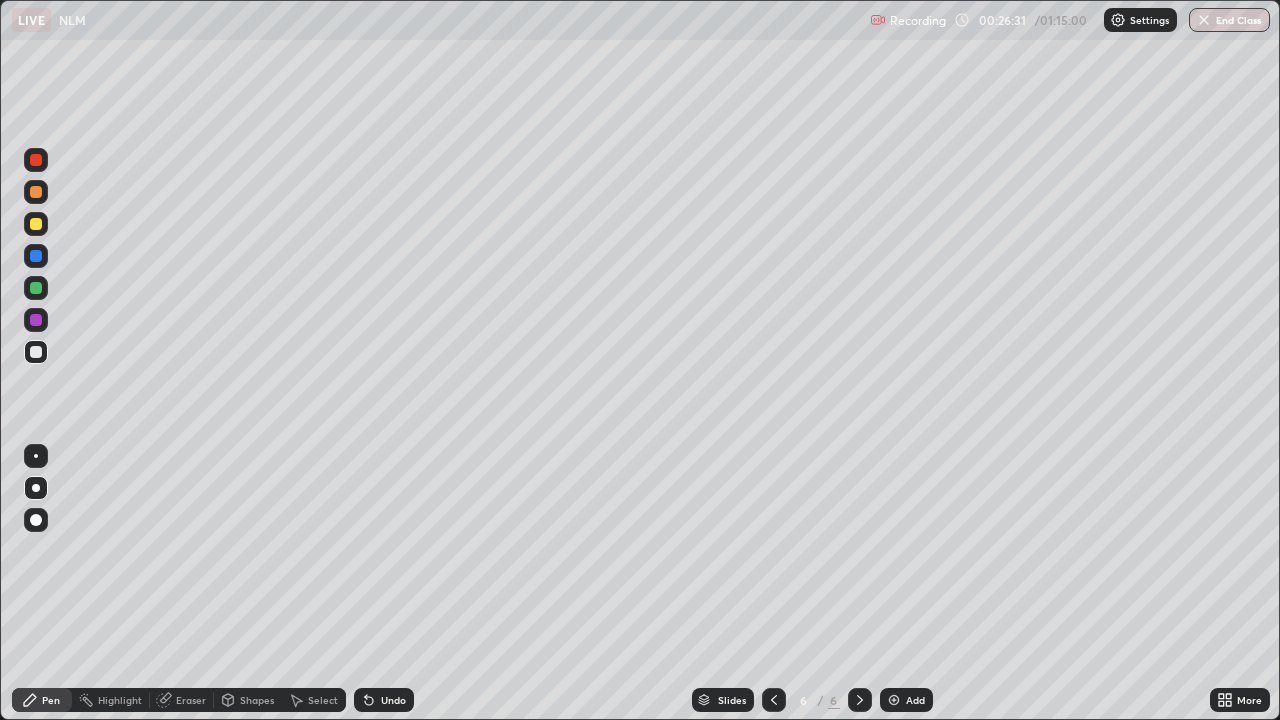 click at bounding box center [36, 320] 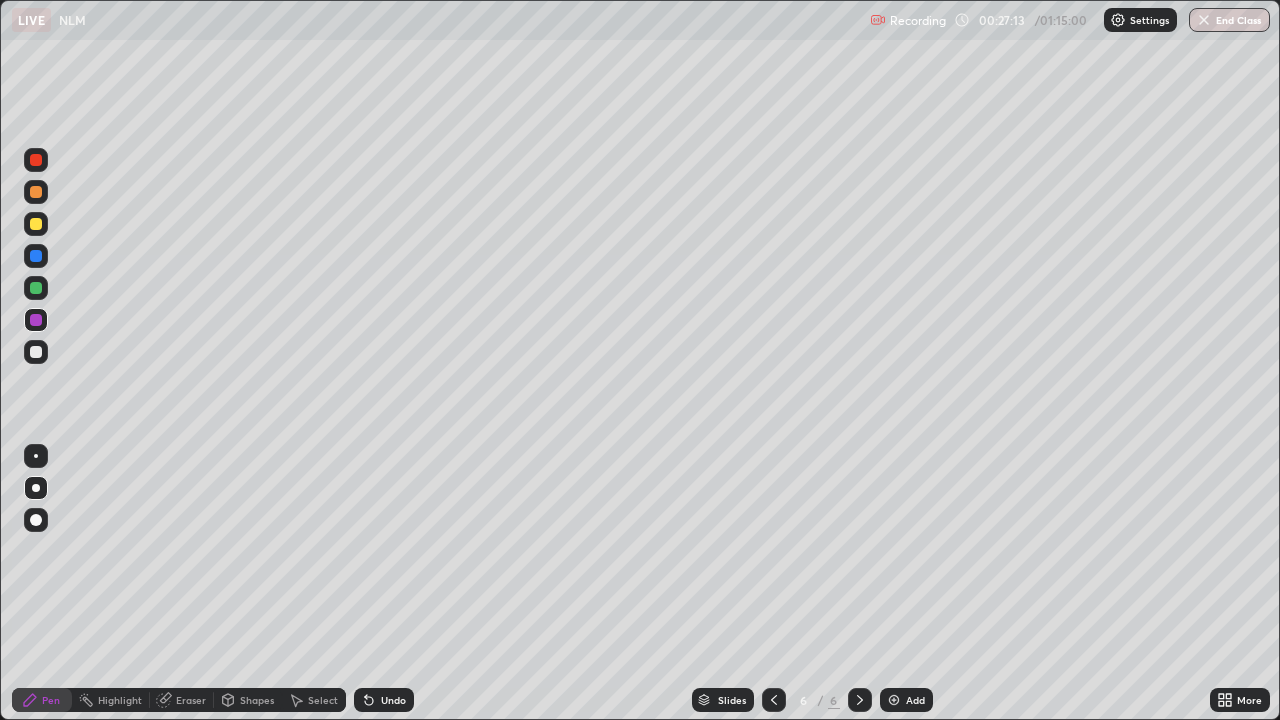 click on "Highlight" at bounding box center [120, 700] 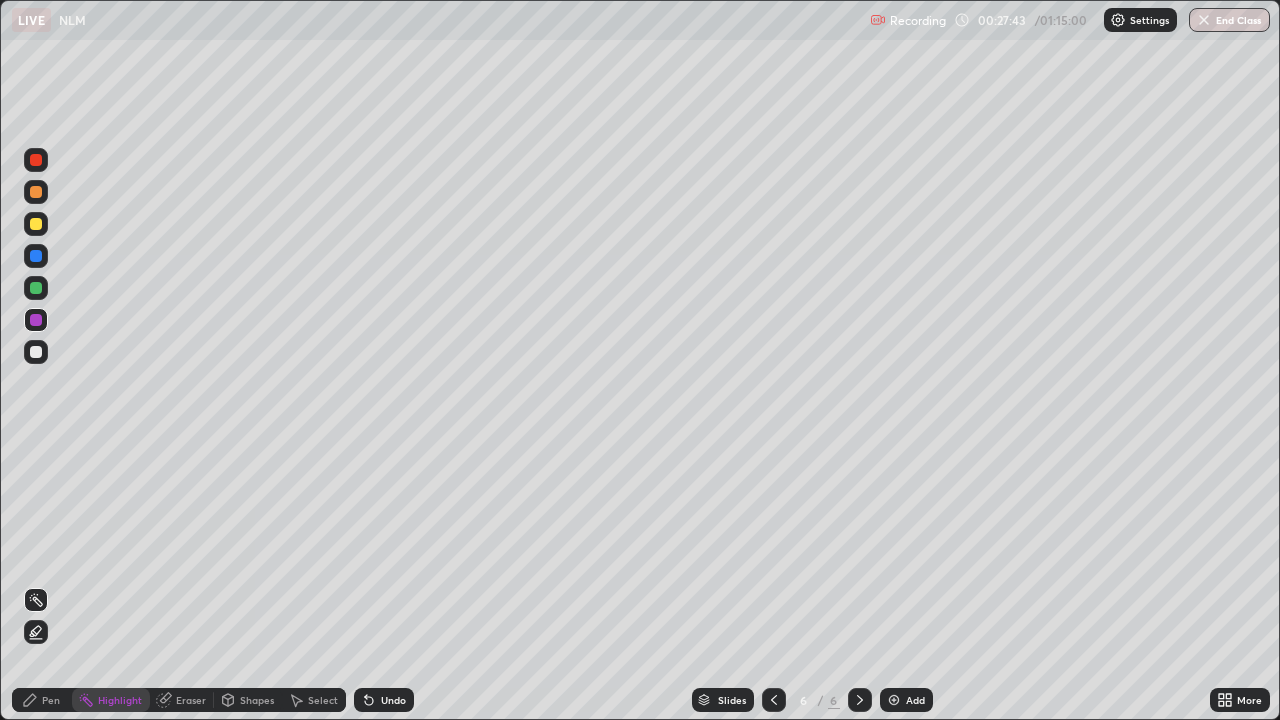 click on "Pen" at bounding box center [51, 700] 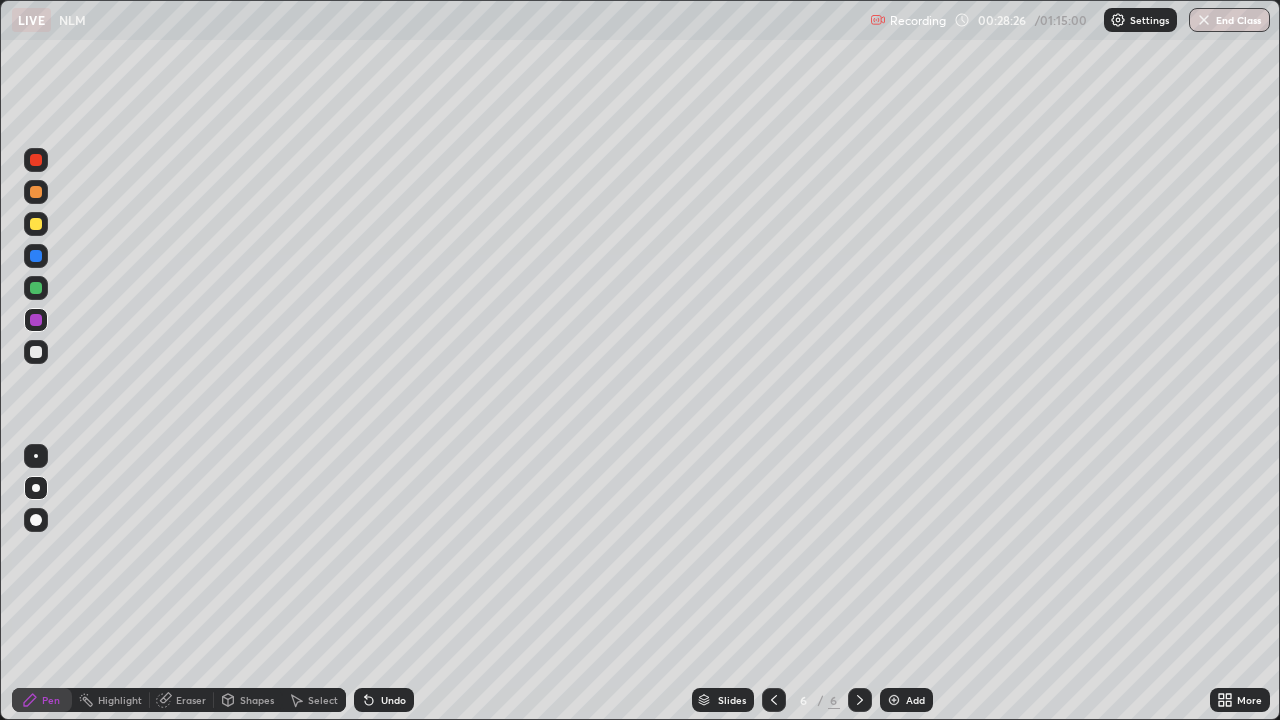 click on "Add" at bounding box center [915, 700] 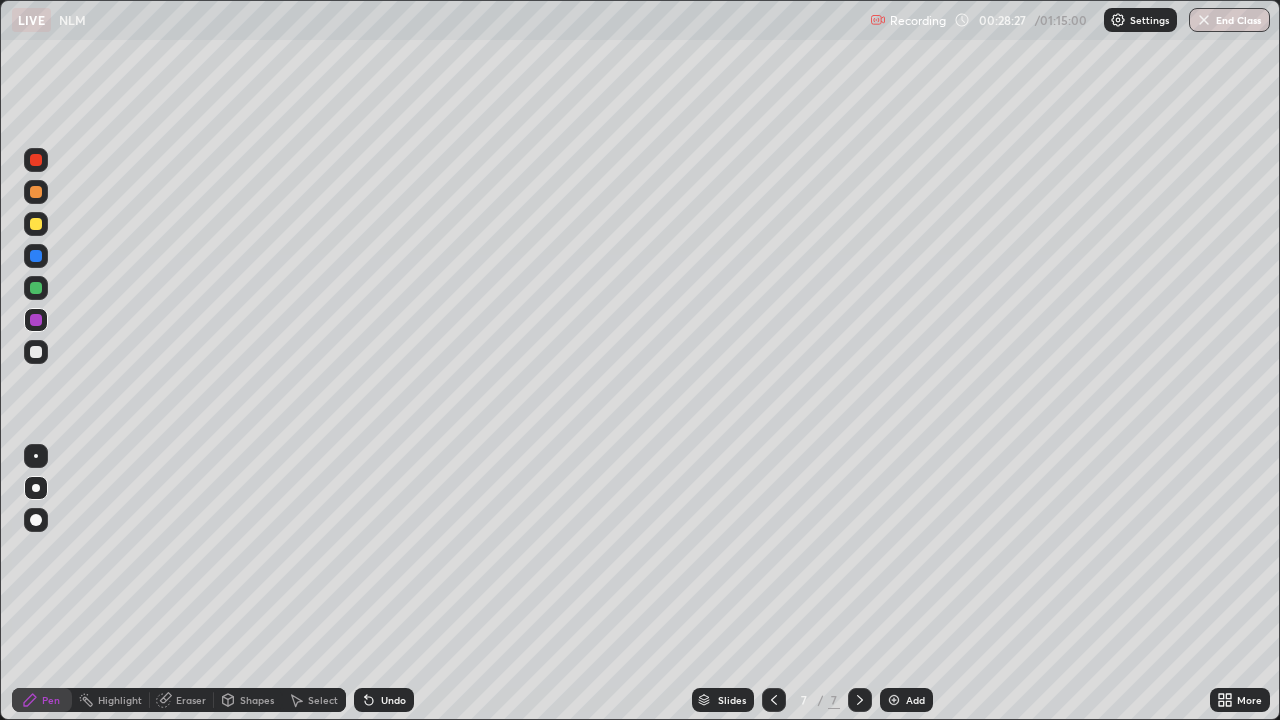 click at bounding box center [36, 352] 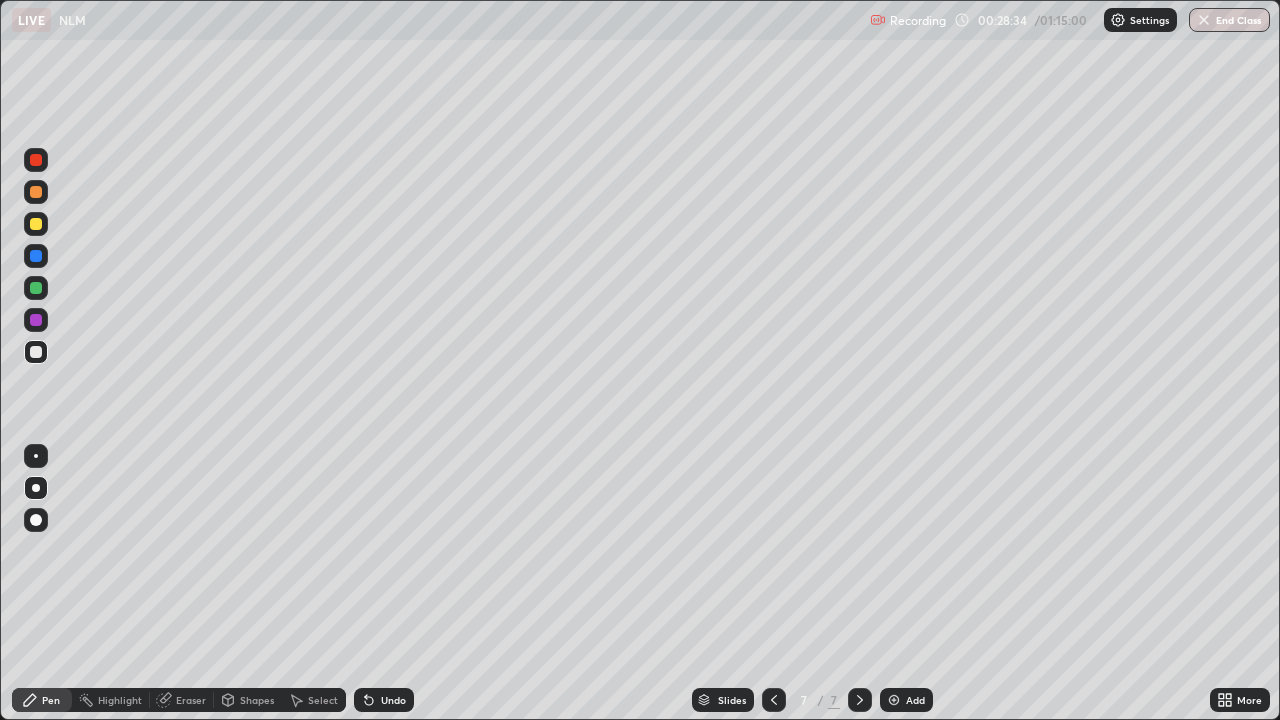 click at bounding box center (36, 224) 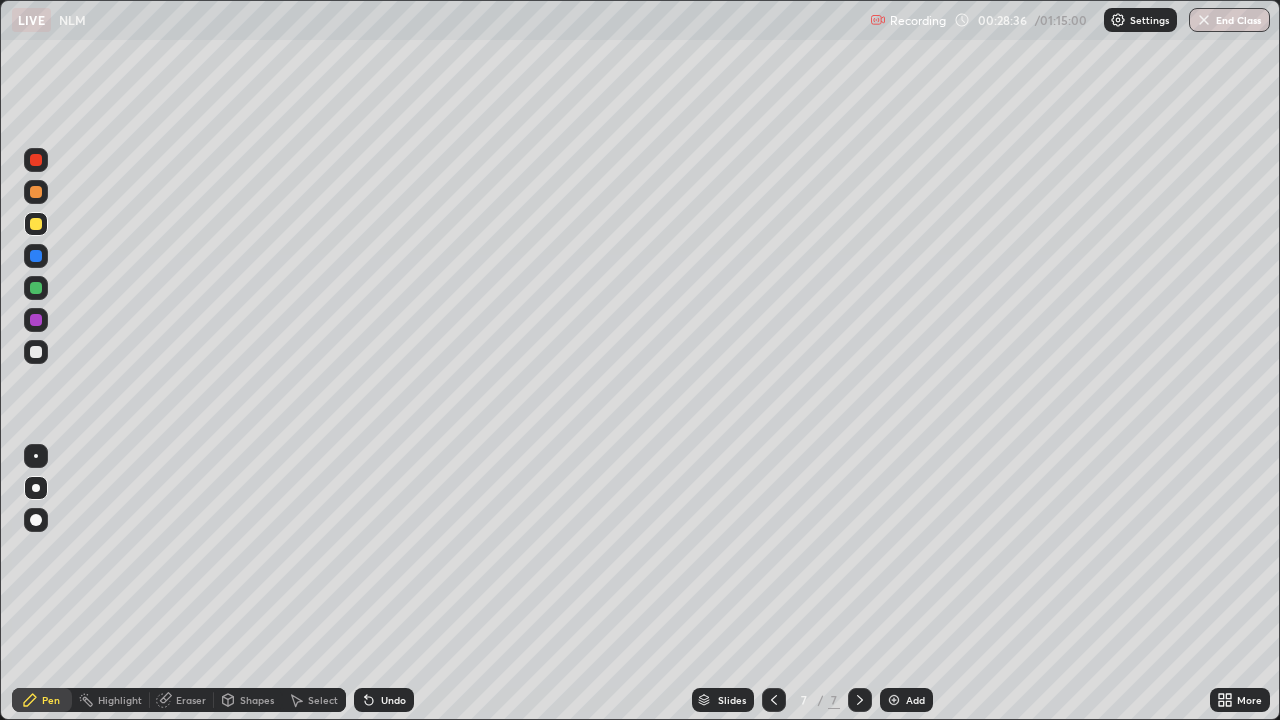 click at bounding box center (36, 352) 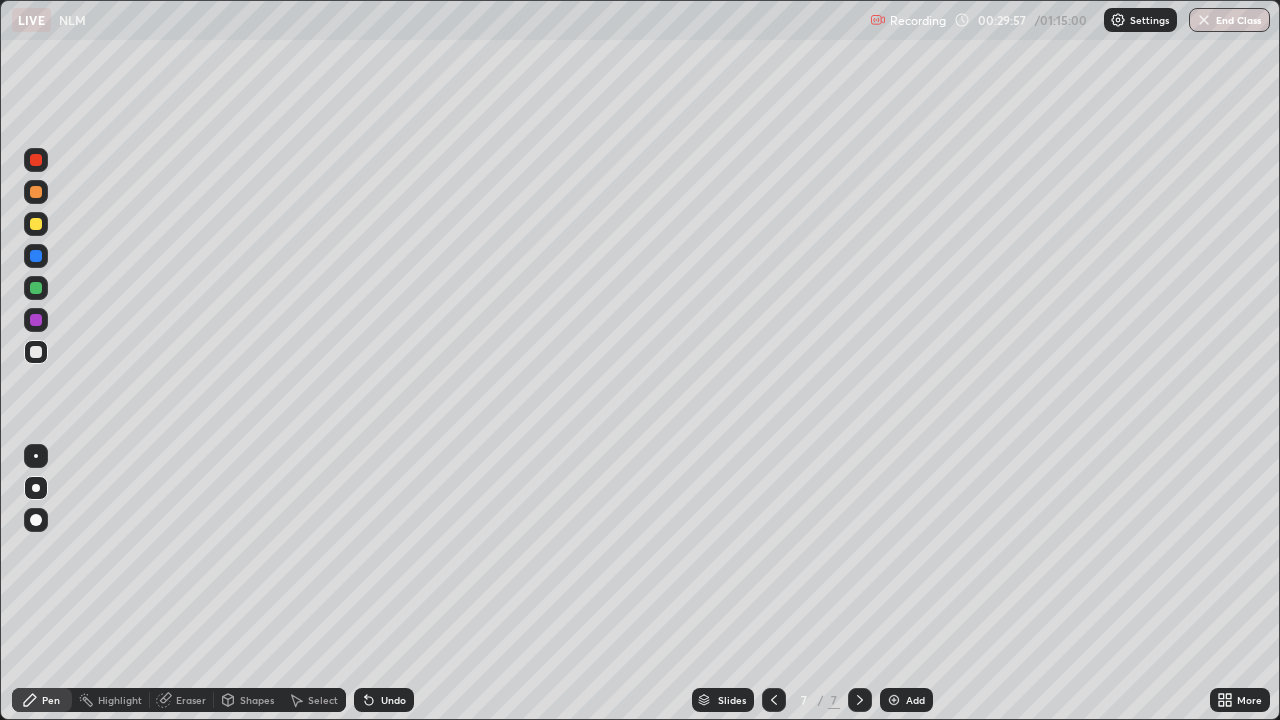 click 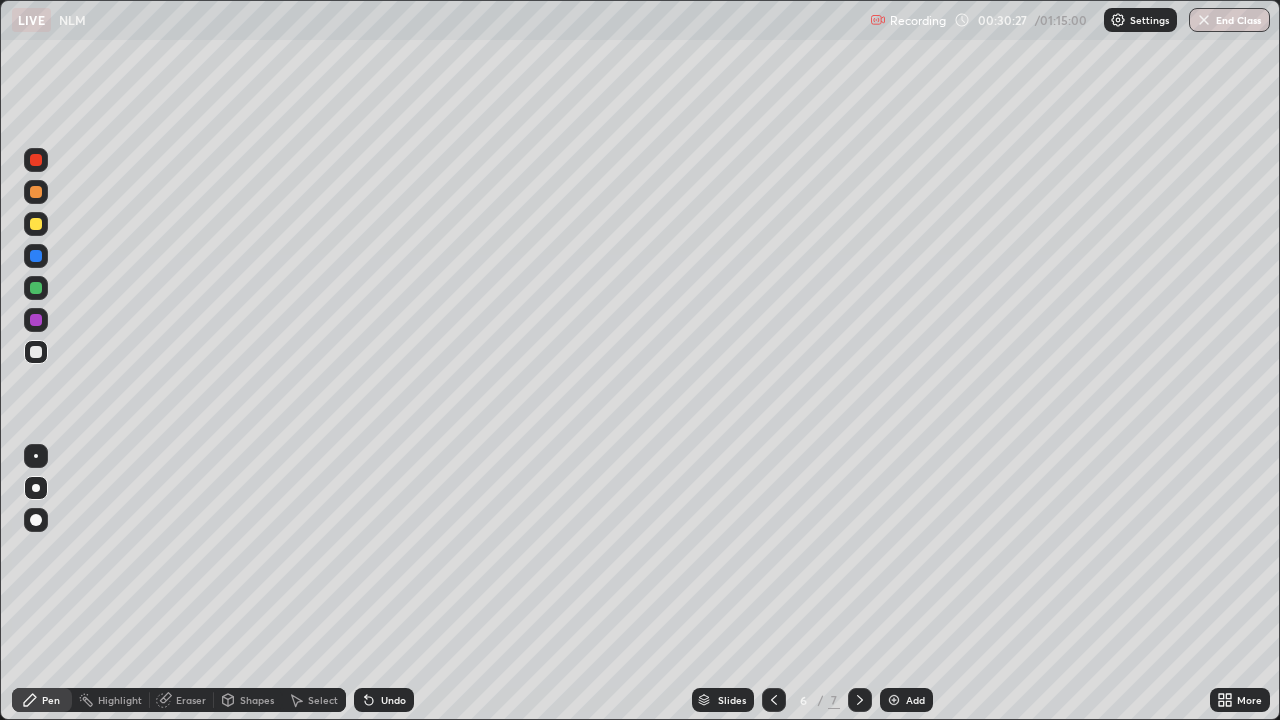 click on "Highlight" at bounding box center (120, 700) 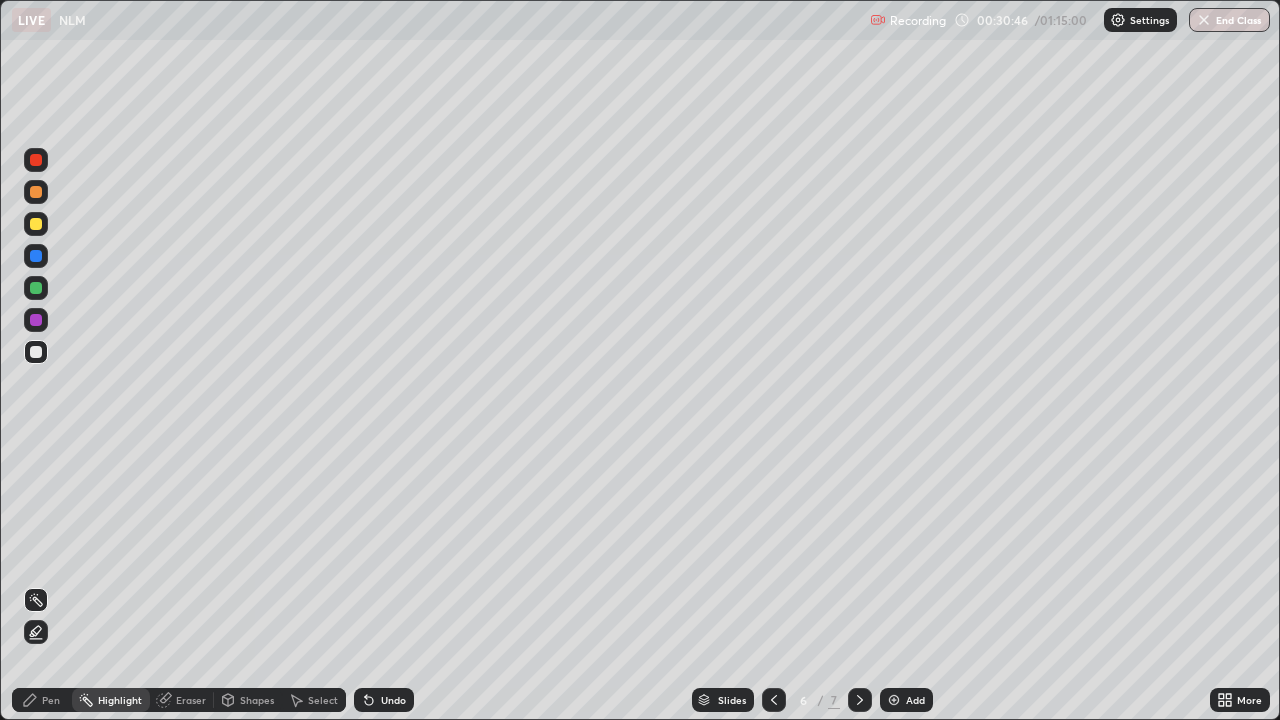 click at bounding box center [860, 700] 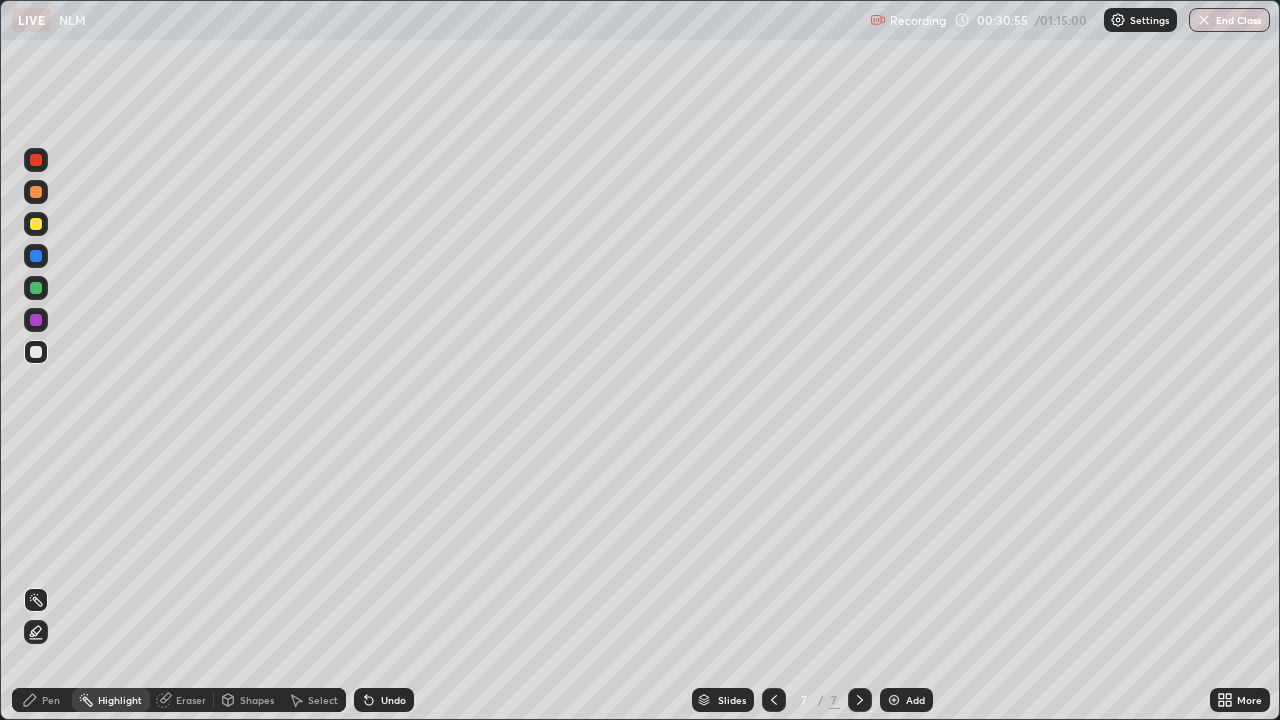 click at bounding box center (36, 224) 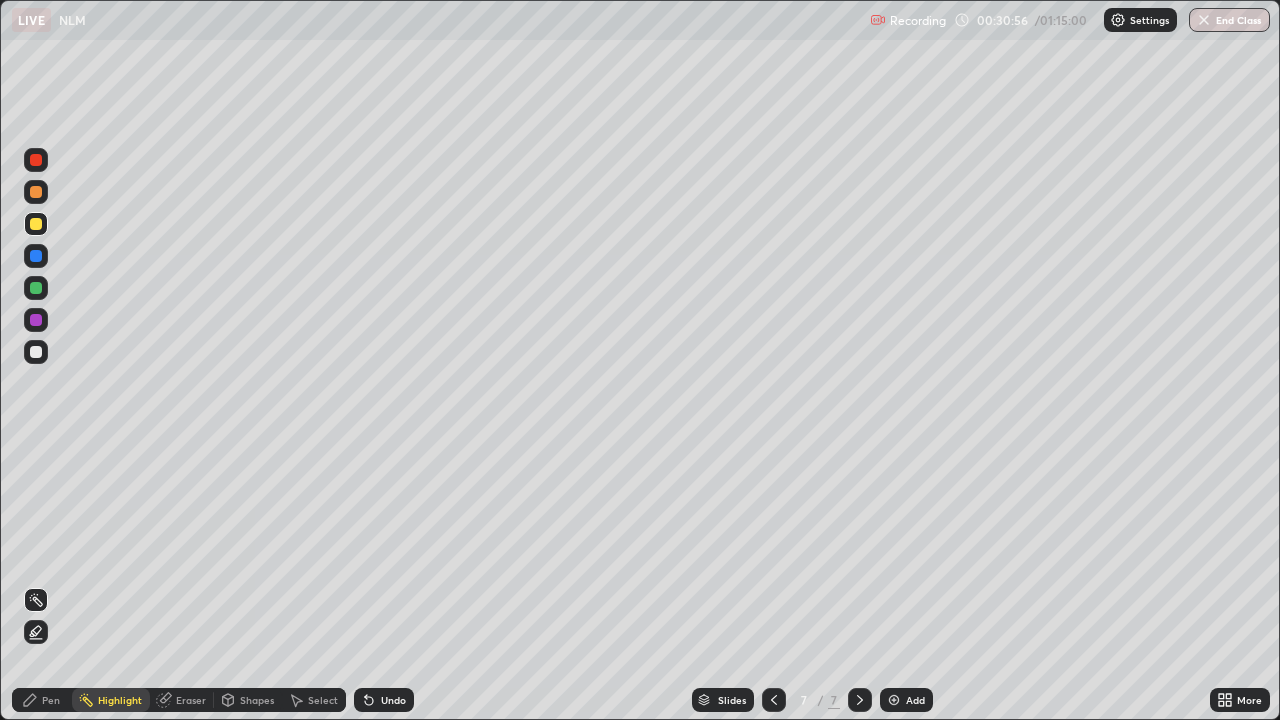 click at bounding box center [36, 192] 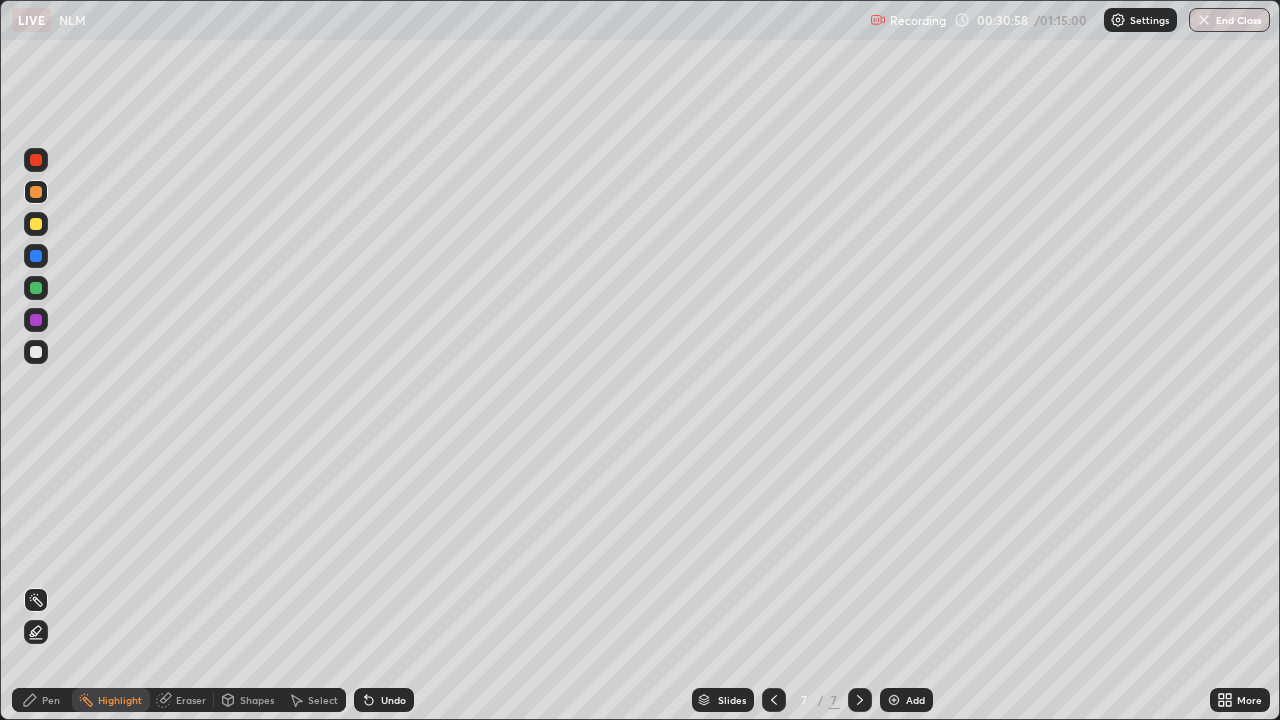 click on "Pen" at bounding box center (42, 700) 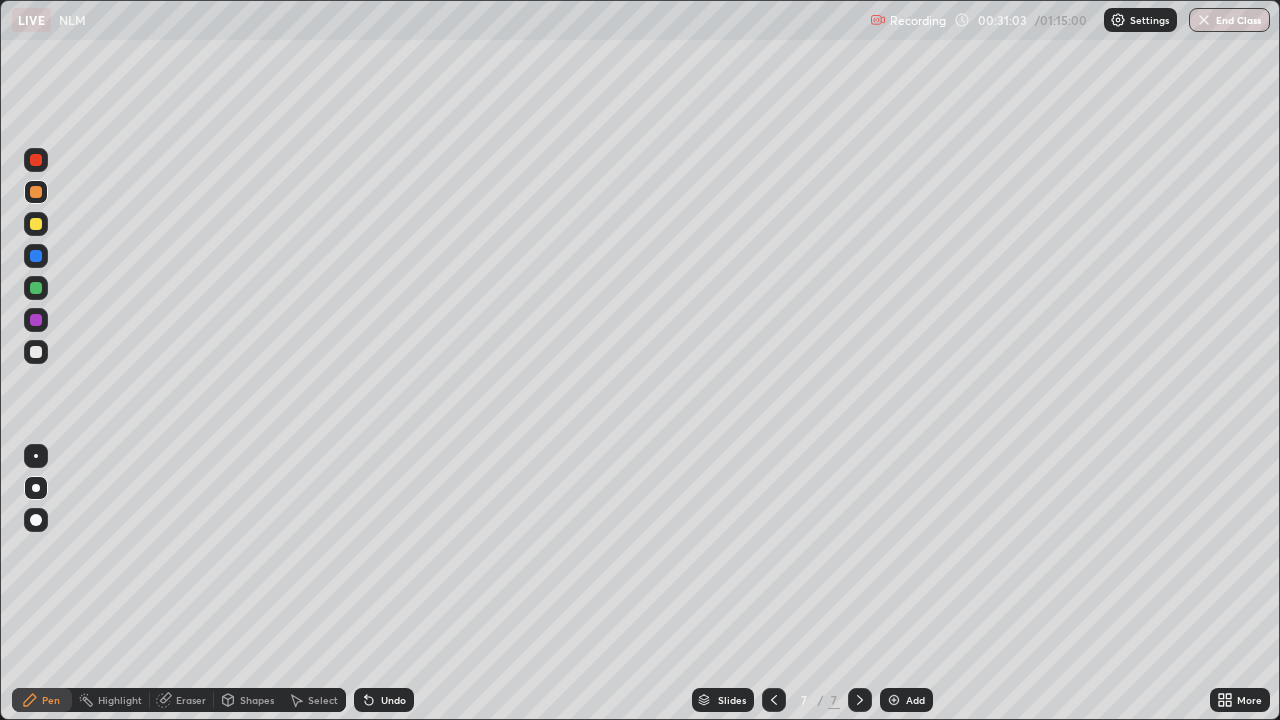 click 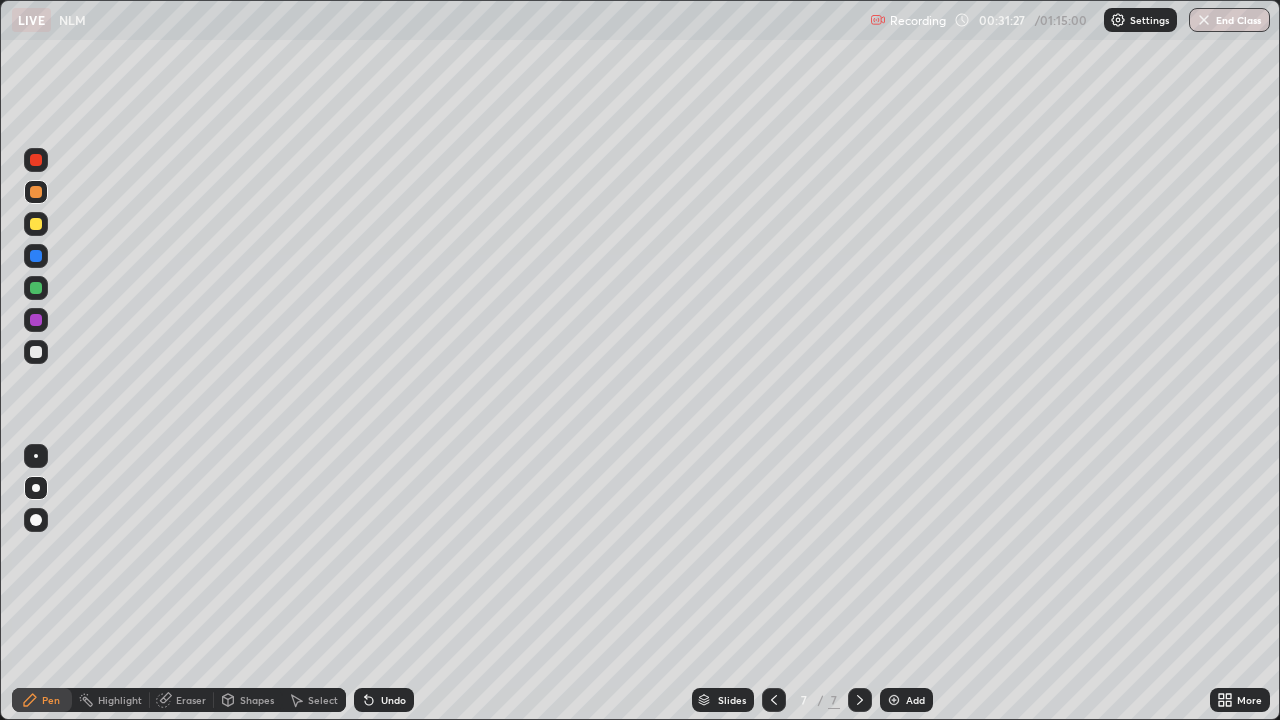 click on "Highlight" at bounding box center [111, 700] 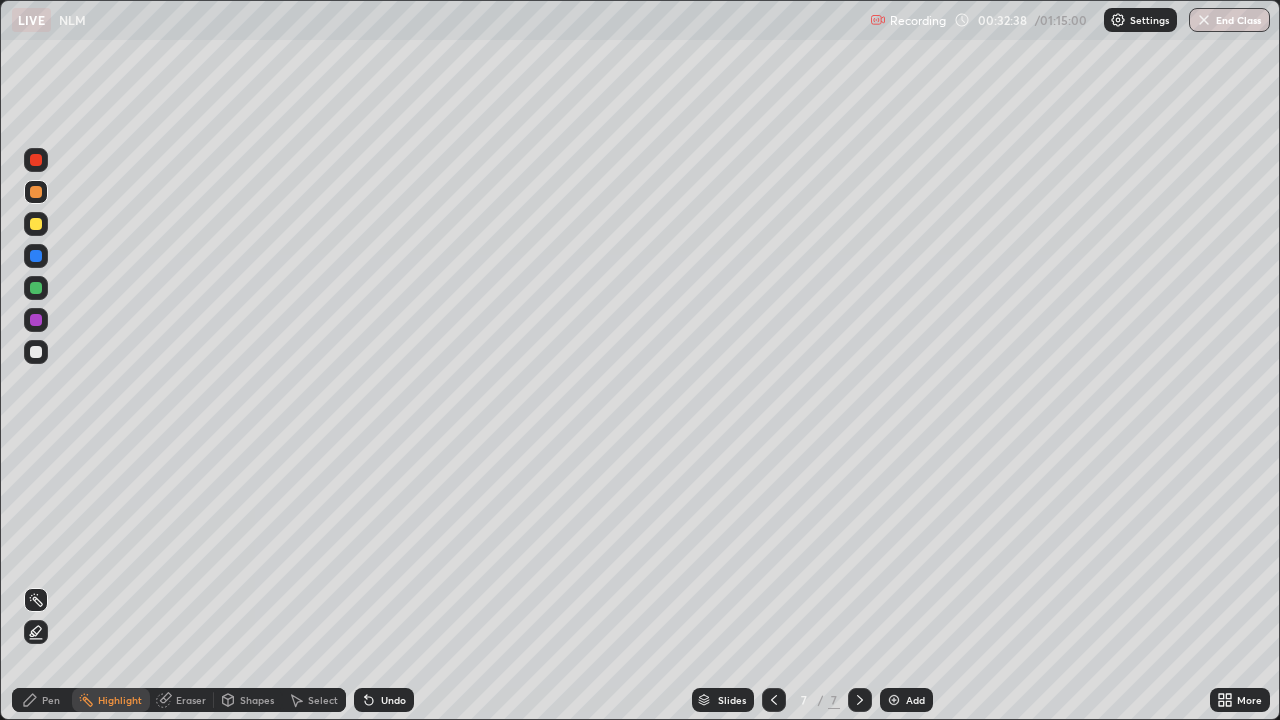 click on "Pen" at bounding box center (51, 700) 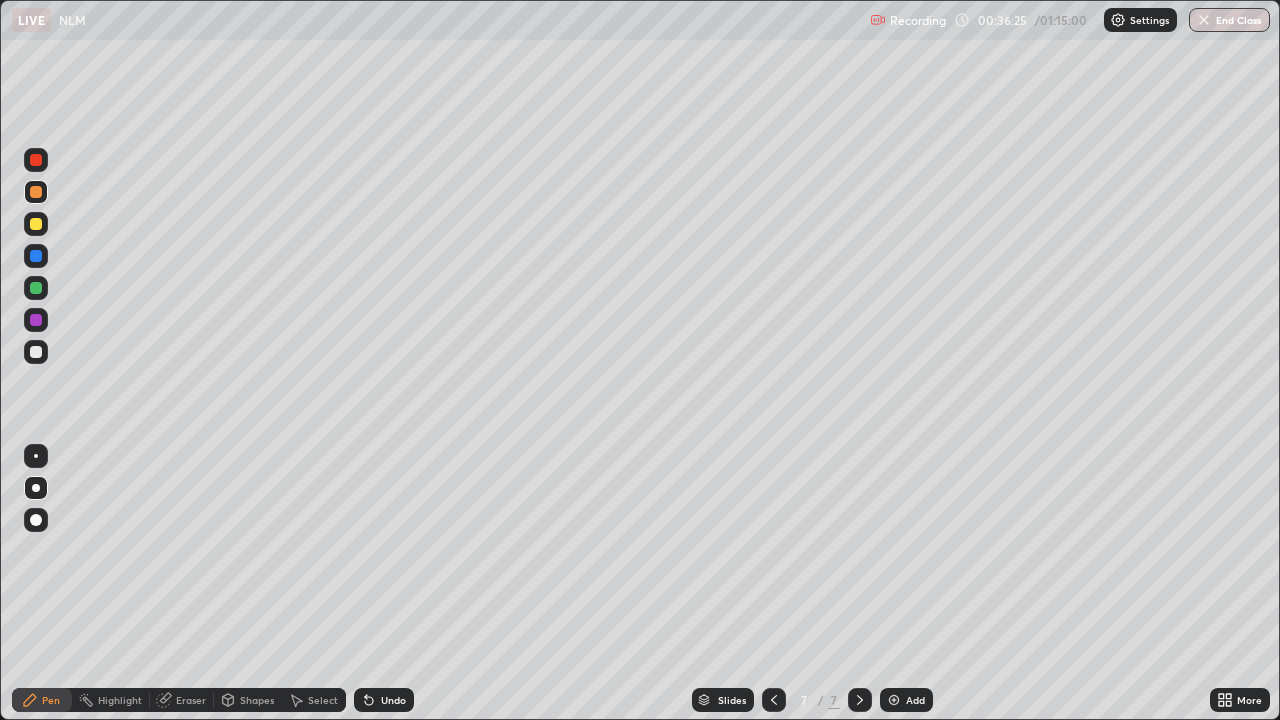 click on "Undo" at bounding box center [393, 700] 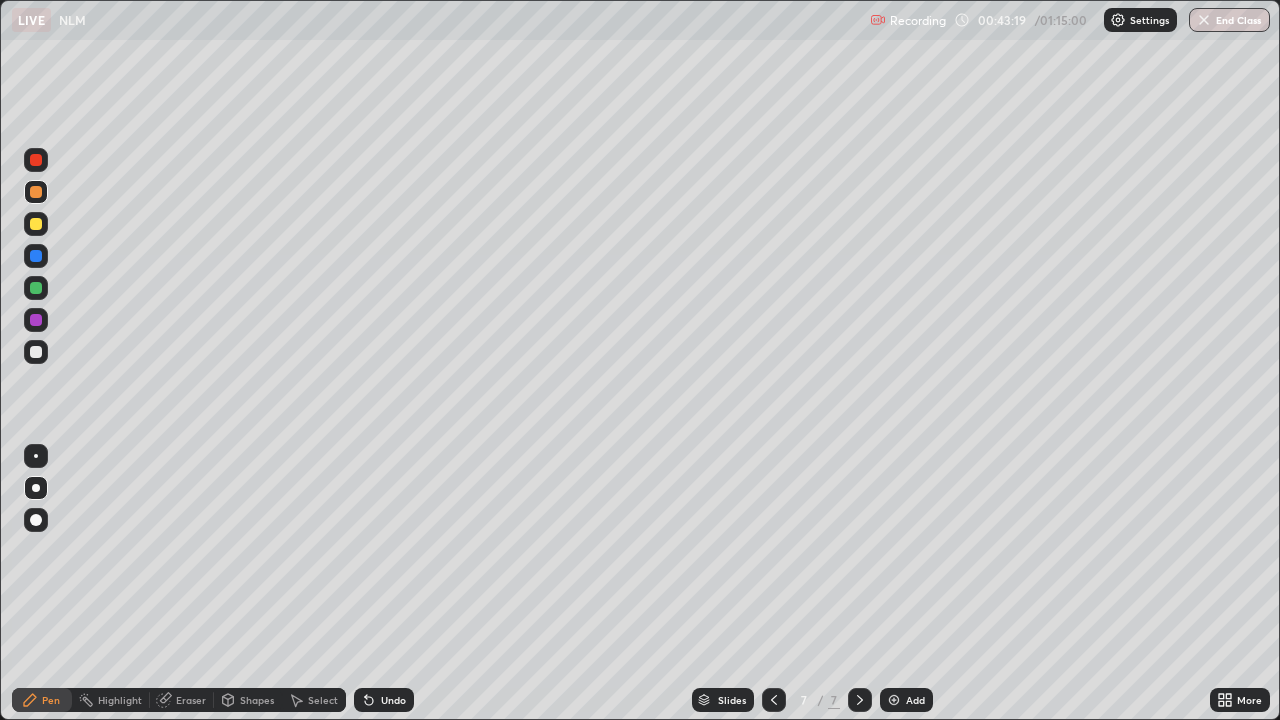 click on "Eraser" at bounding box center (182, 700) 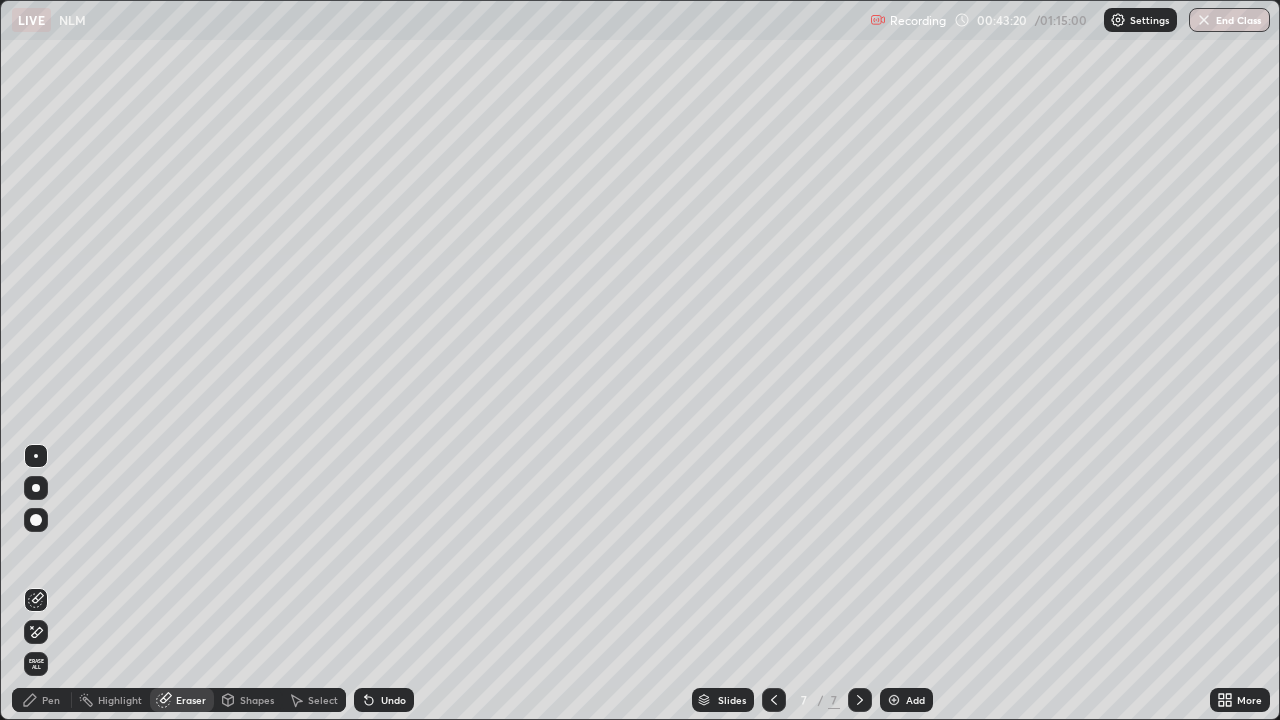 click 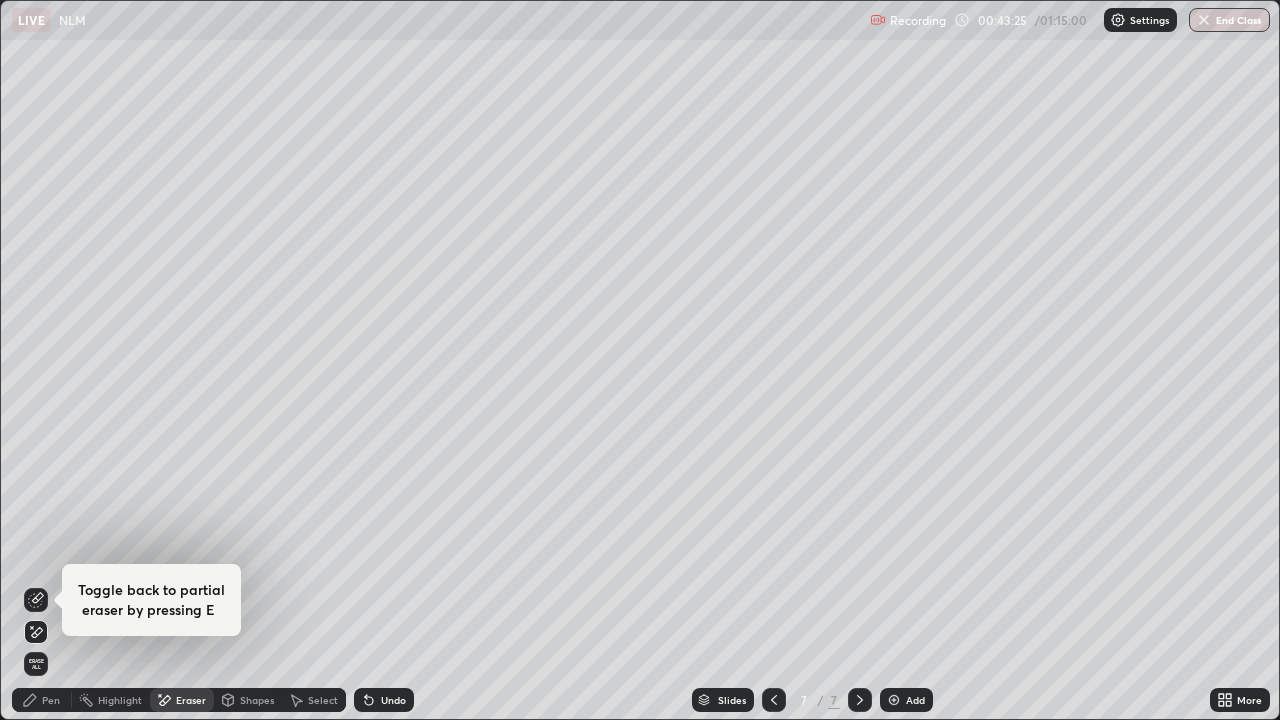 click on "Undo" at bounding box center (384, 700) 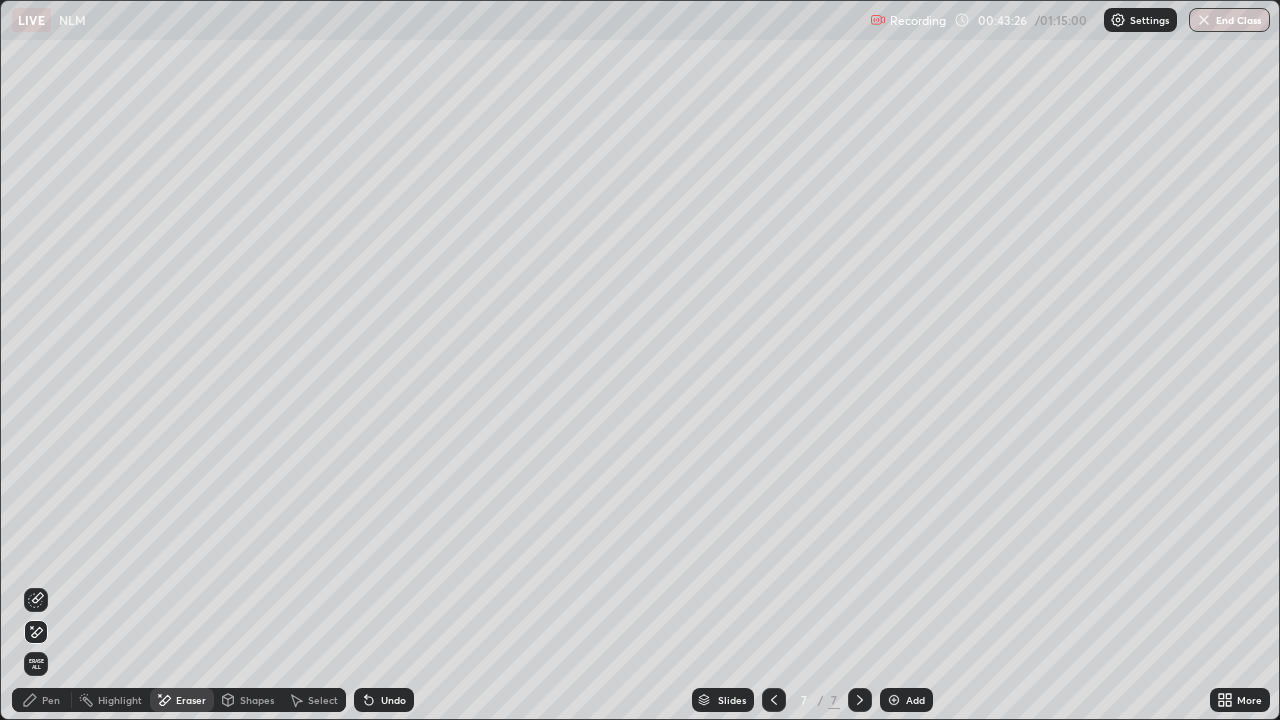 click on "Undo" at bounding box center (384, 700) 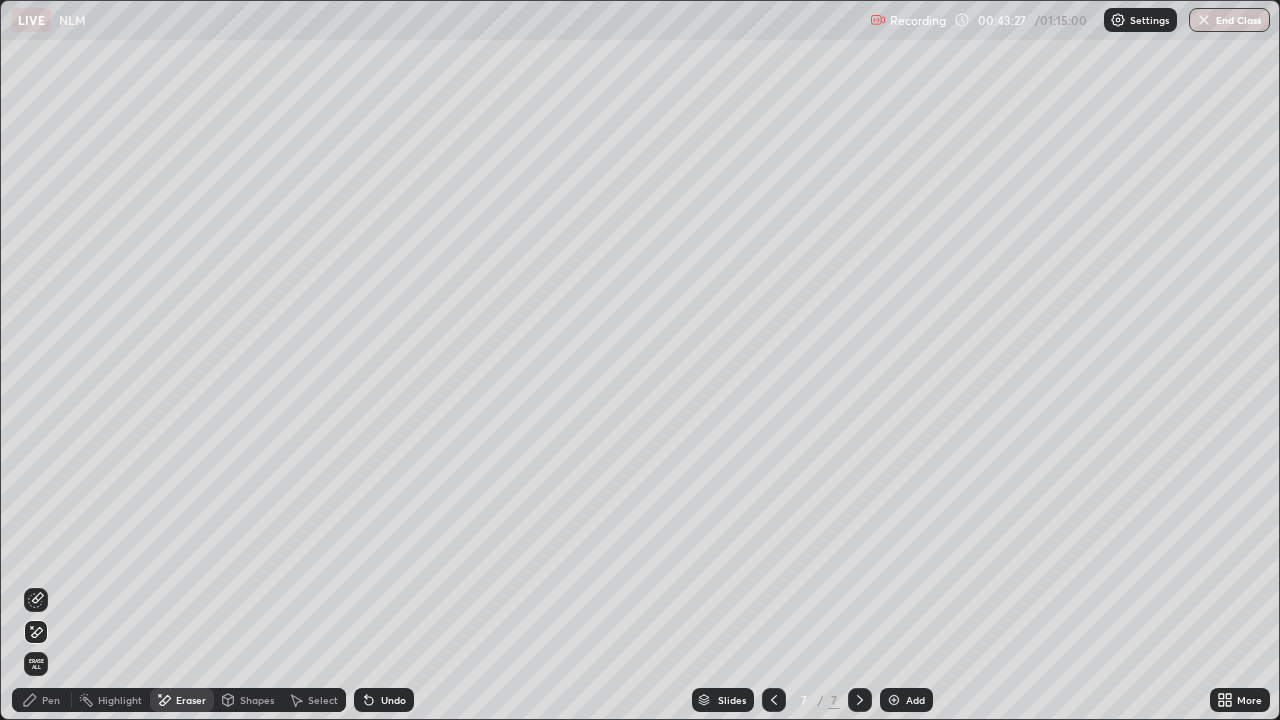 click on "Undo" at bounding box center (384, 700) 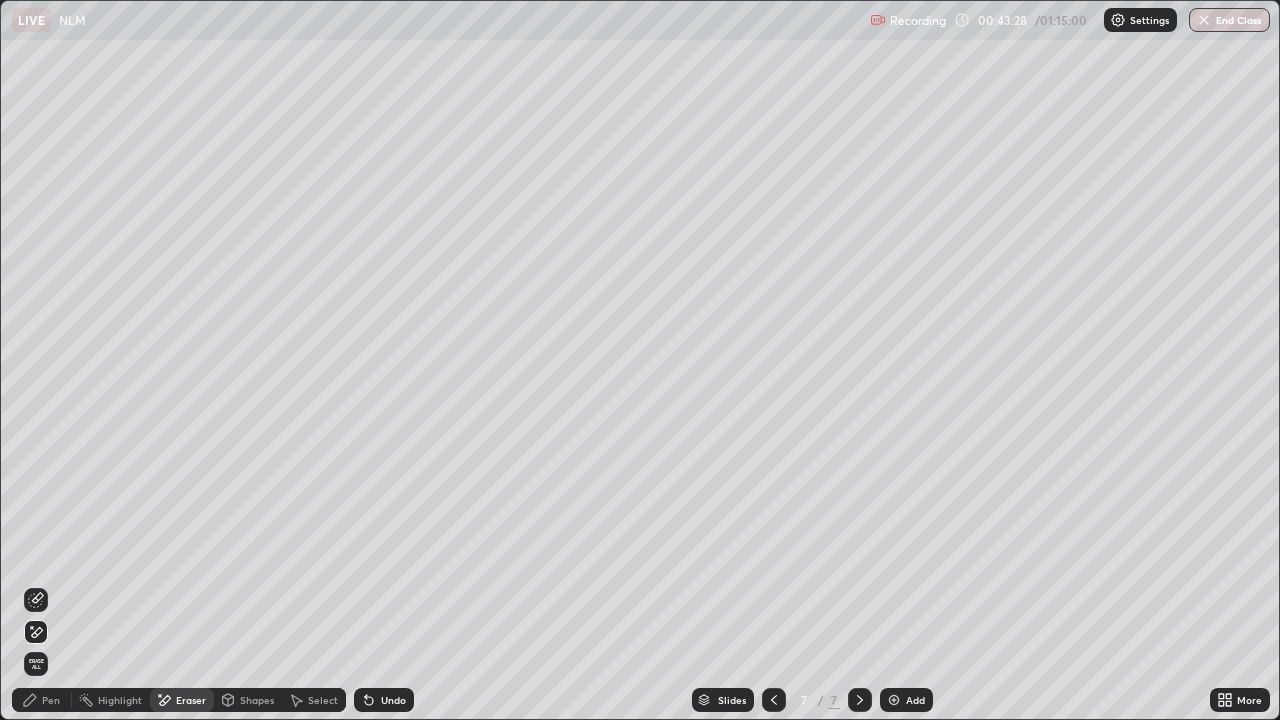 click on "Undo" at bounding box center [384, 700] 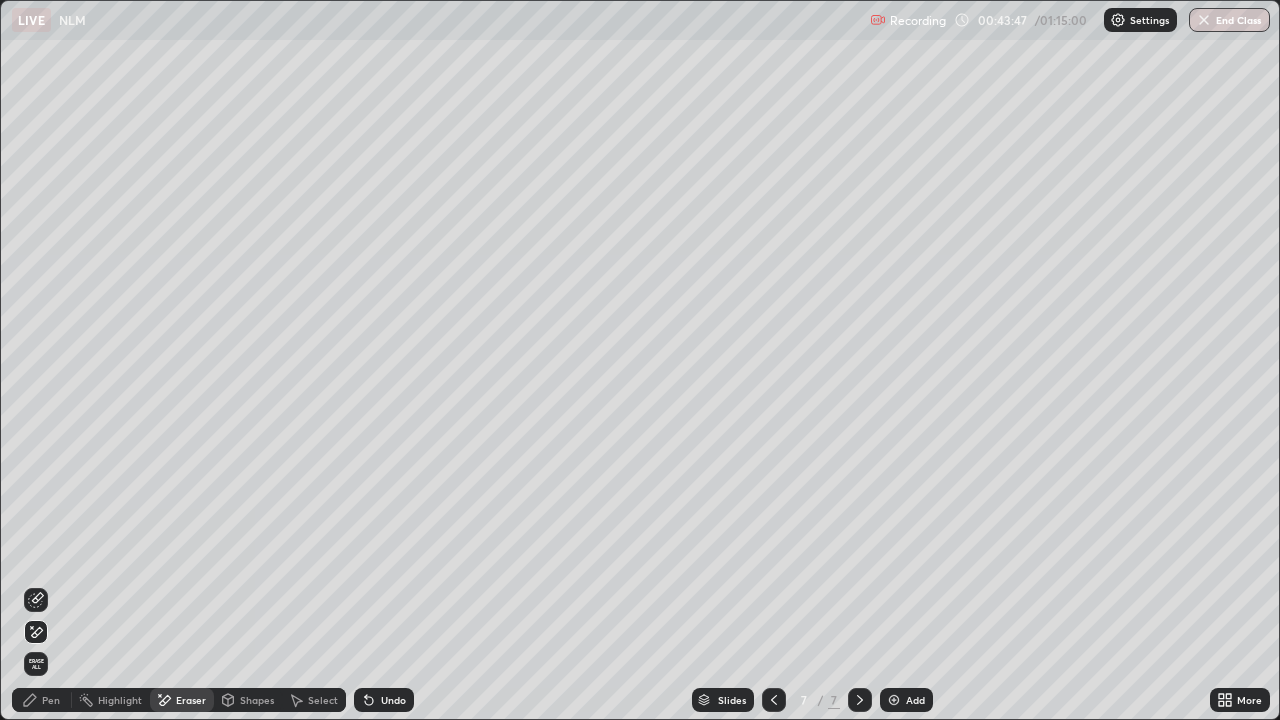 click at bounding box center [894, 700] 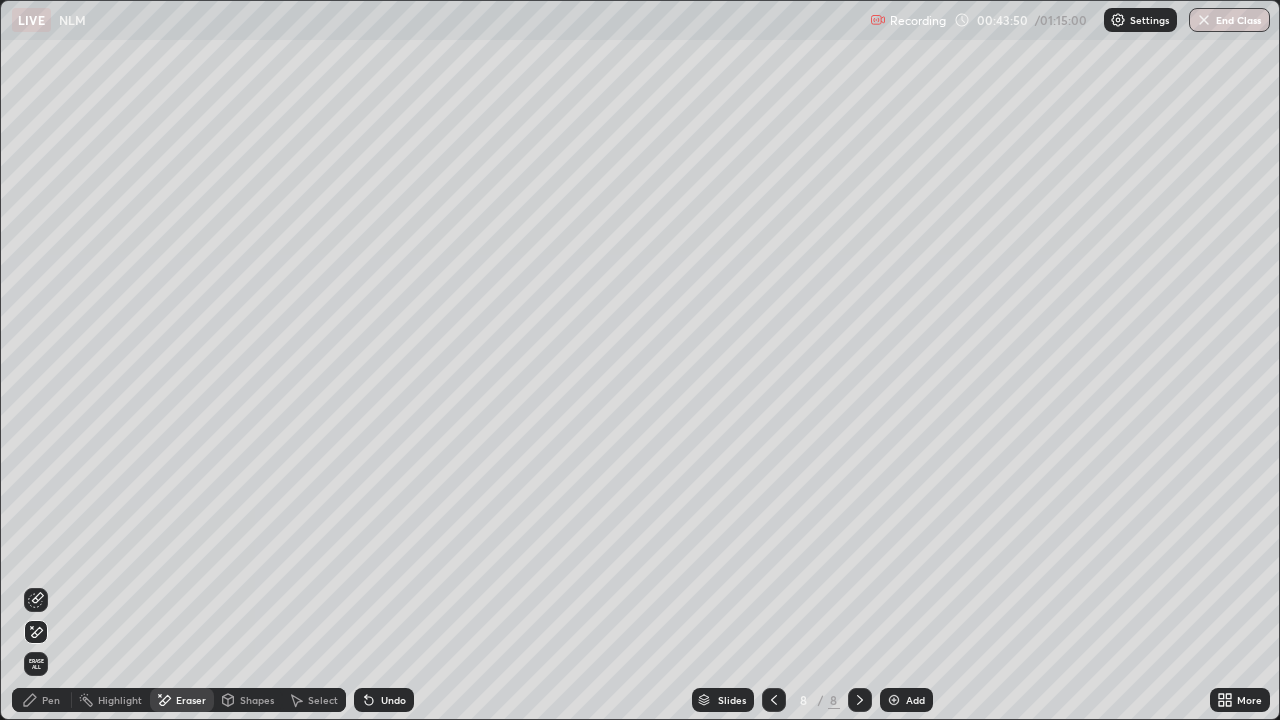 click on "Pen" at bounding box center [42, 700] 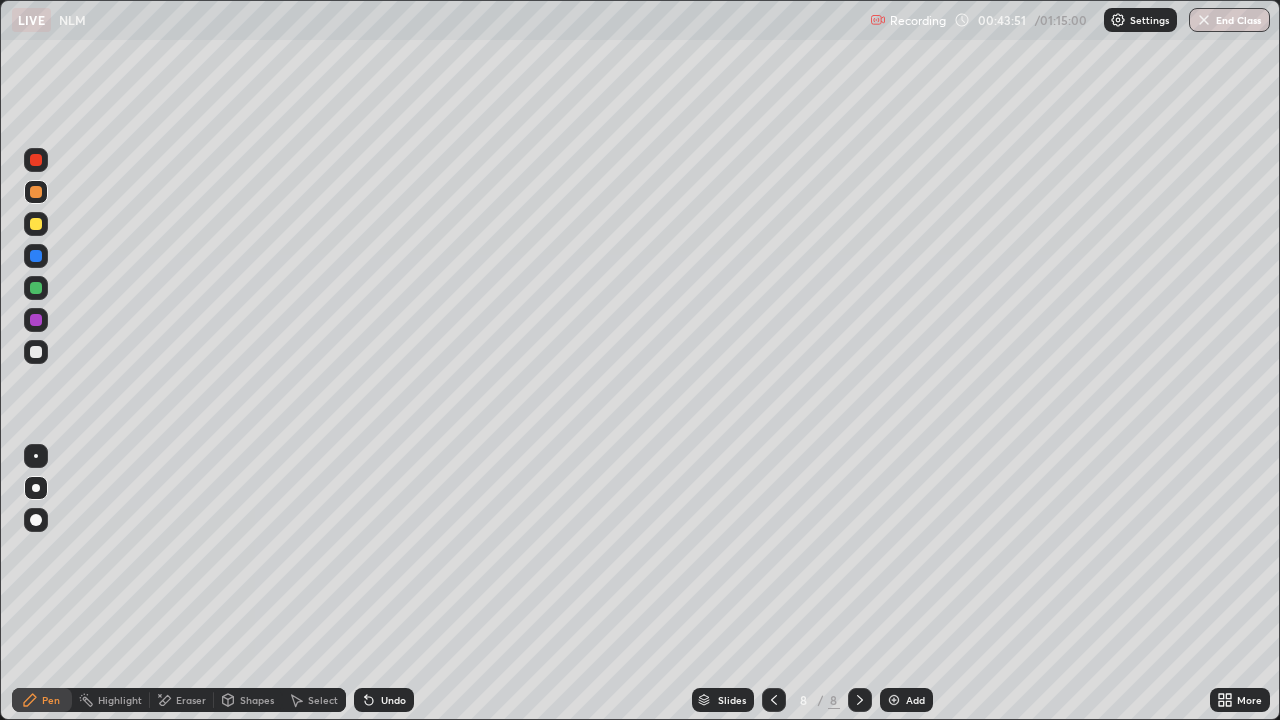 click at bounding box center [36, 352] 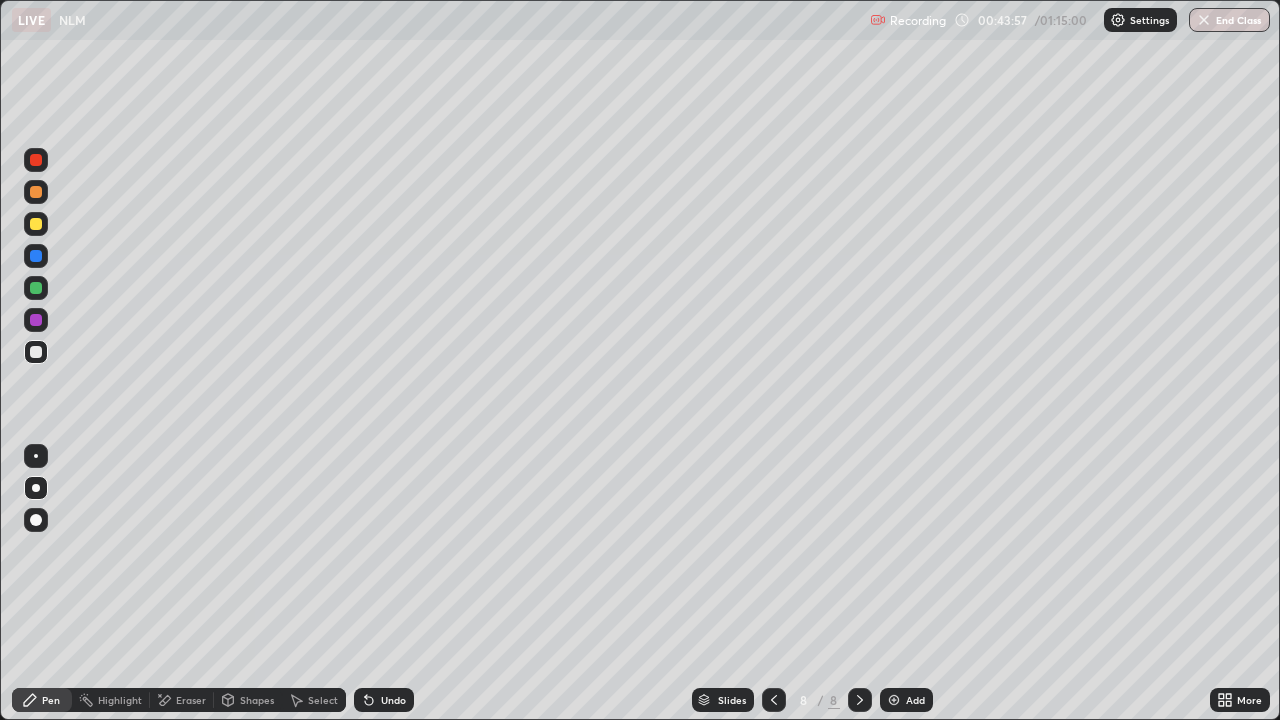 click at bounding box center [36, 320] 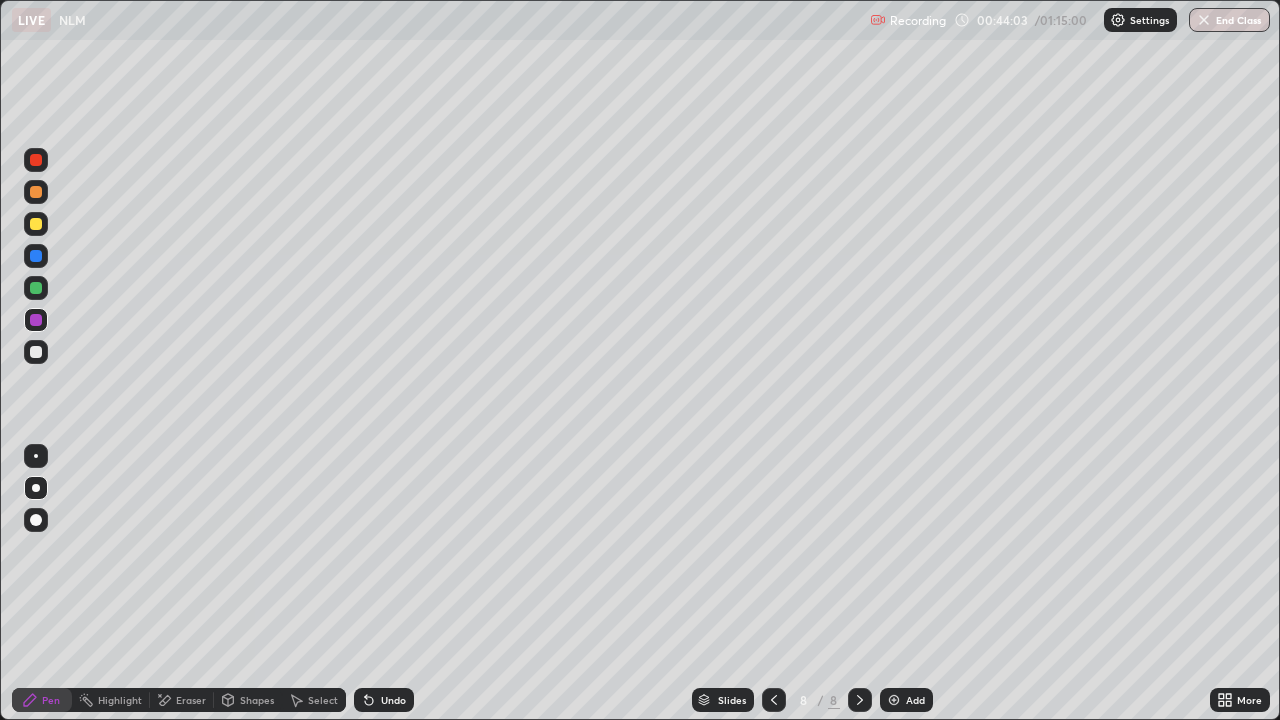 click at bounding box center (36, 288) 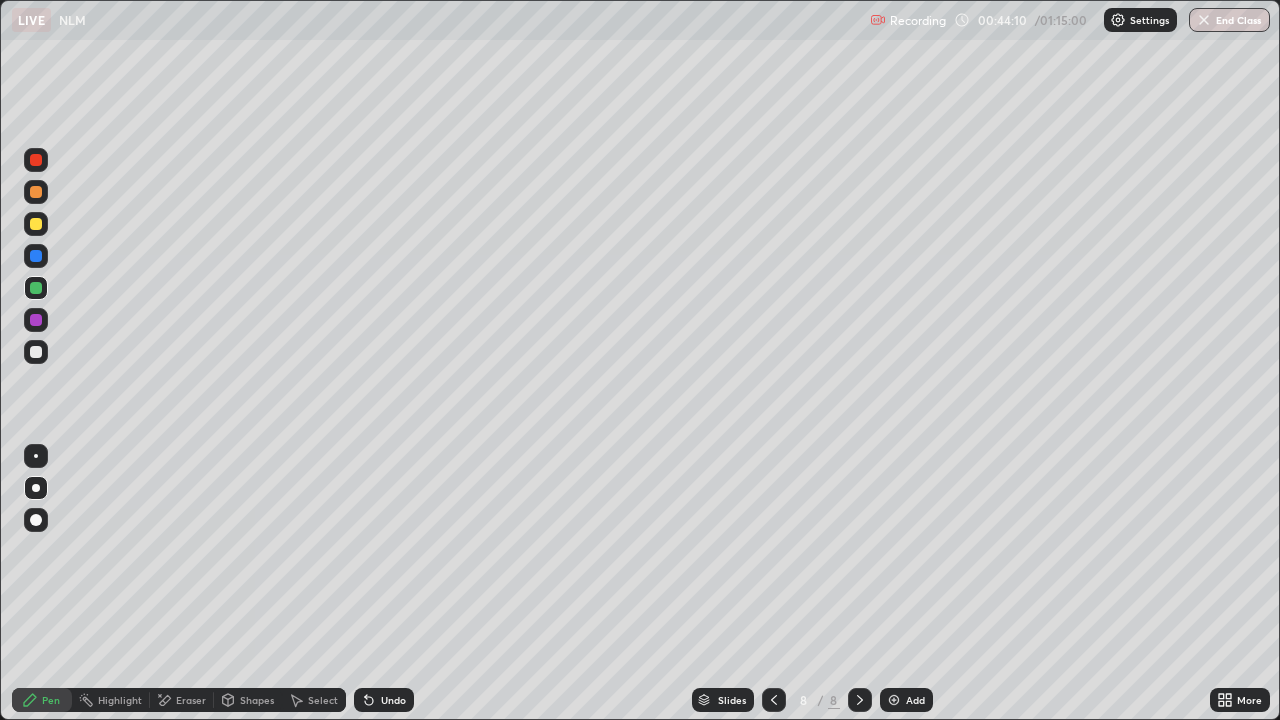 click at bounding box center (36, 256) 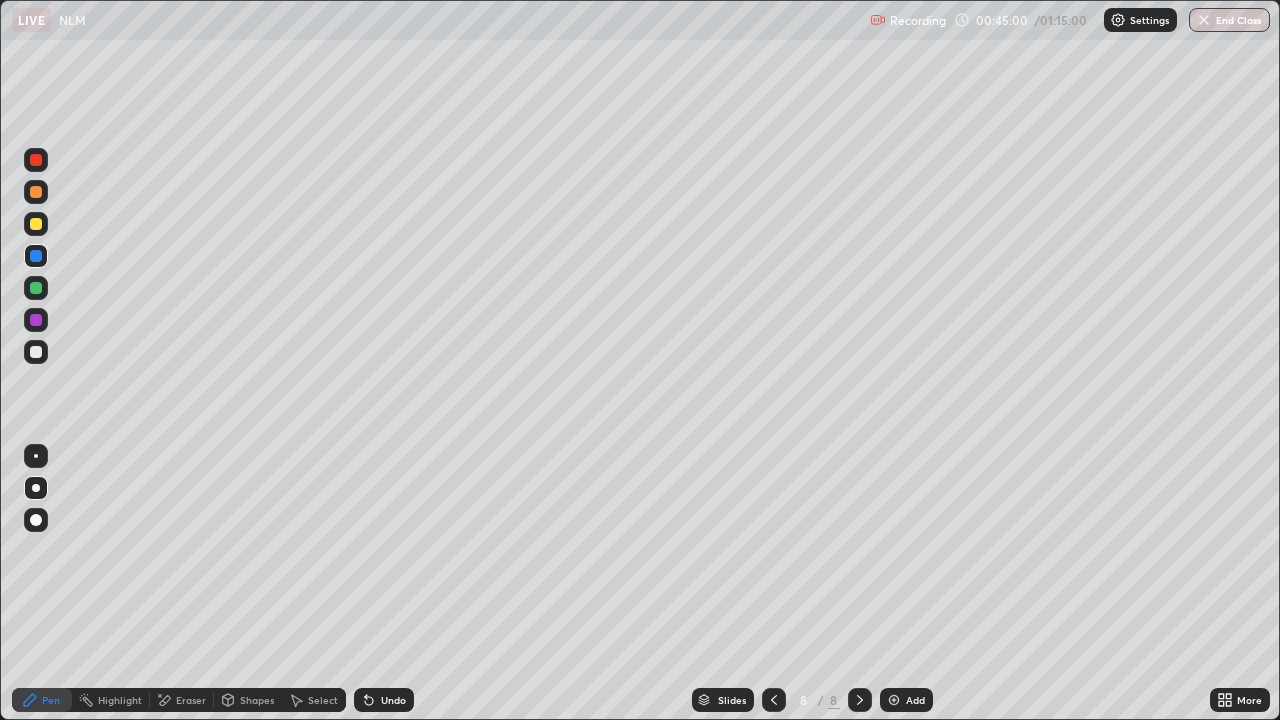 click at bounding box center (36, 352) 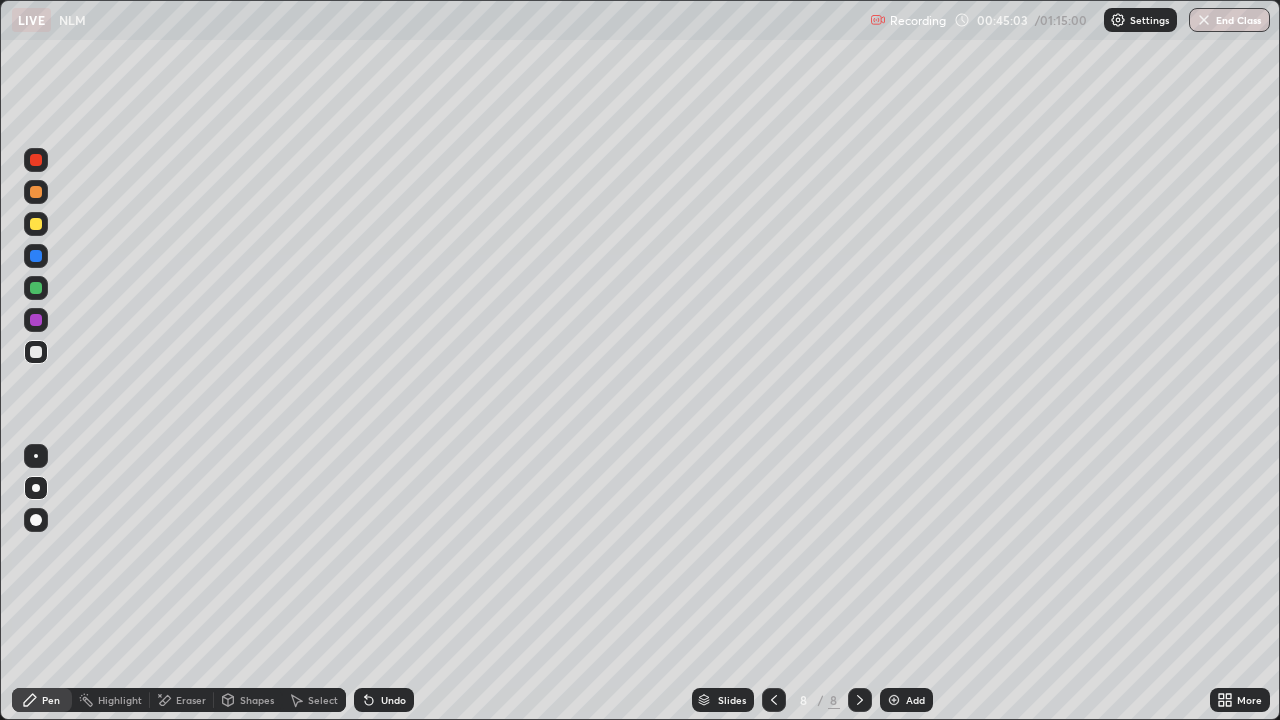 click at bounding box center (36, 224) 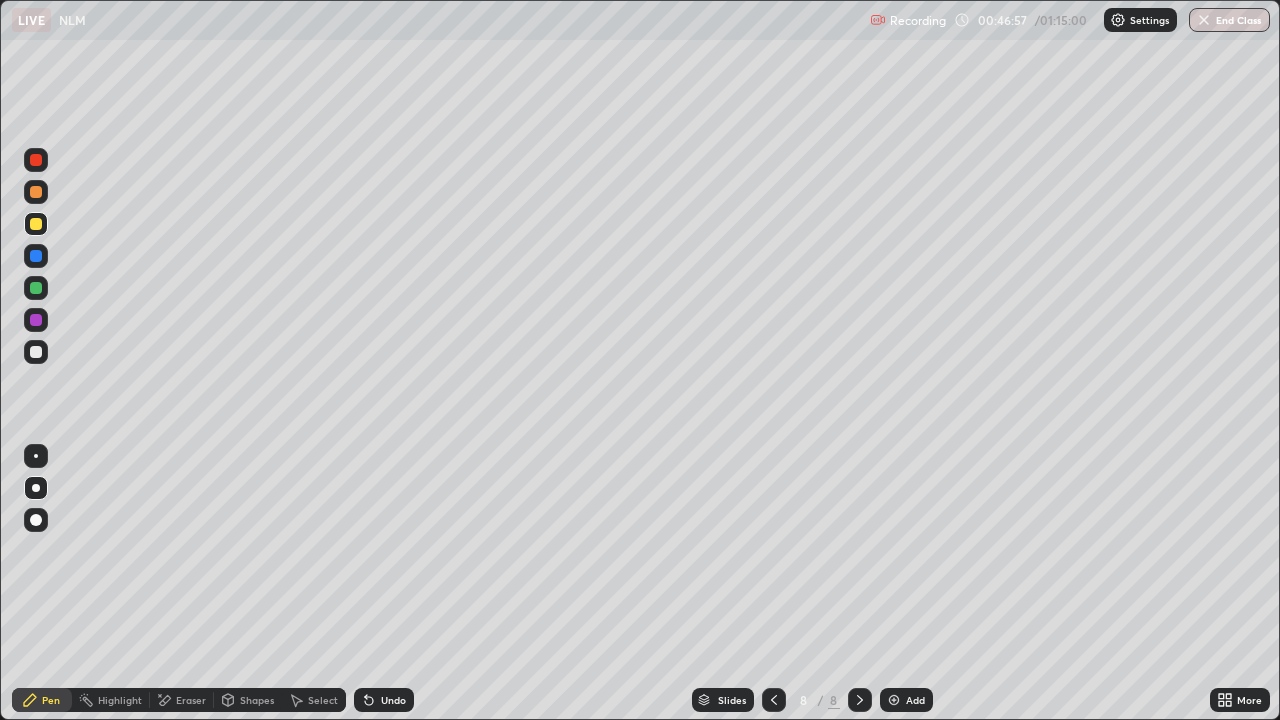 click at bounding box center [36, 320] 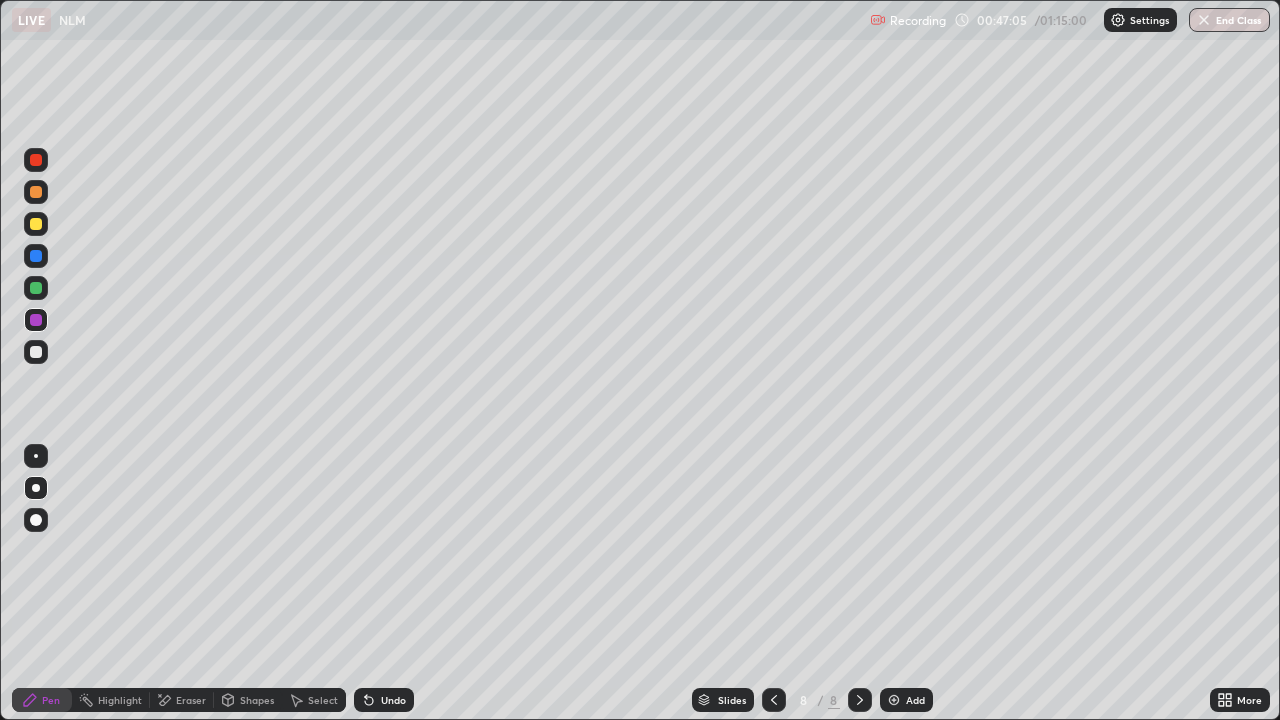 click at bounding box center (36, 352) 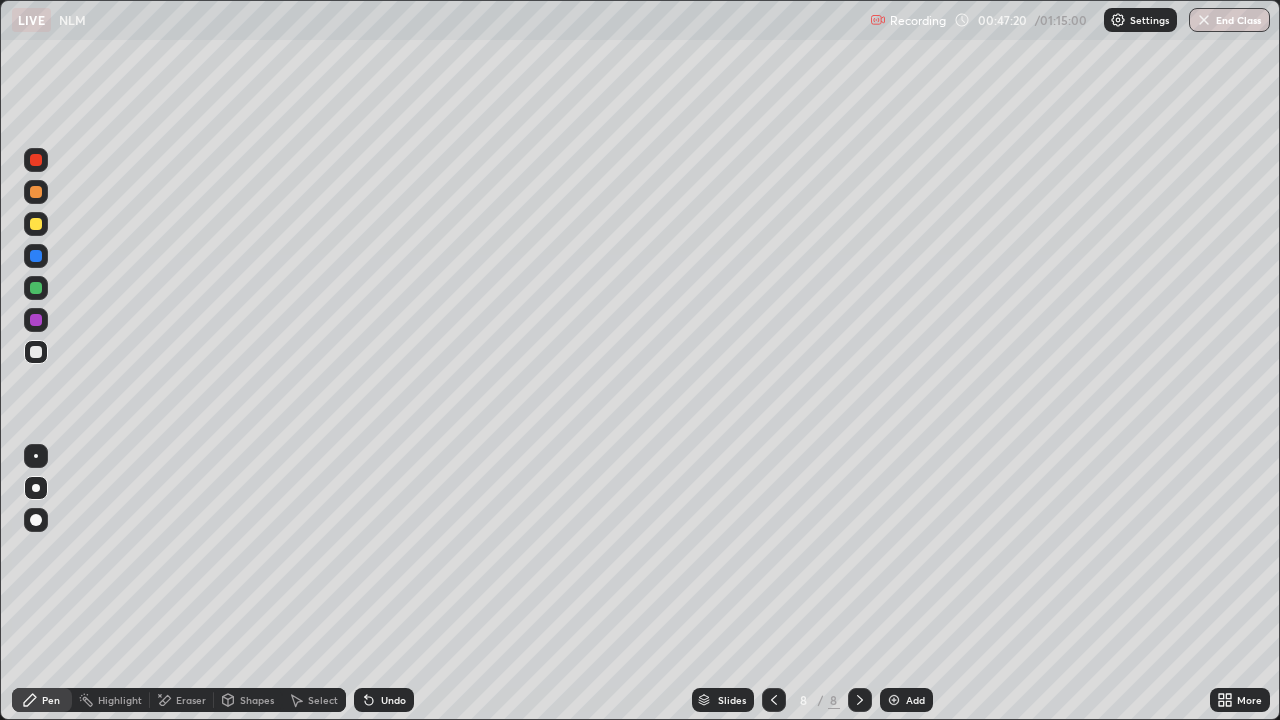 click at bounding box center [36, 288] 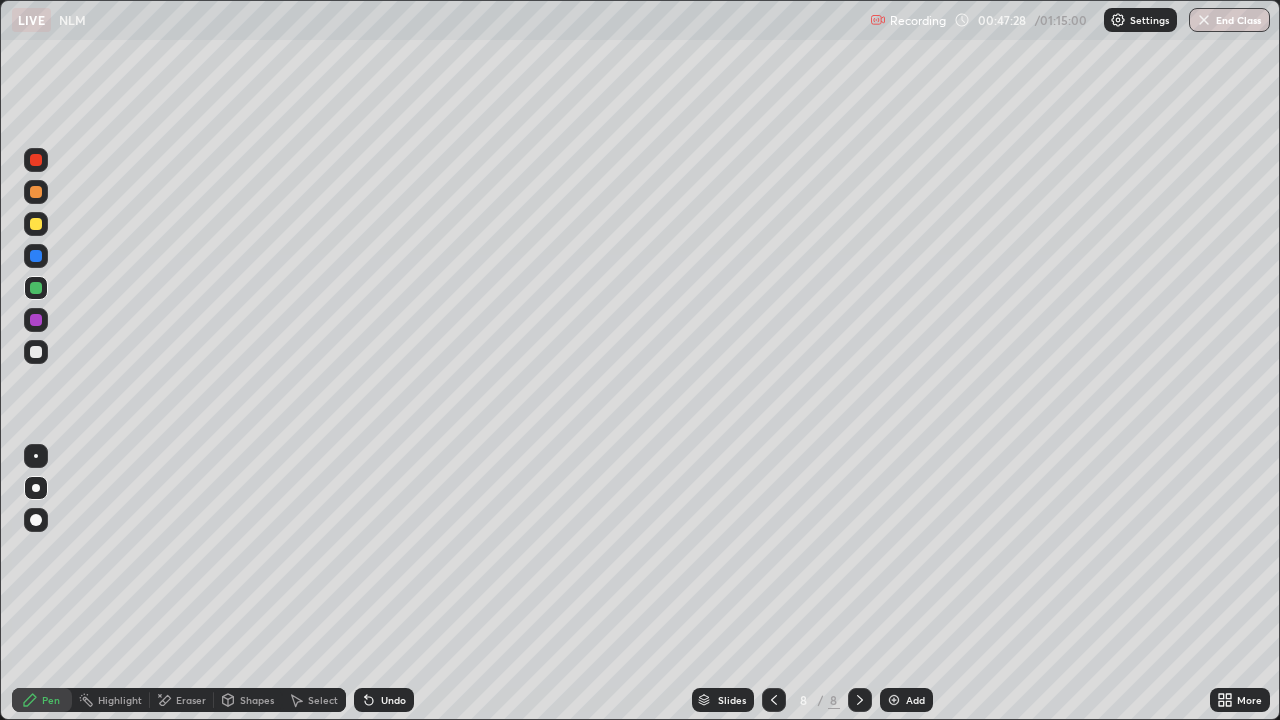 click at bounding box center [36, 352] 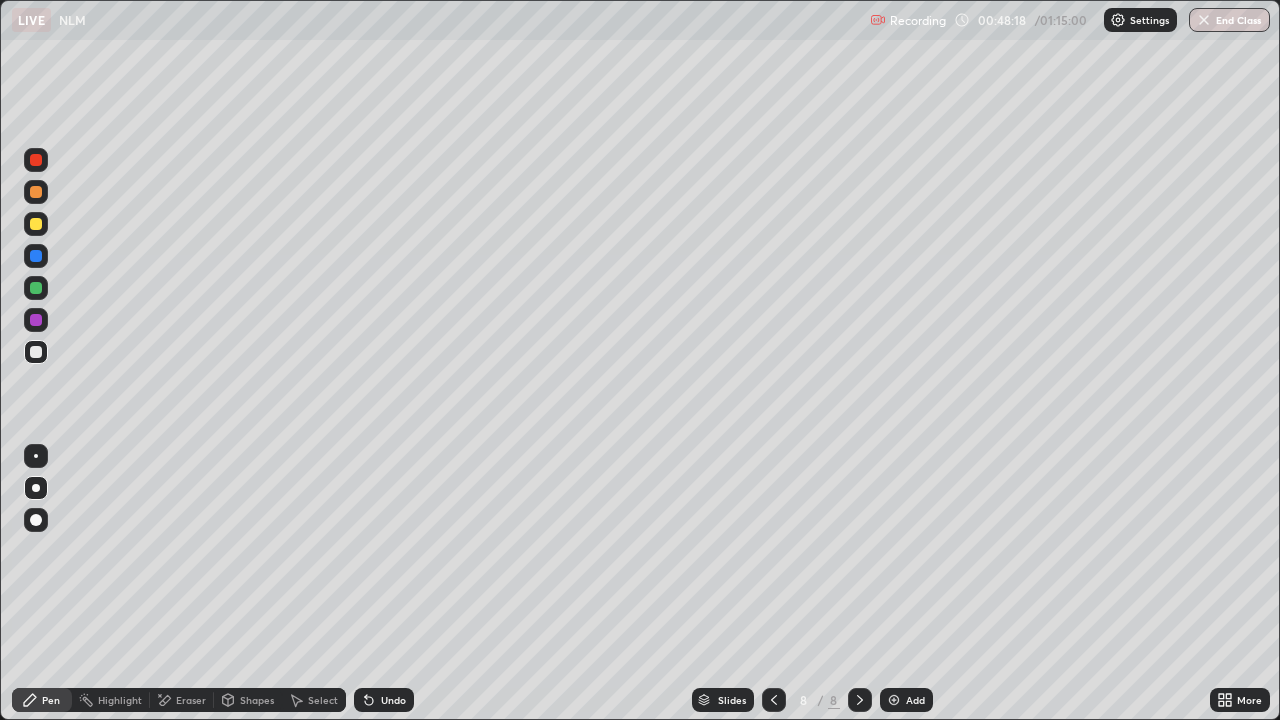 click at bounding box center (36, 224) 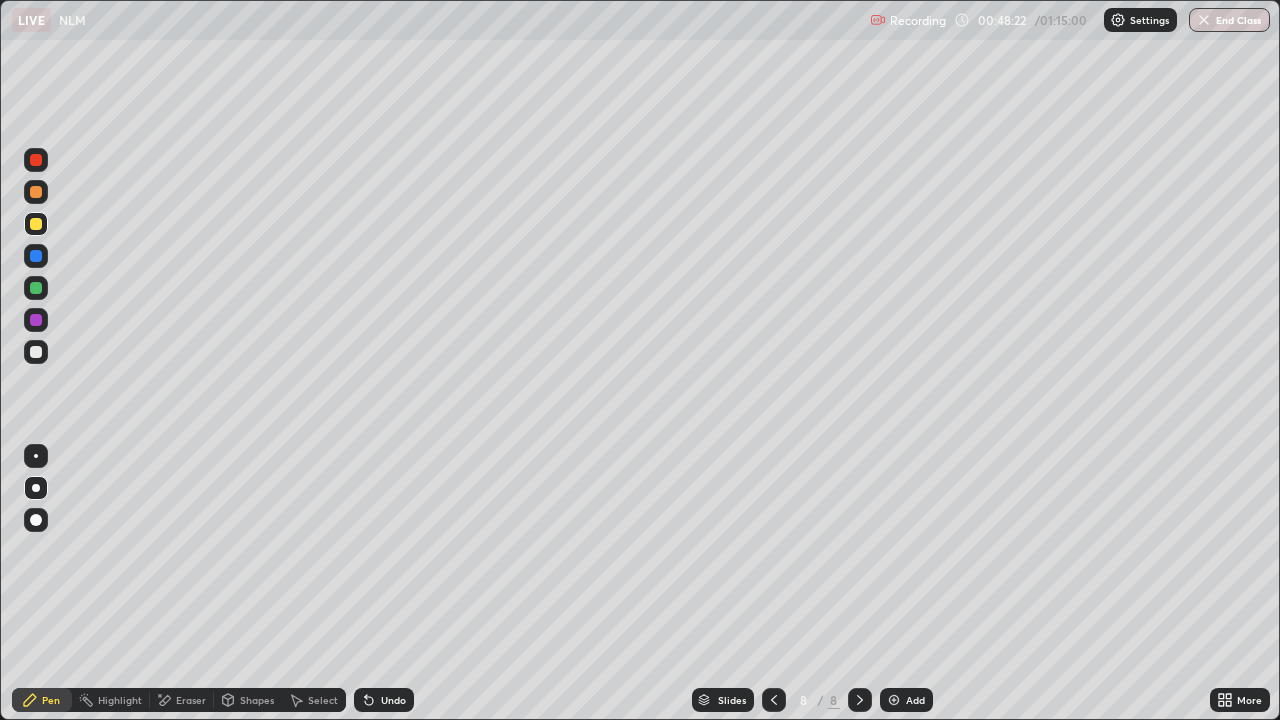 click on "Highlight" at bounding box center (120, 700) 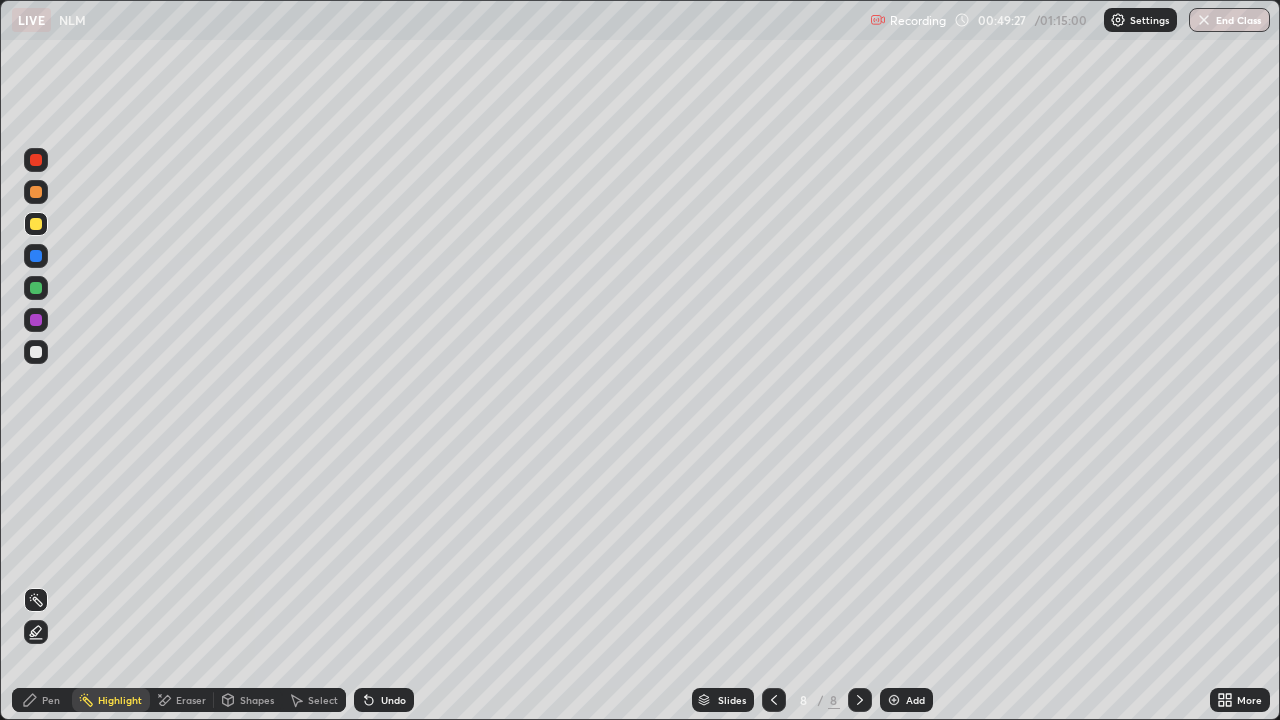 click on "Pen" at bounding box center (51, 700) 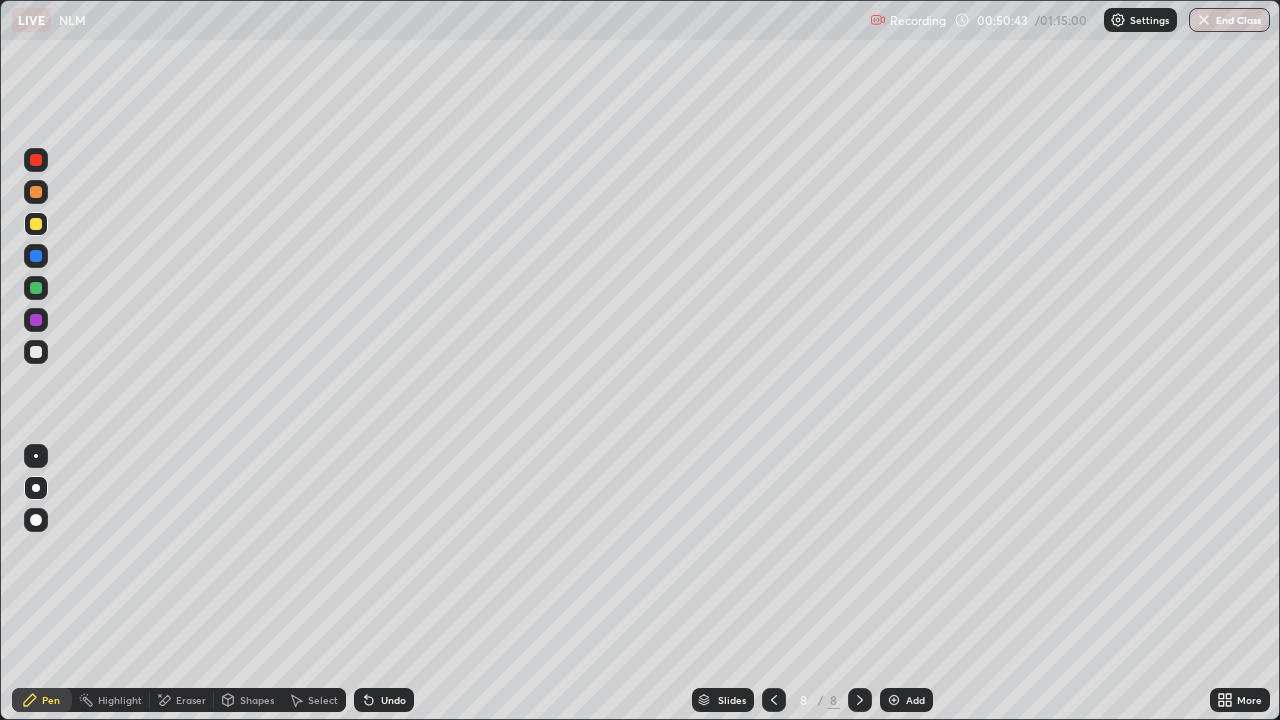 click 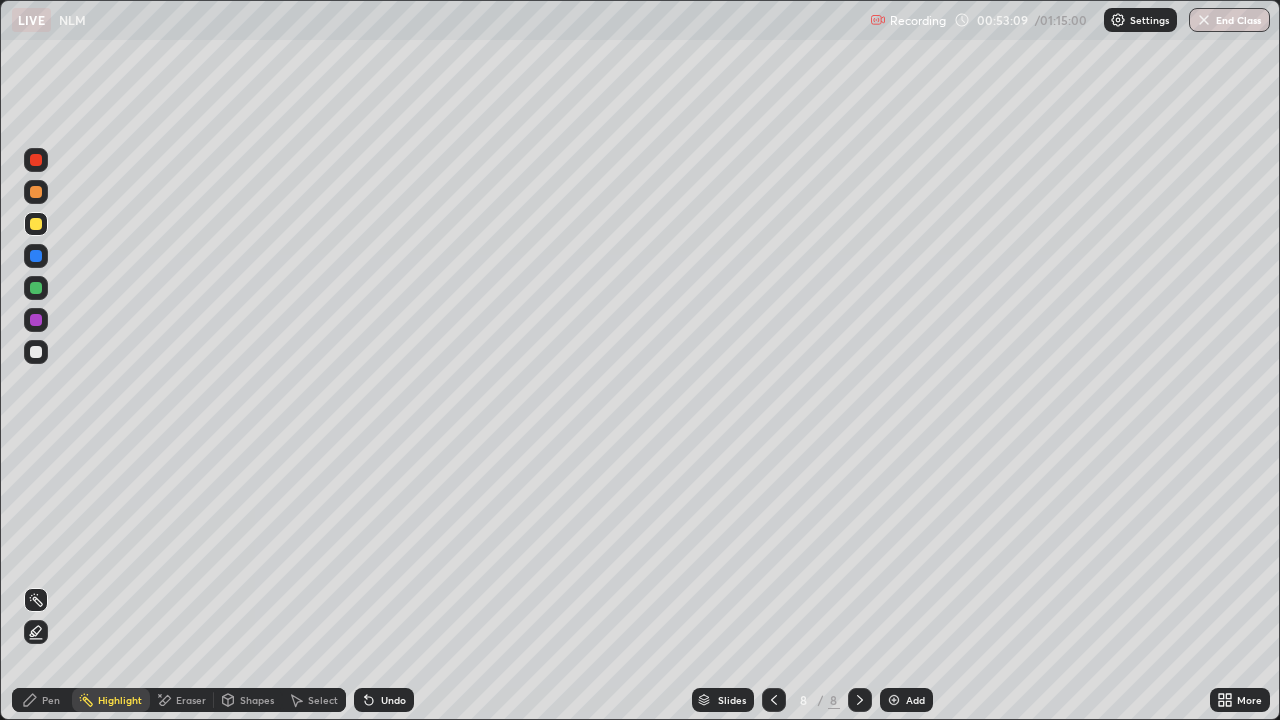 click on "Pen" at bounding box center [42, 700] 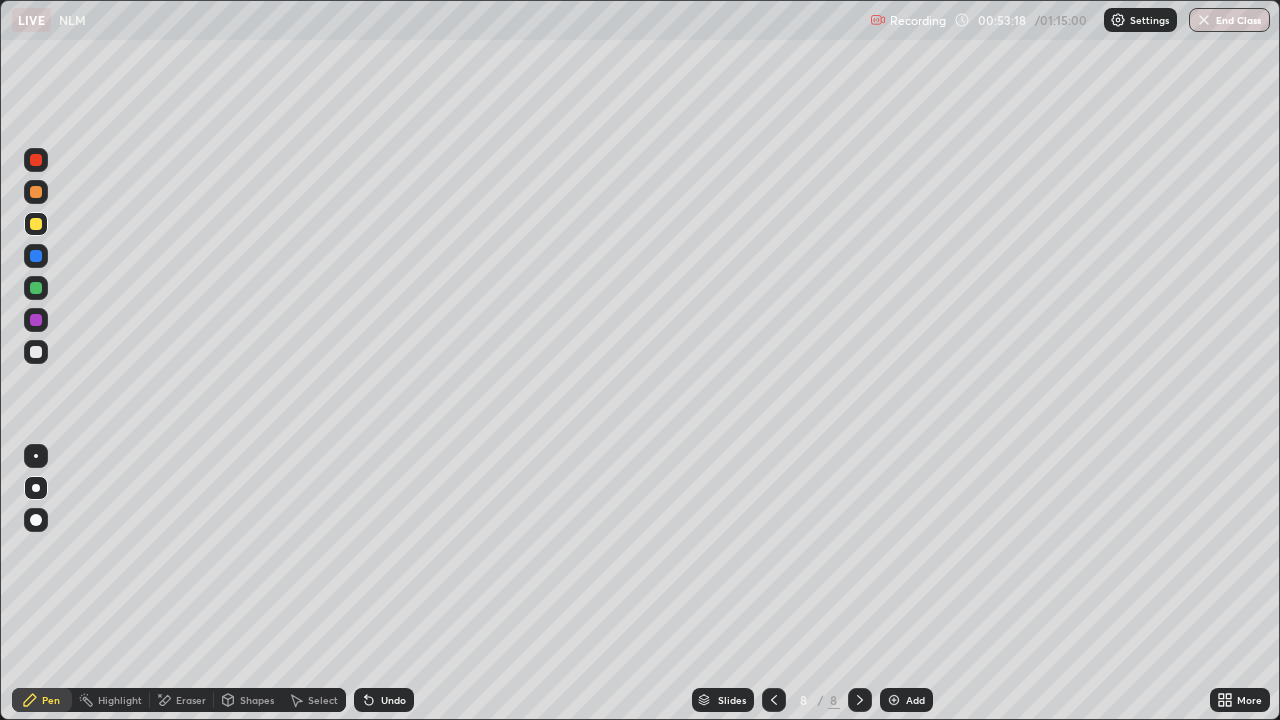 click on "Highlight" at bounding box center [111, 700] 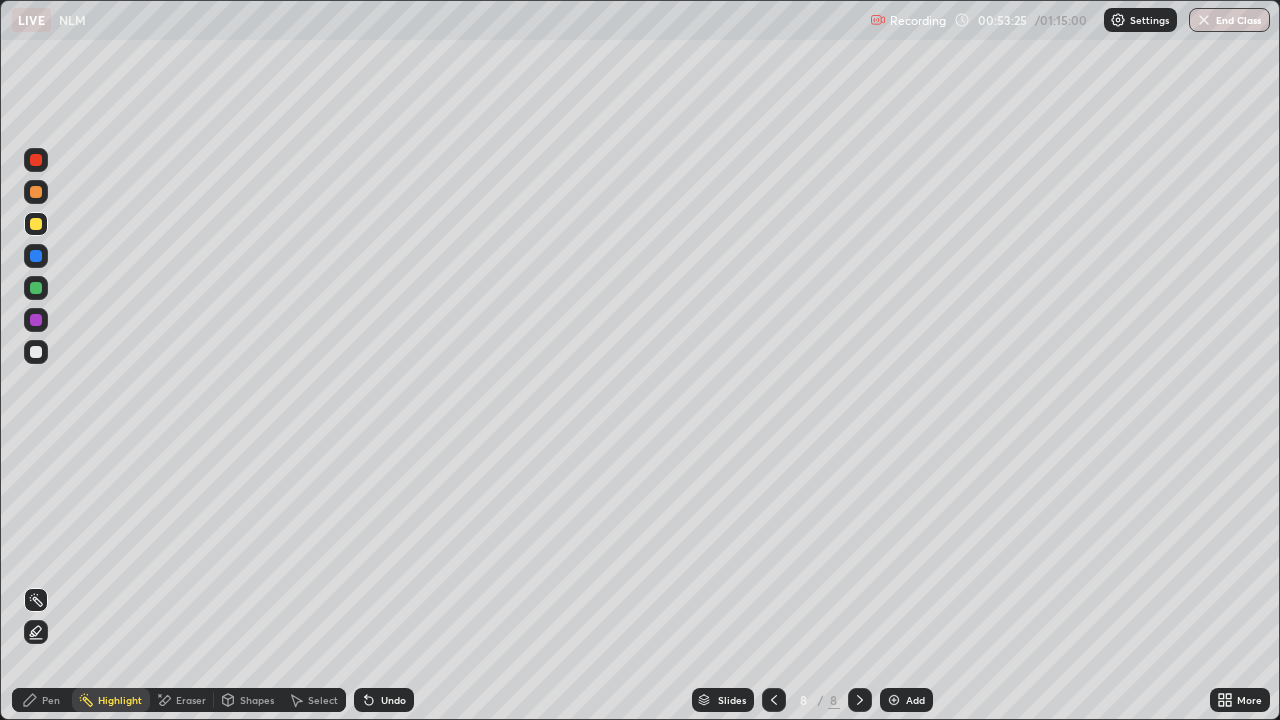 click on "Pen" at bounding box center [51, 700] 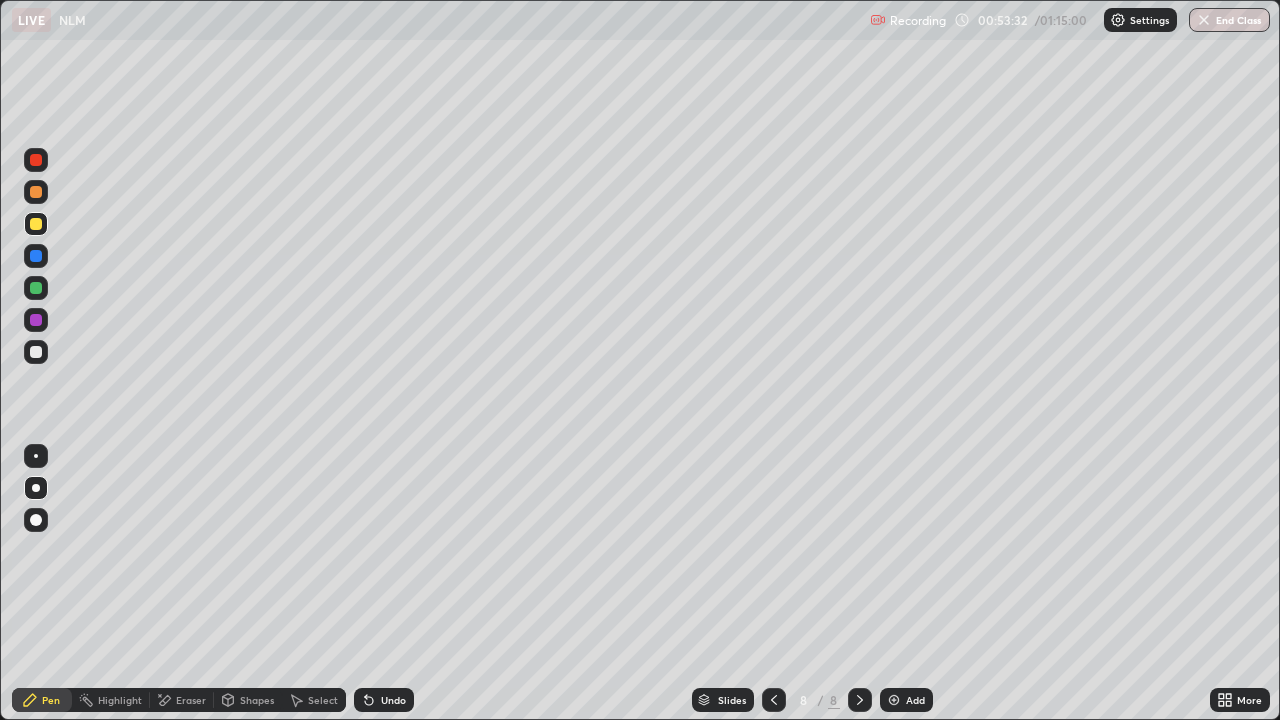 click at bounding box center (36, 320) 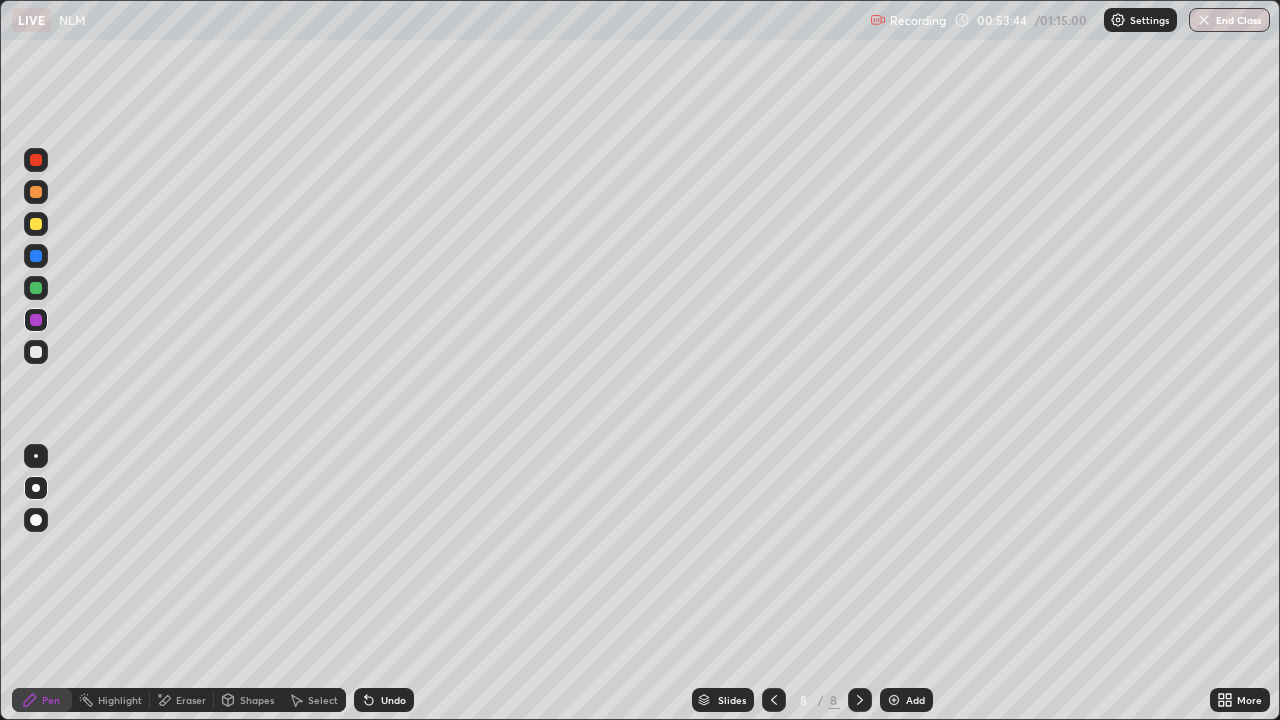 click at bounding box center (36, 288) 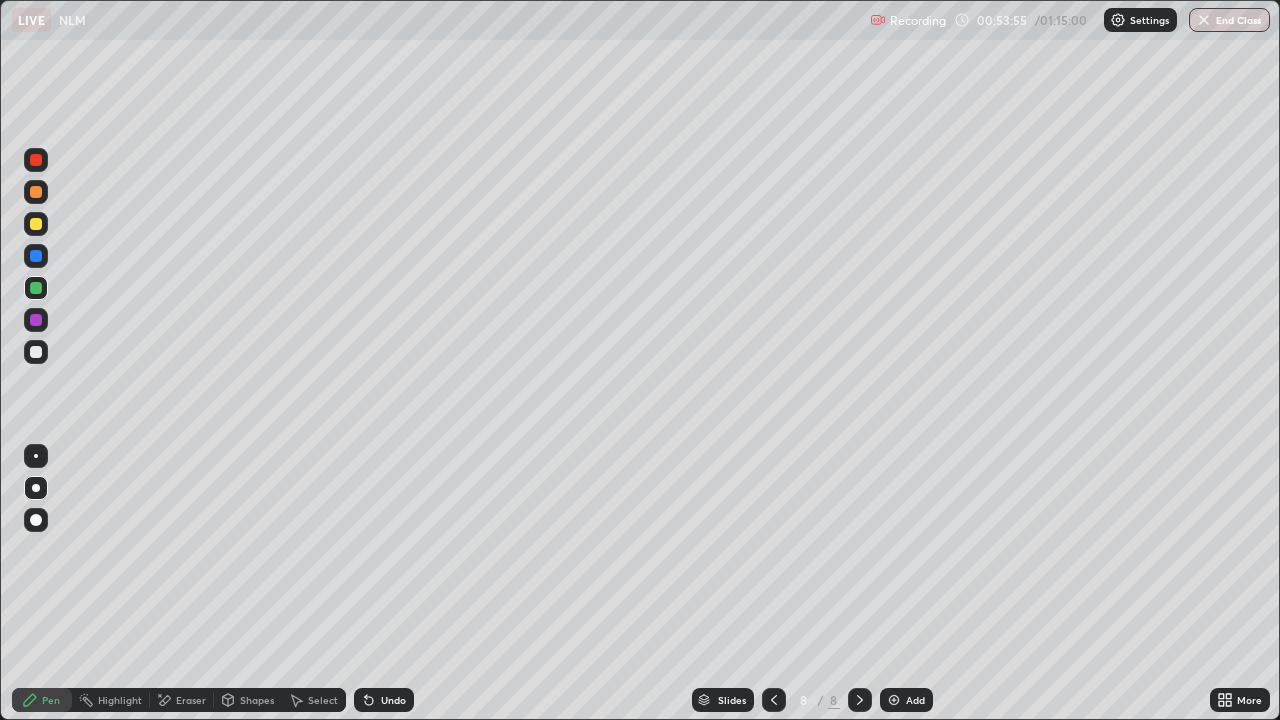 click on "Highlight" at bounding box center [120, 700] 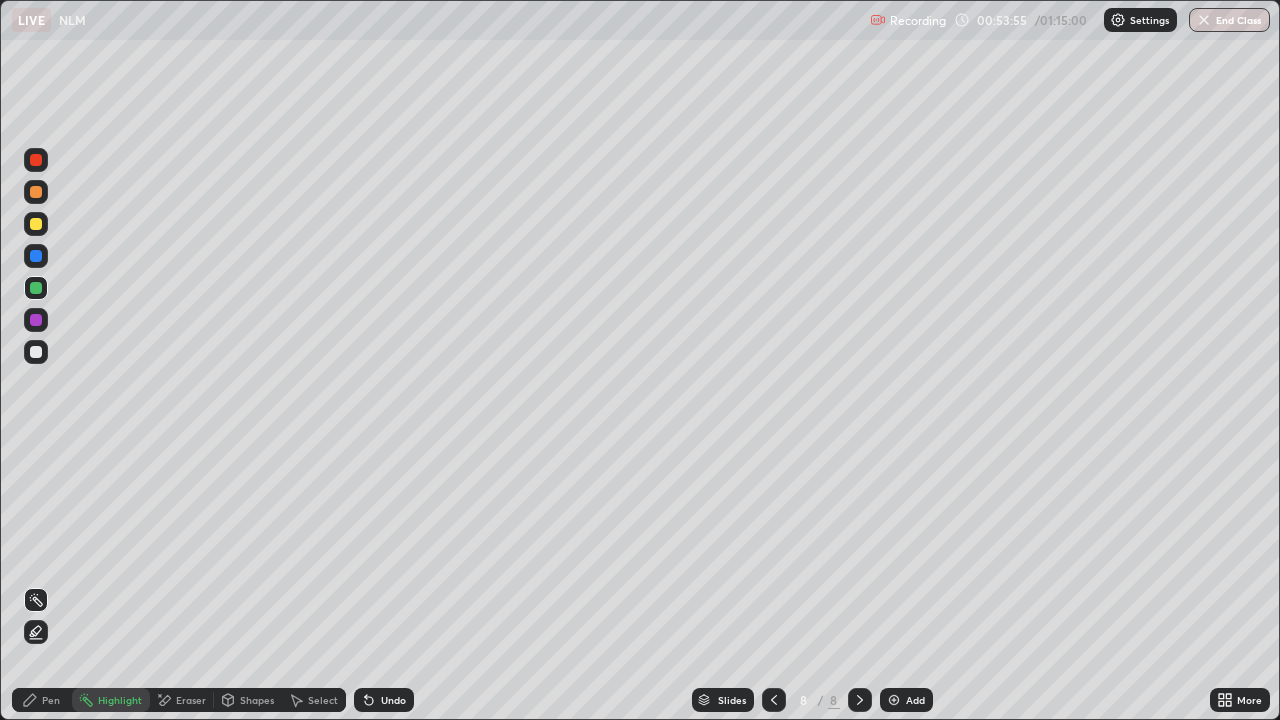 click on "Pen" at bounding box center [42, 700] 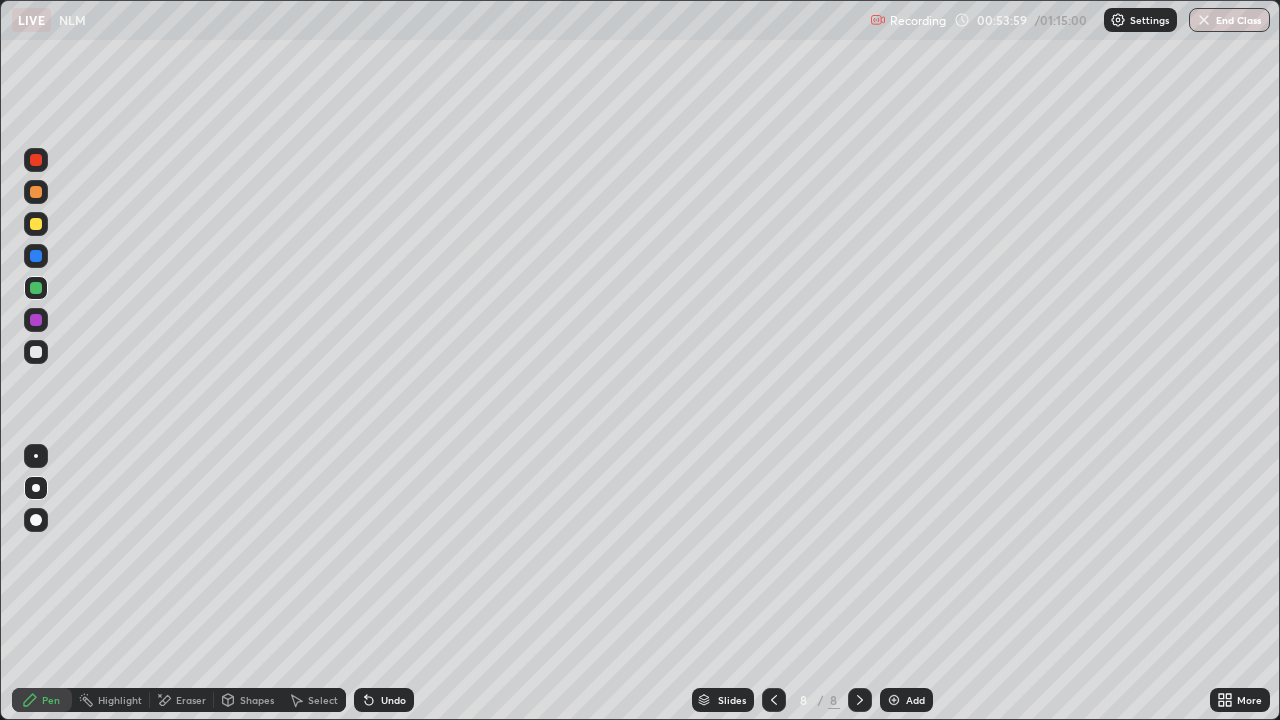 click at bounding box center (36, 256) 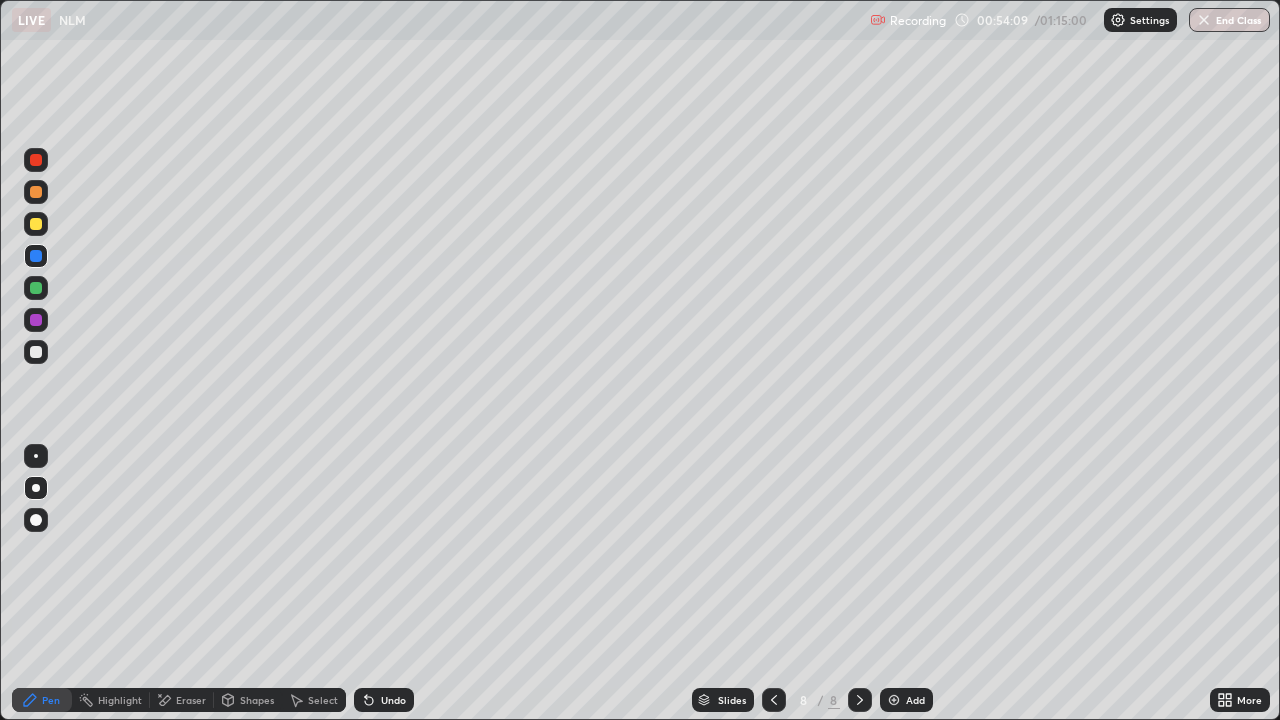 click at bounding box center (36, 192) 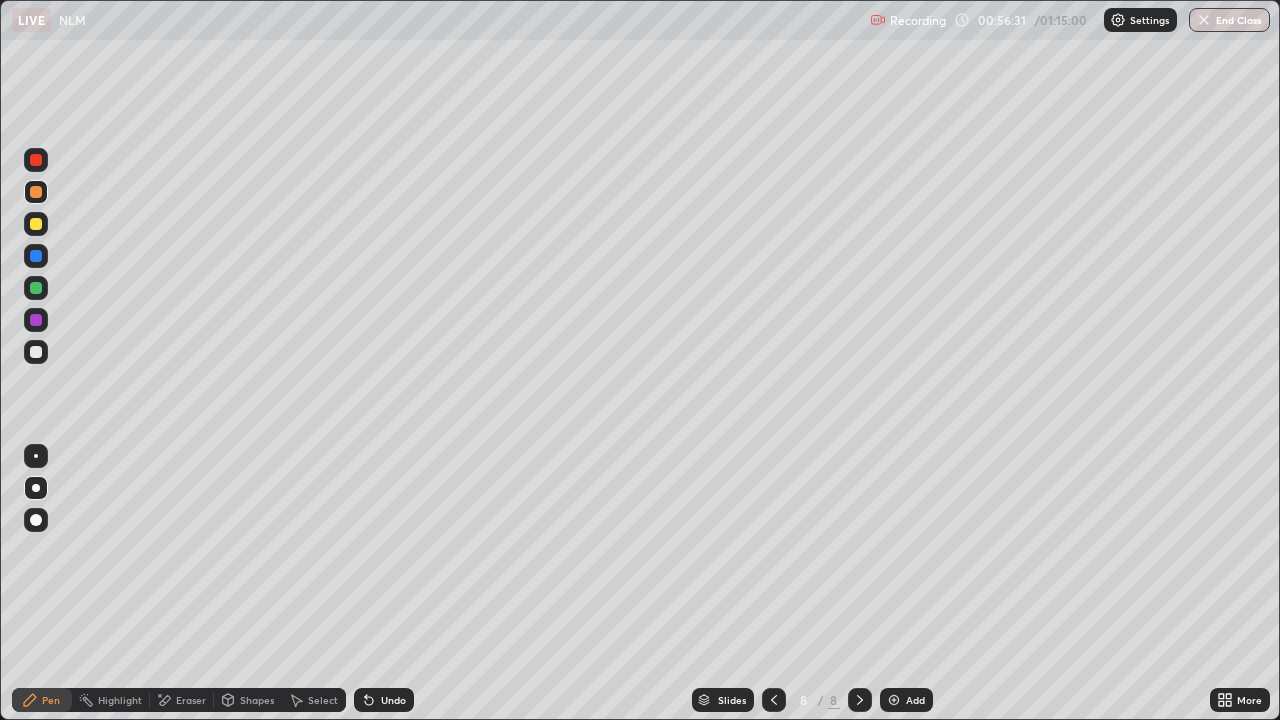 click at bounding box center [894, 700] 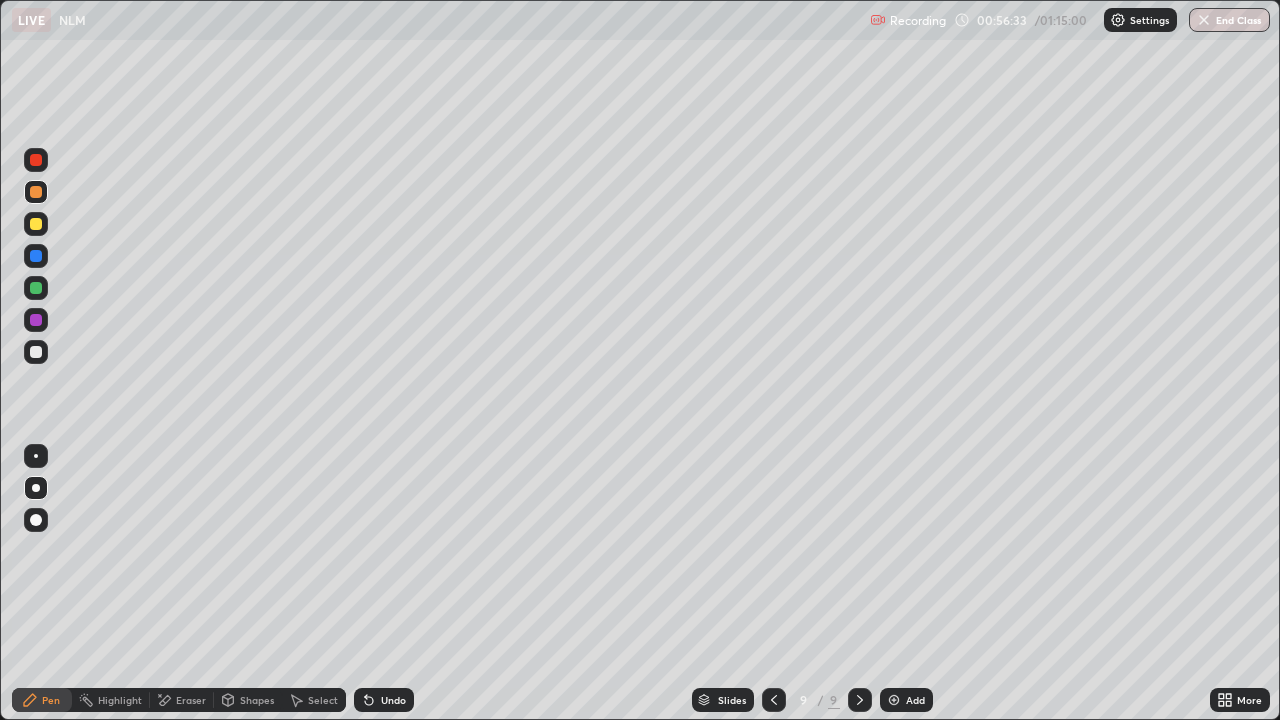 click at bounding box center [36, 352] 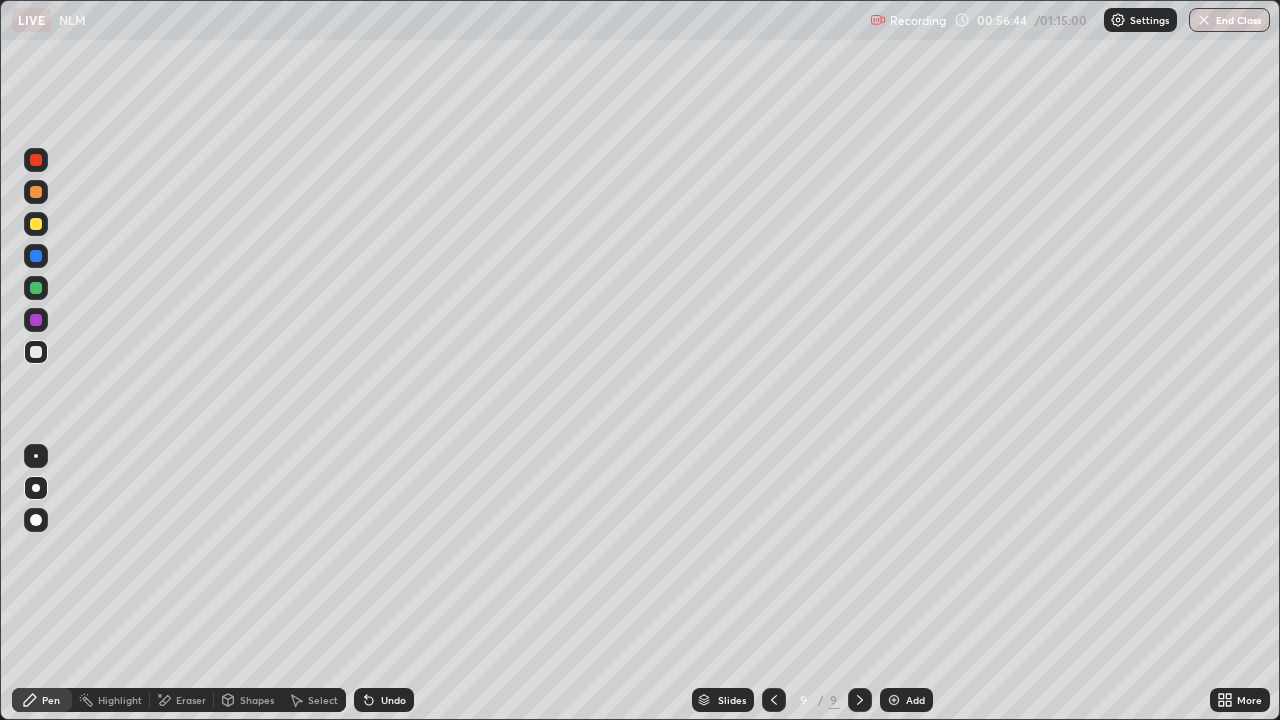 click at bounding box center [36, 320] 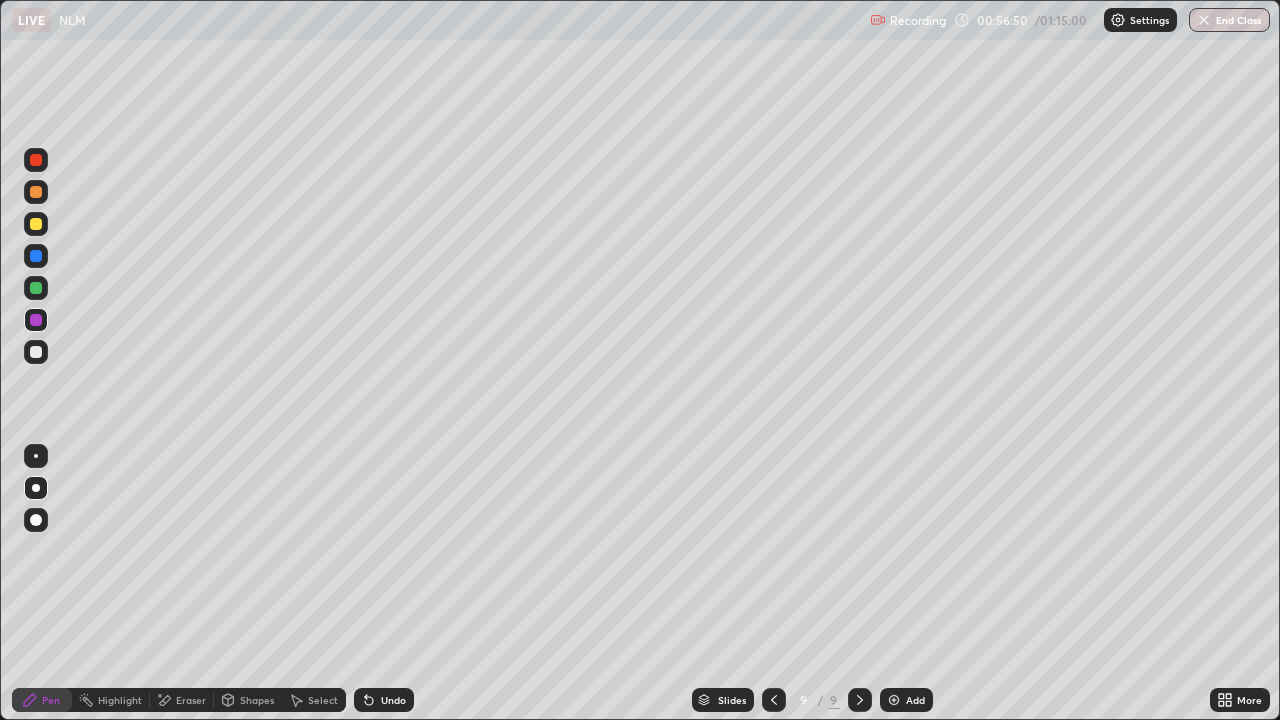 click at bounding box center [36, 224] 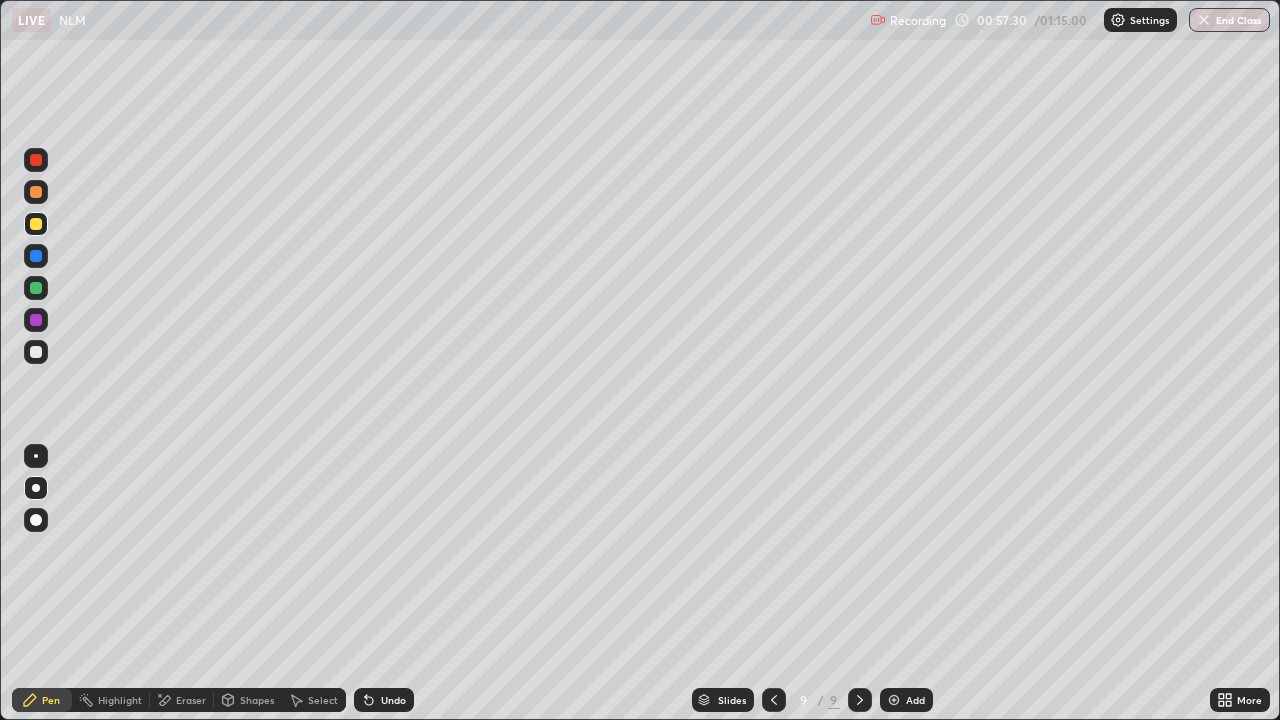 click on "Highlight" at bounding box center (120, 700) 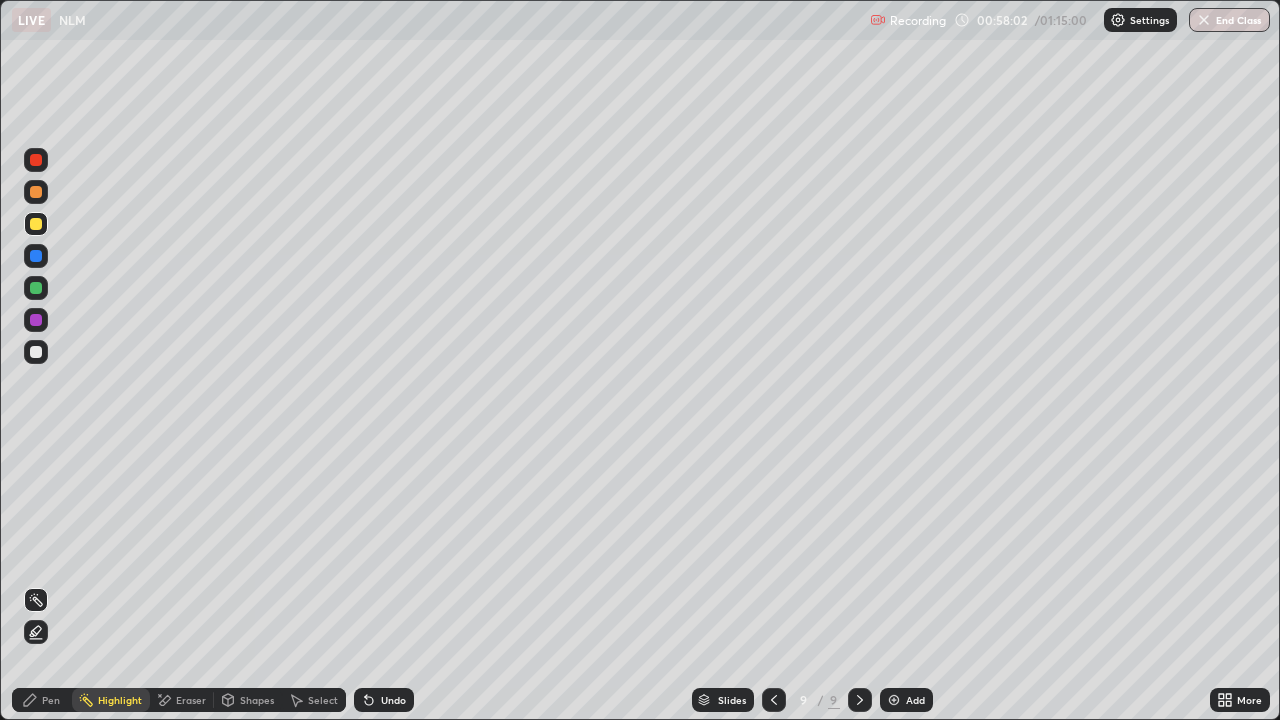 click at bounding box center (36, 352) 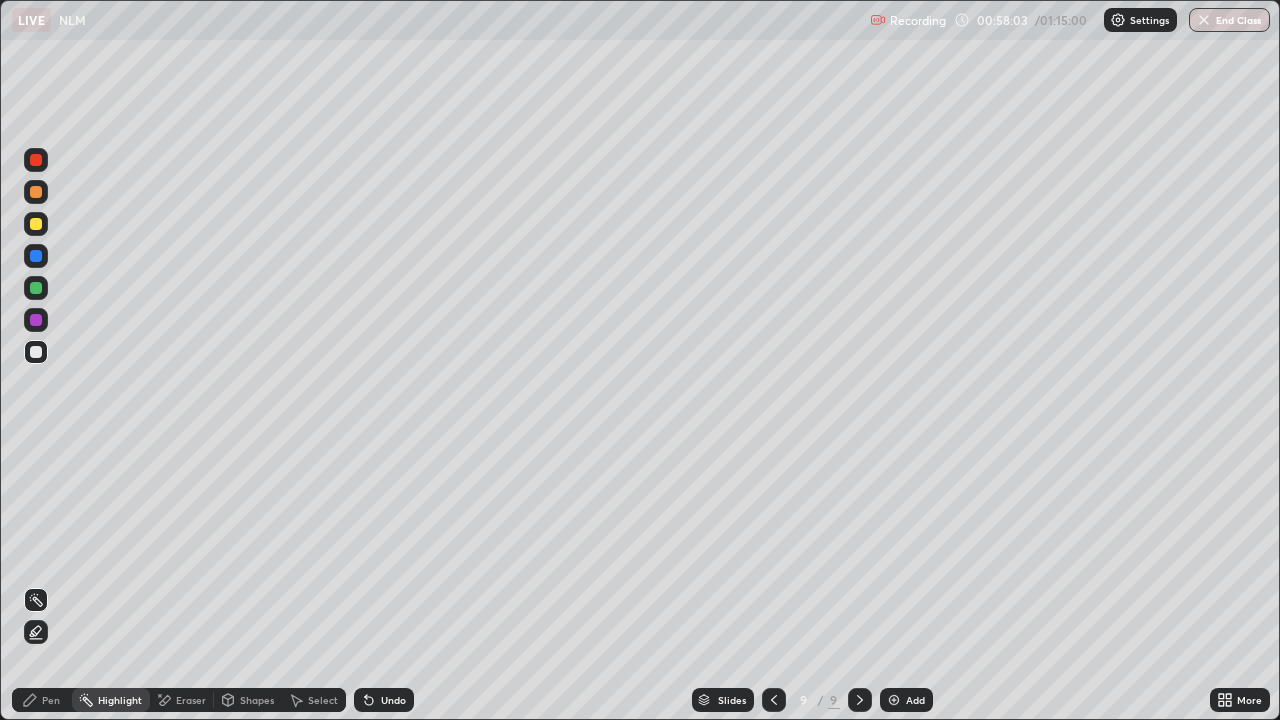 click on "Pen" at bounding box center (42, 700) 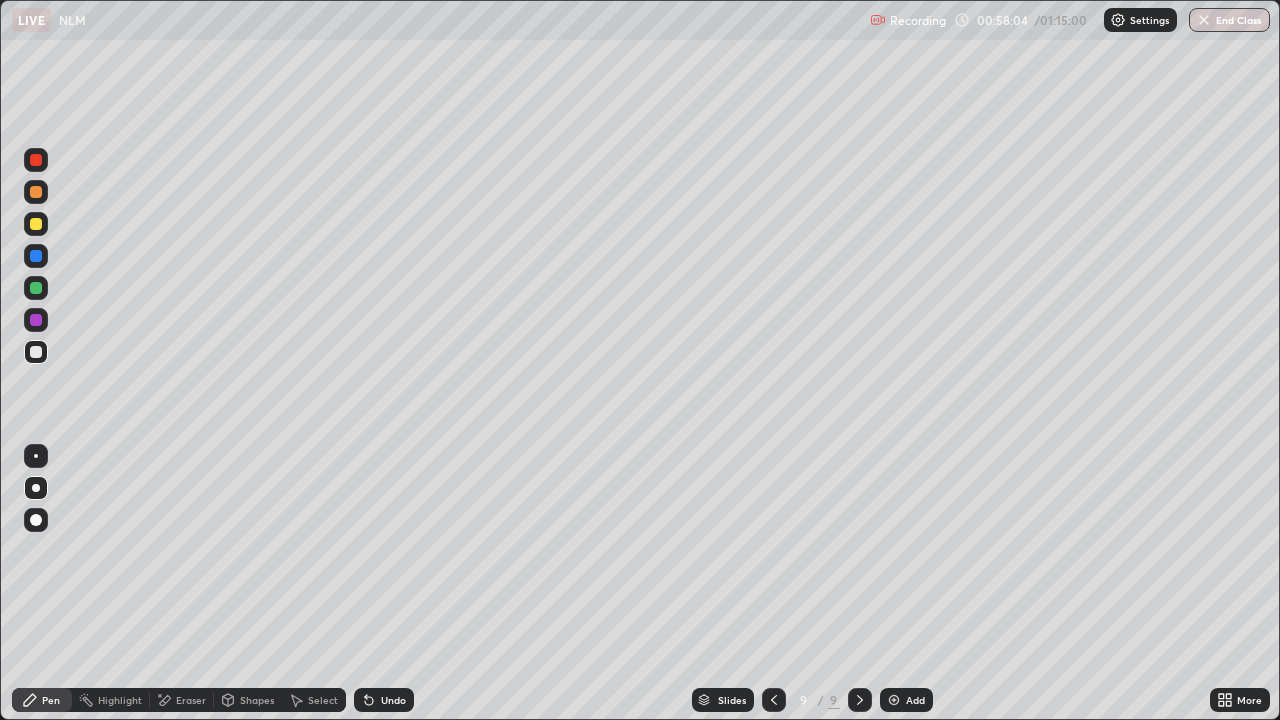 click on "Pen" at bounding box center (51, 700) 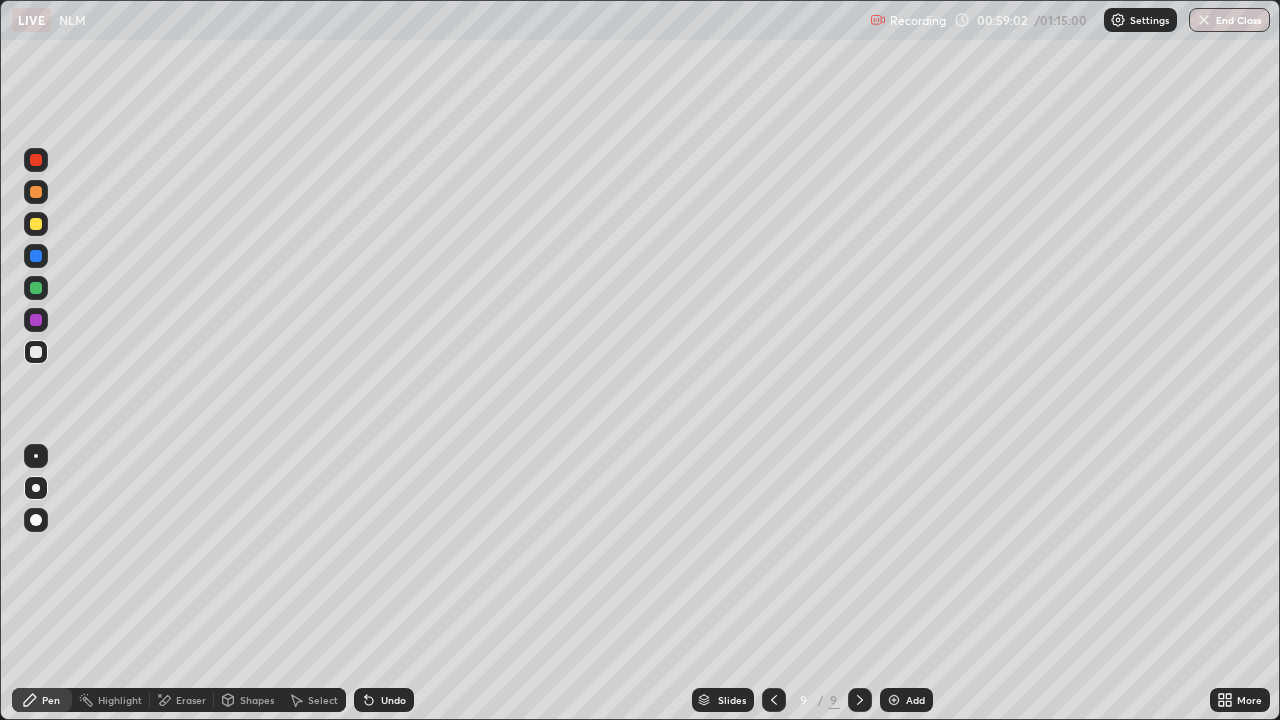 click at bounding box center [36, 352] 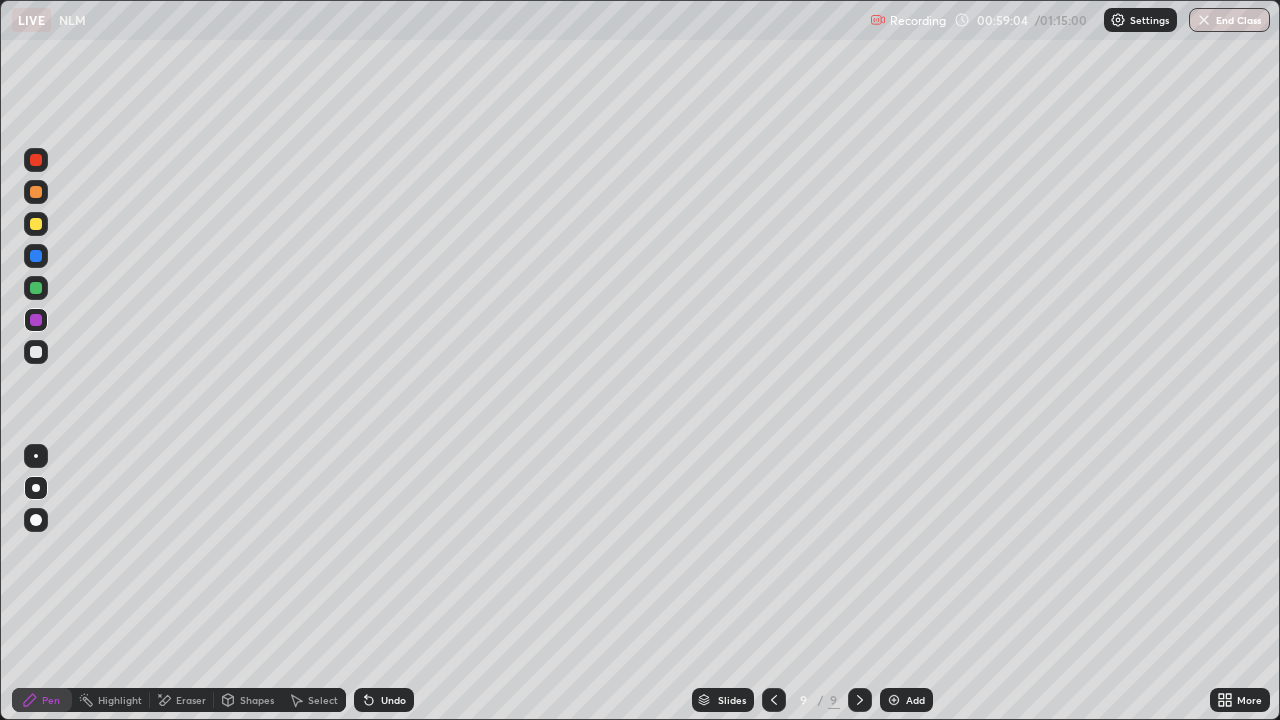 click at bounding box center [36, 352] 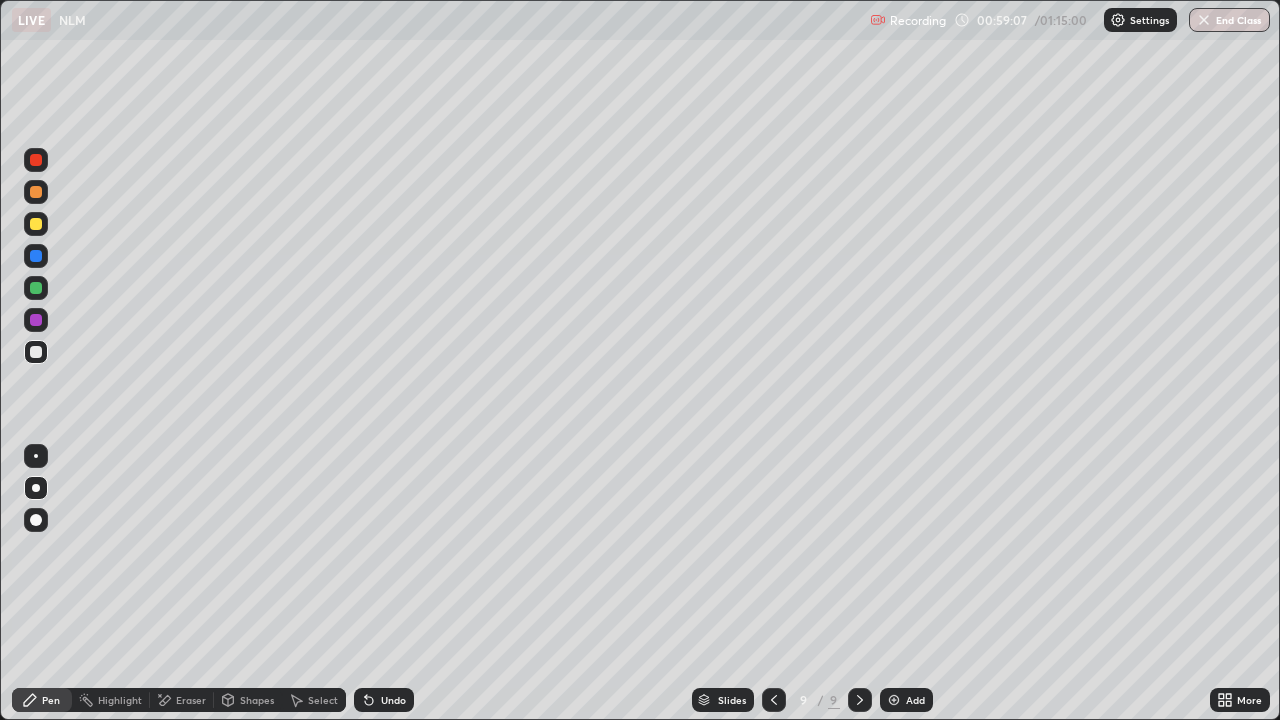 click at bounding box center [36, 320] 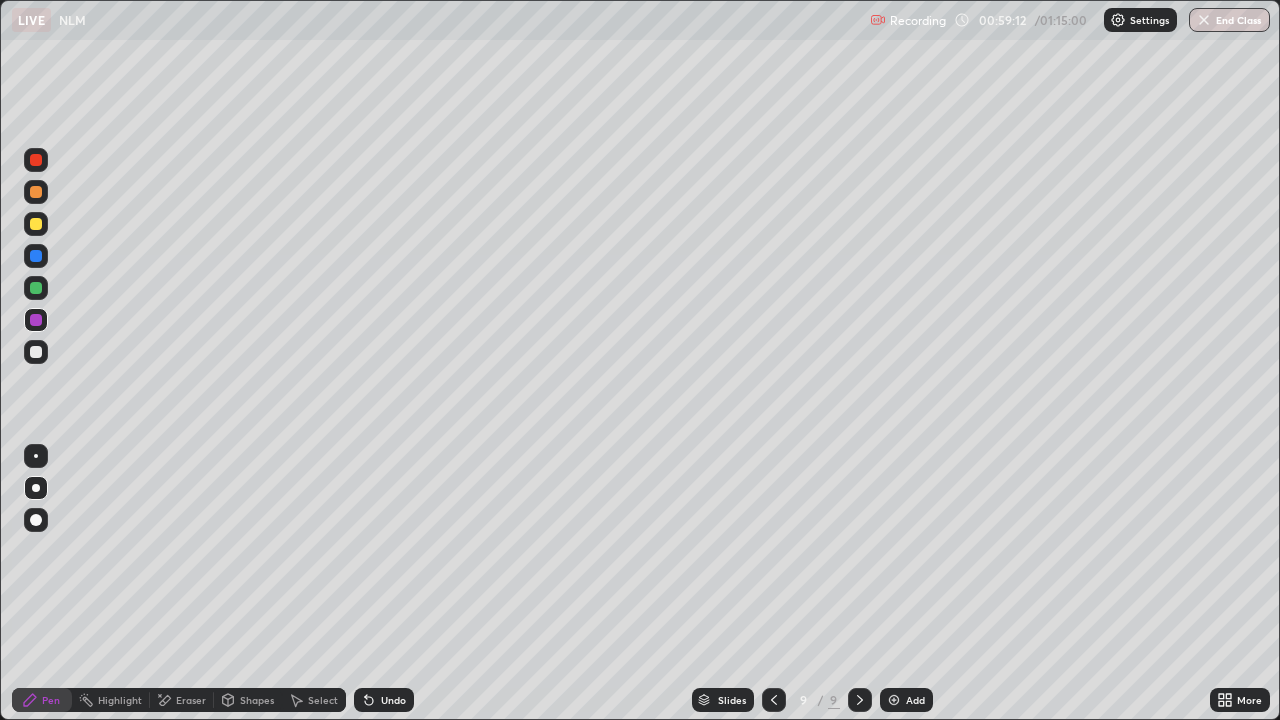 click at bounding box center [36, 224] 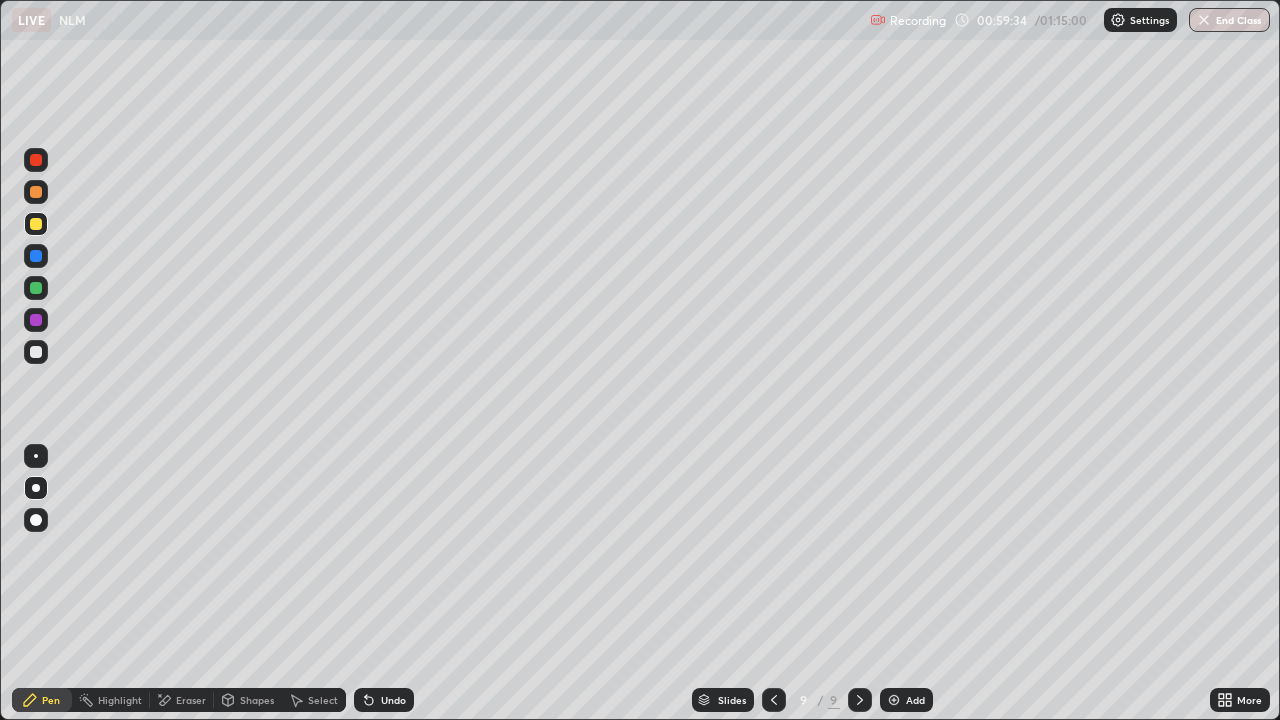 click on "Highlight" at bounding box center [111, 700] 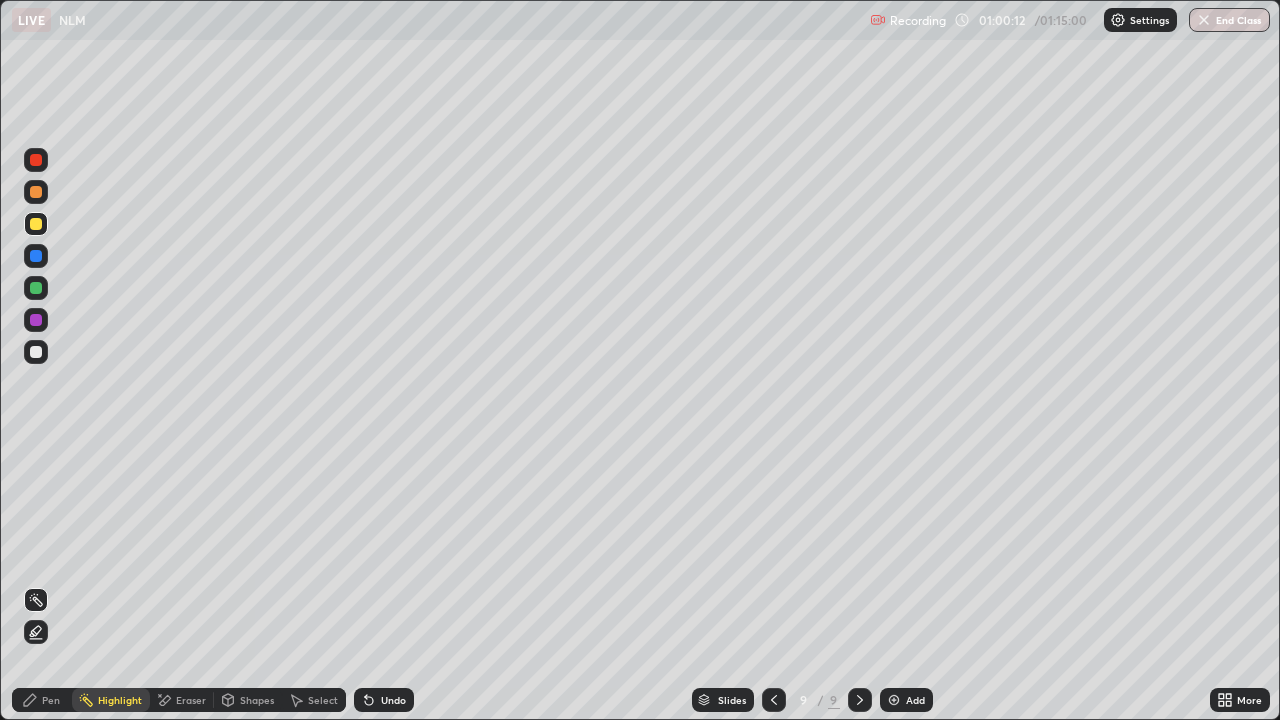 click on "Pen" at bounding box center [42, 700] 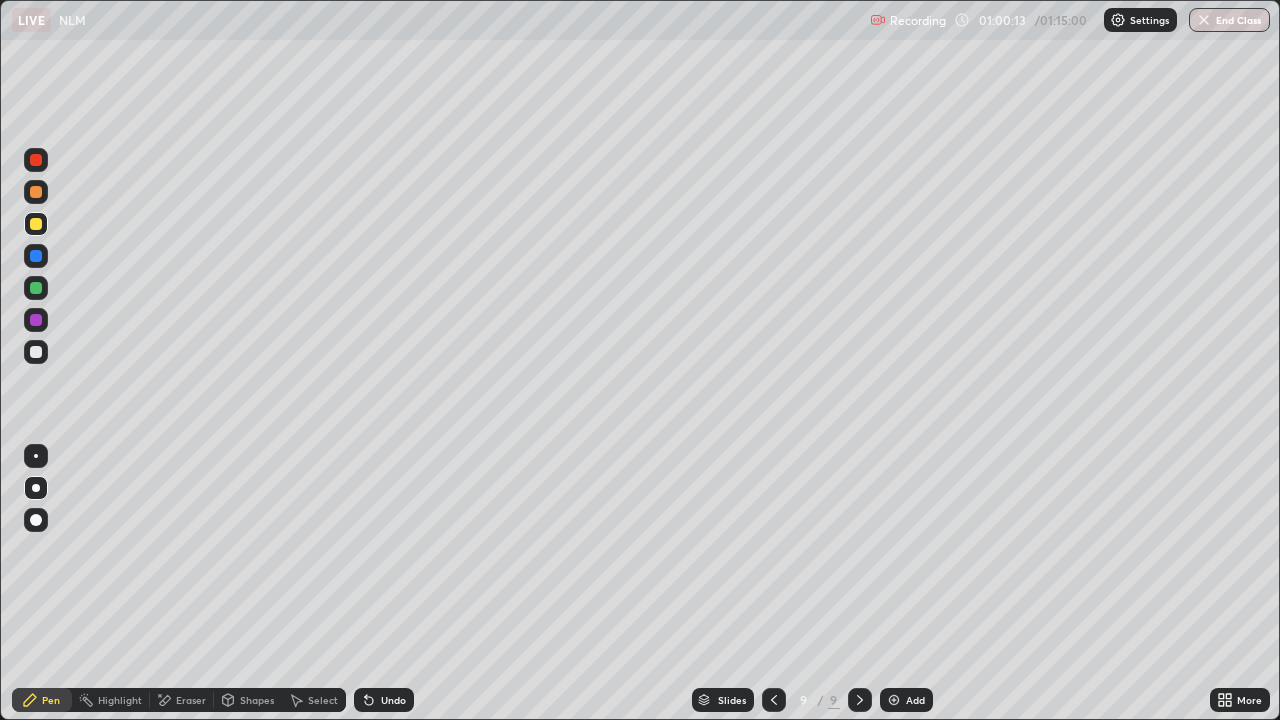 click on "Highlight" at bounding box center (120, 700) 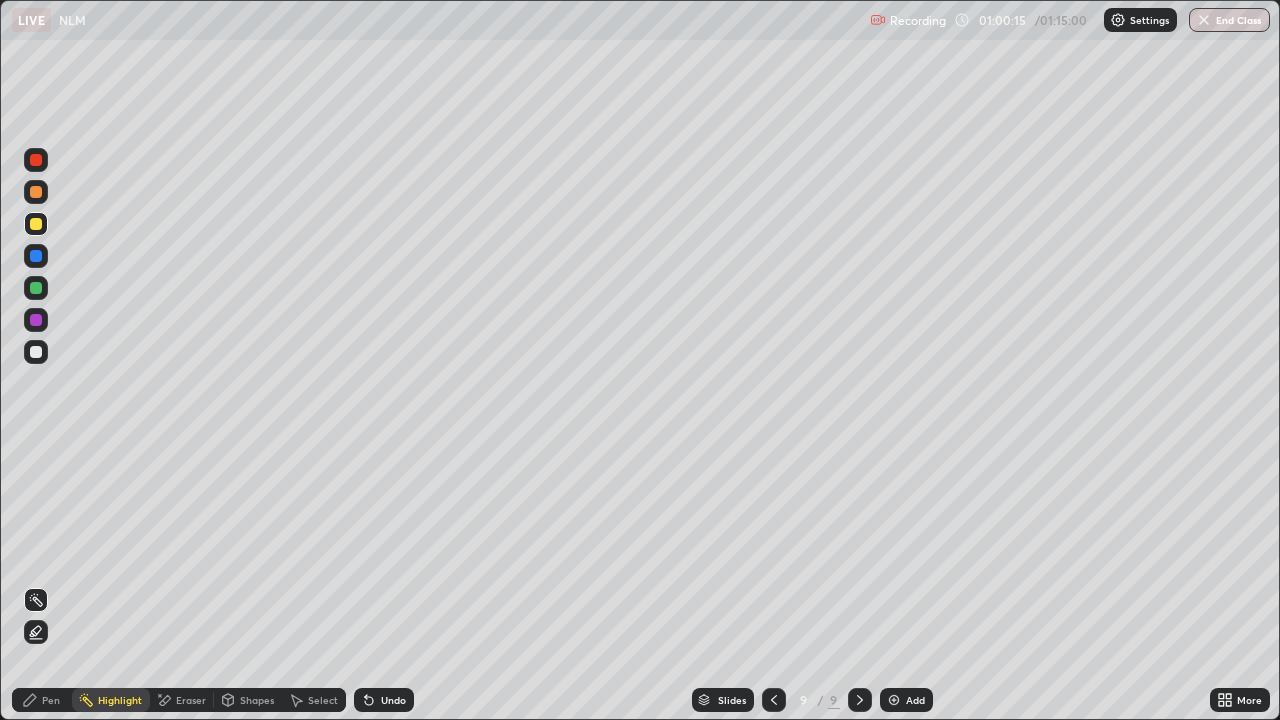 click on "Pen" at bounding box center (51, 700) 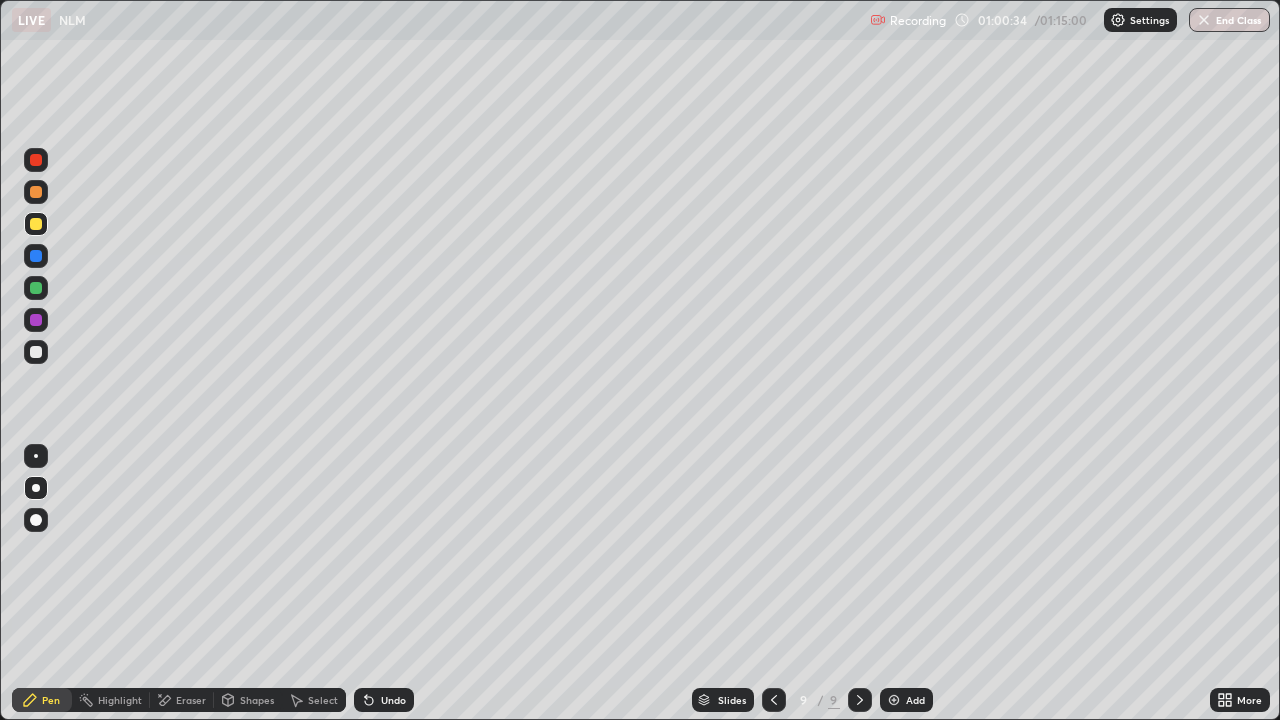 click on "Highlight" at bounding box center [120, 700] 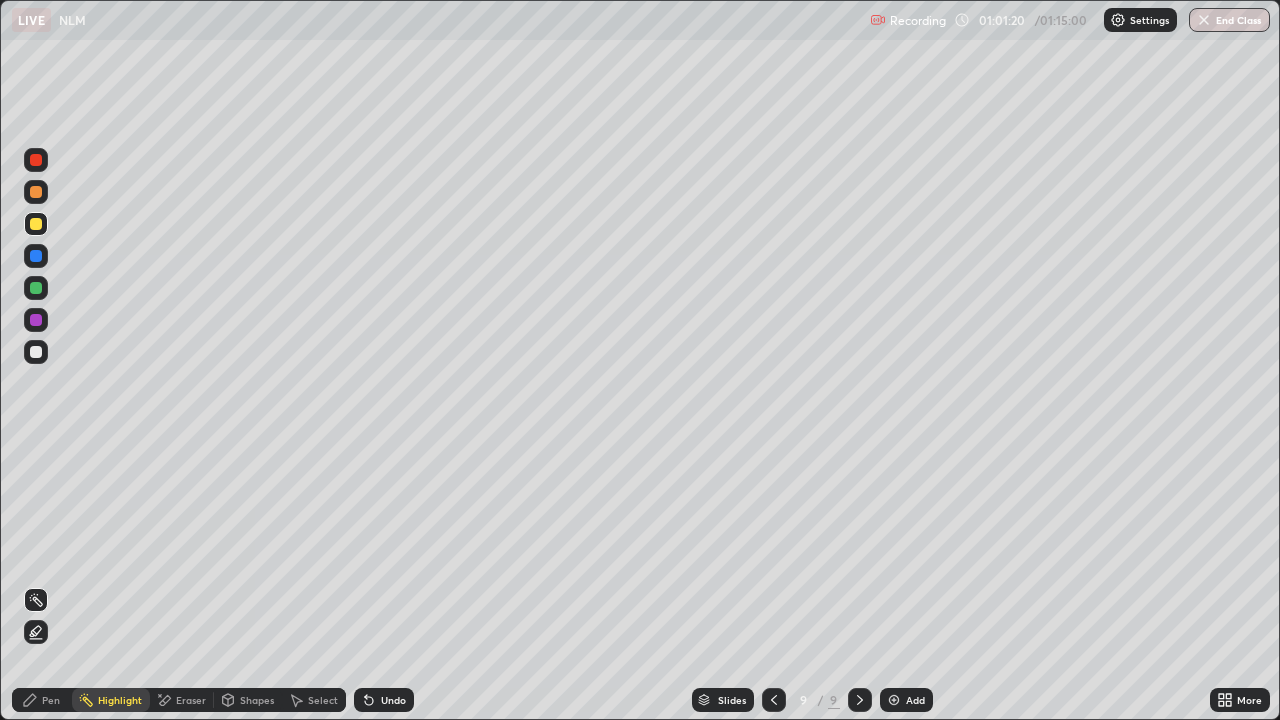 click on "Pen" at bounding box center (51, 700) 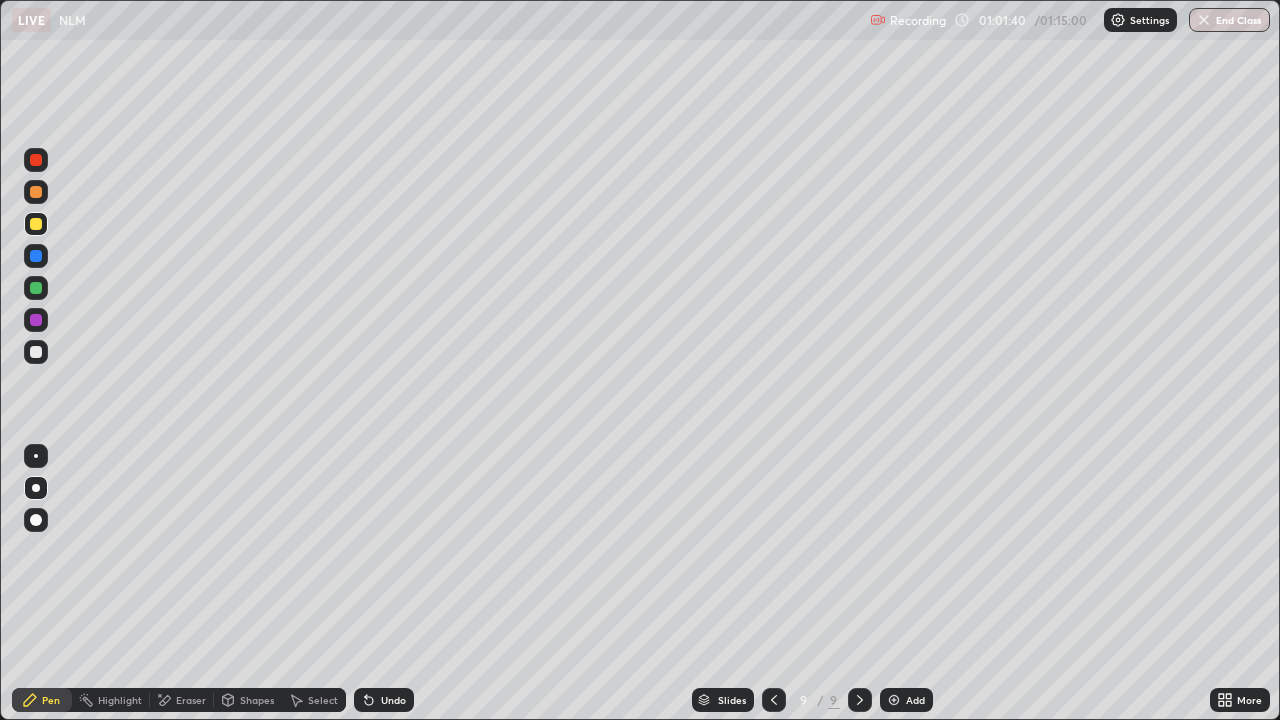 click at bounding box center (36, 352) 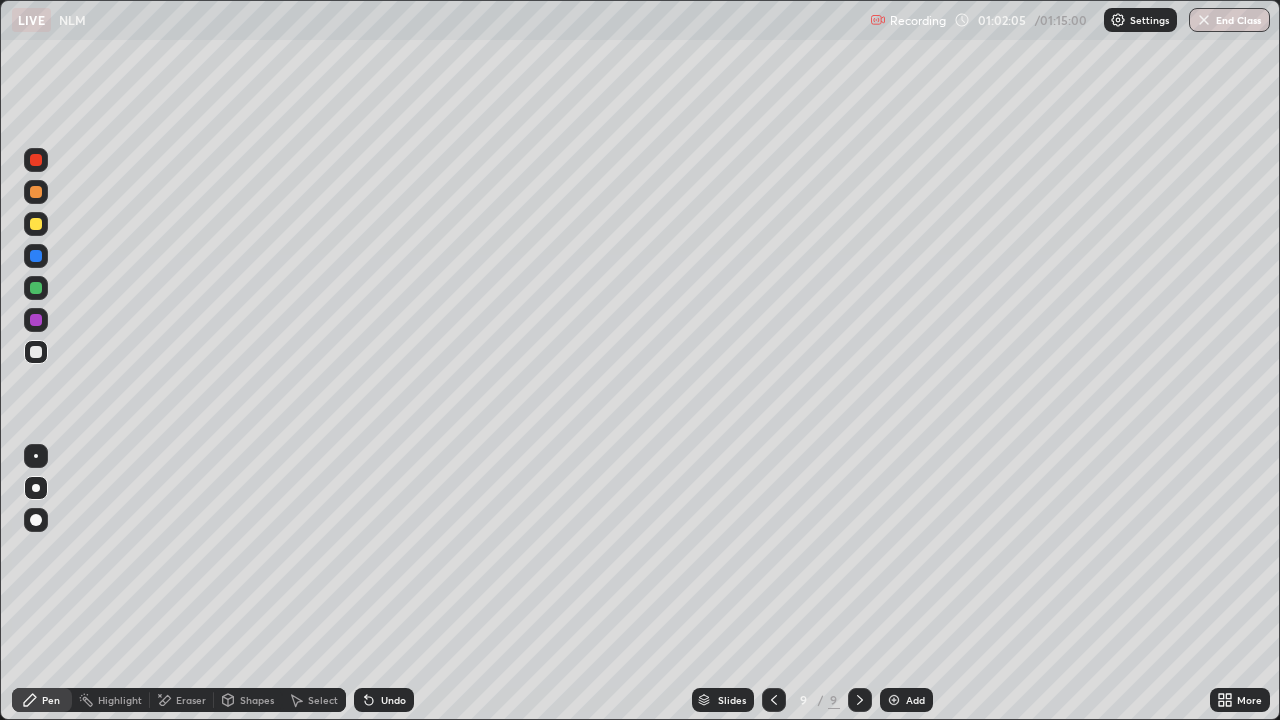 click on "Highlight" at bounding box center (111, 700) 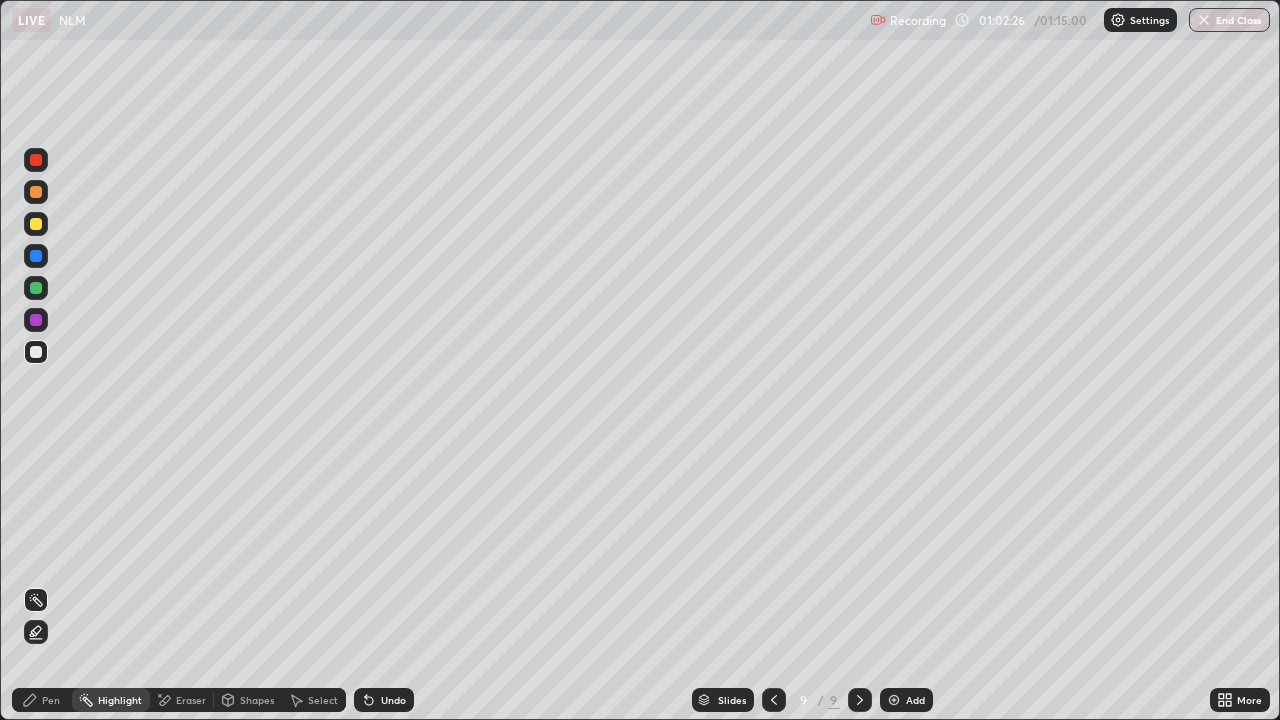 click on "Pen" at bounding box center [51, 700] 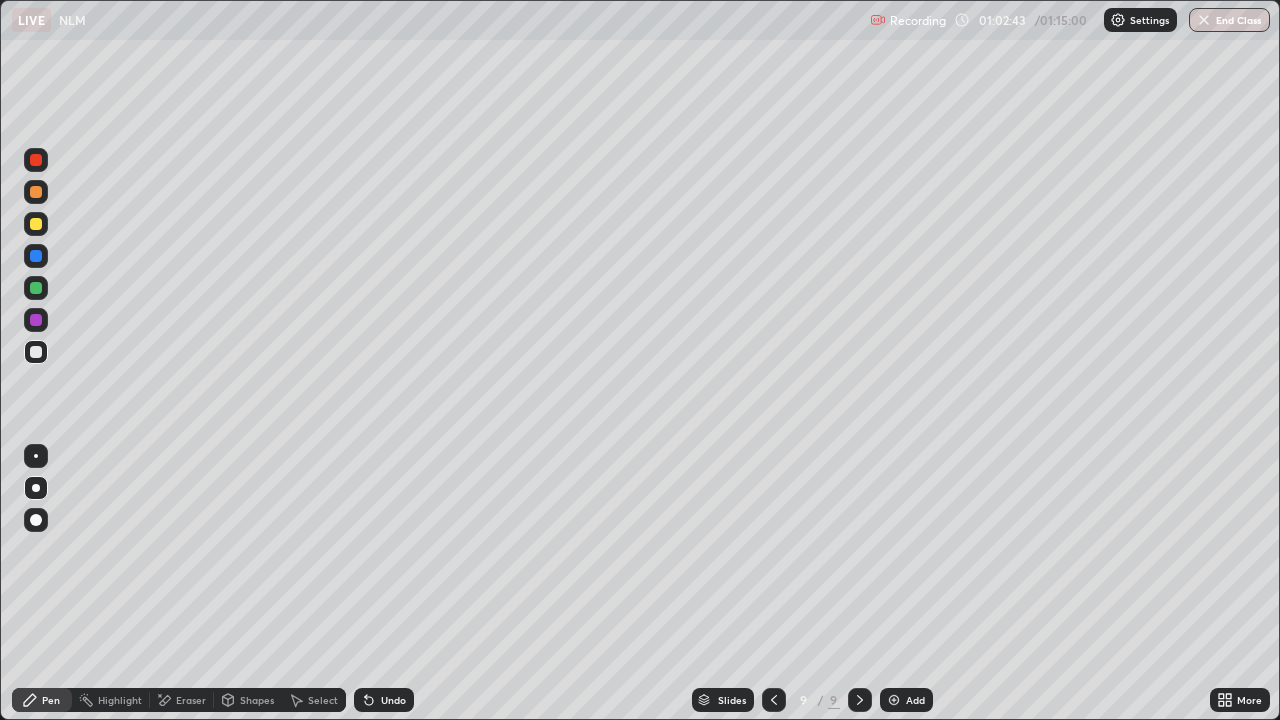 click at bounding box center (36, 320) 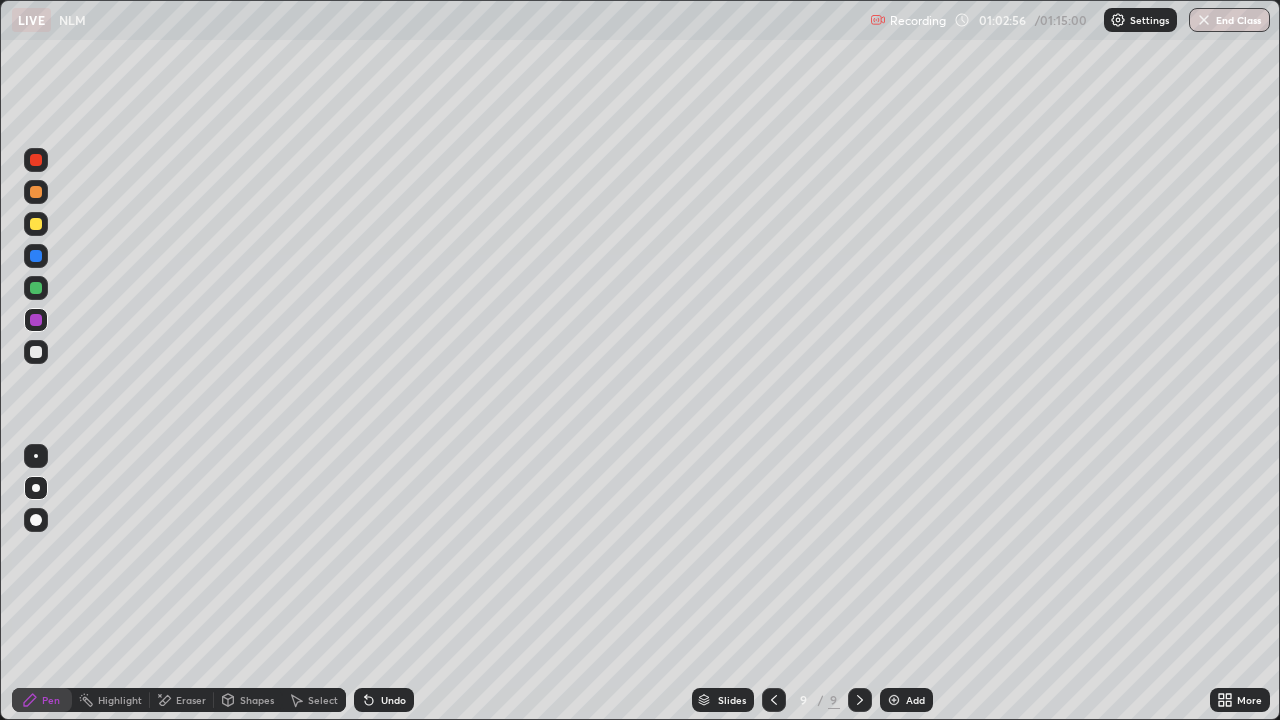click at bounding box center [36, 288] 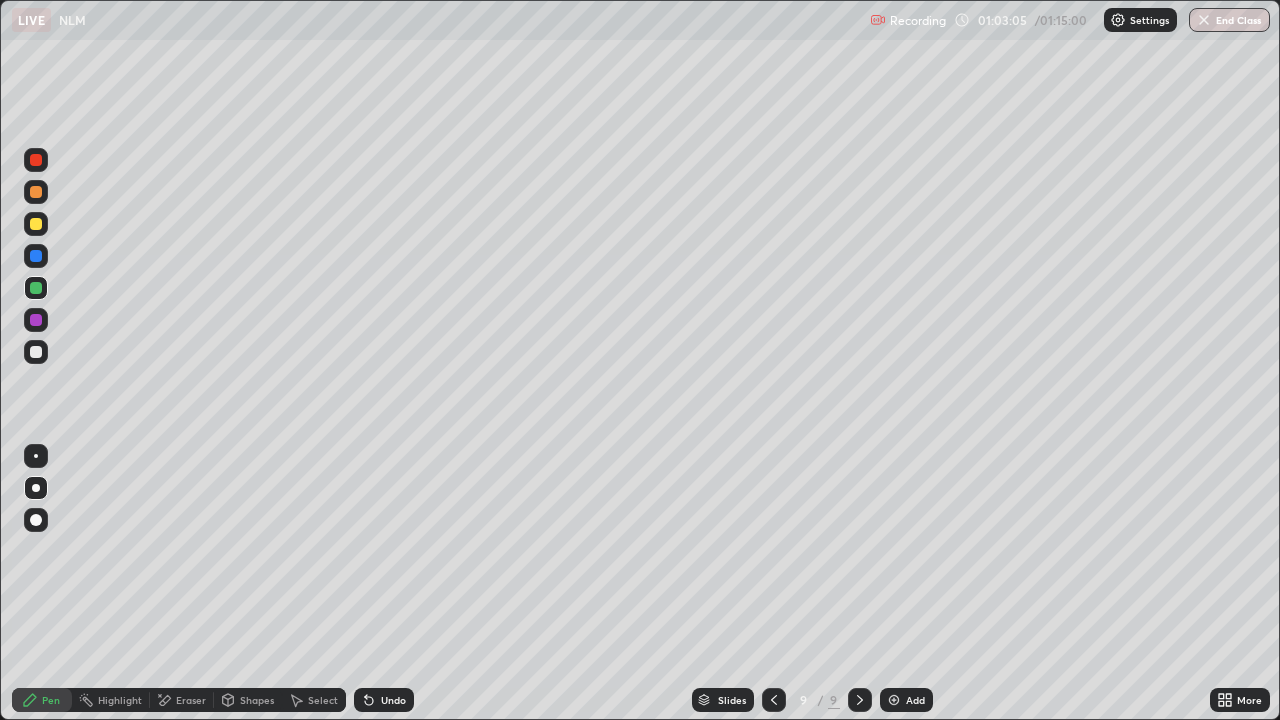 click on "Undo" at bounding box center [384, 700] 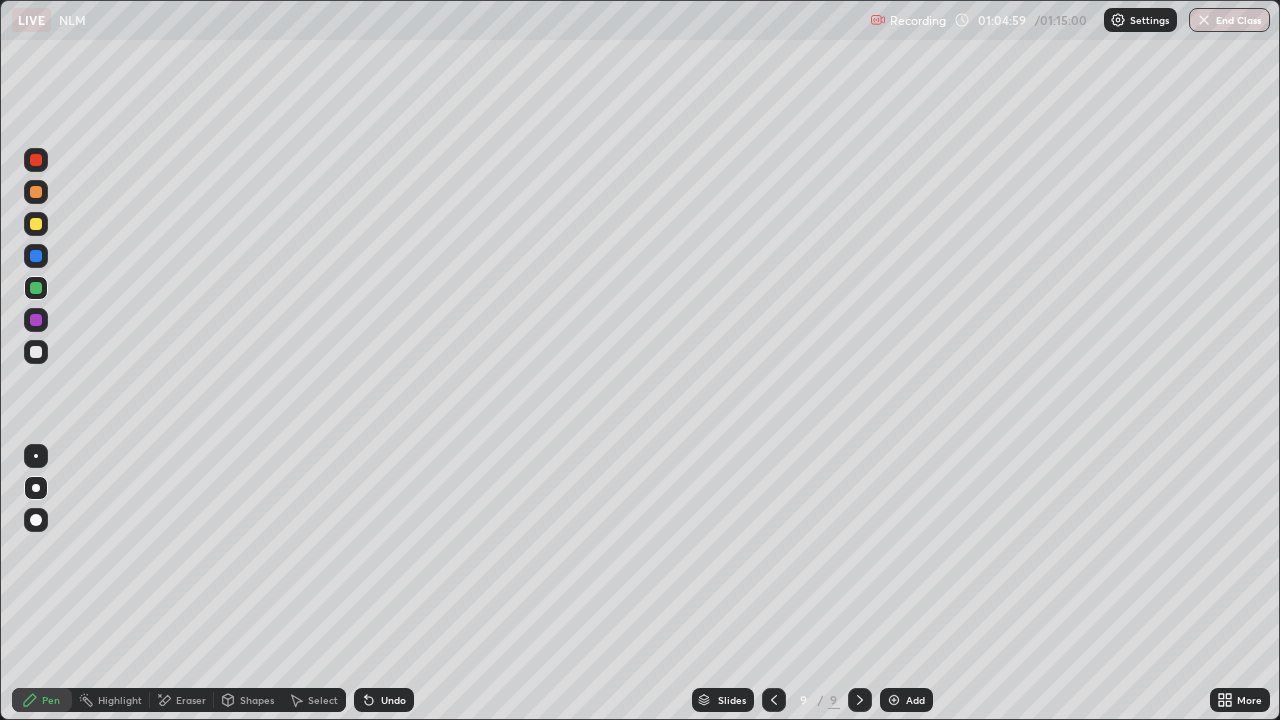 click at bounding box center [894, 700] 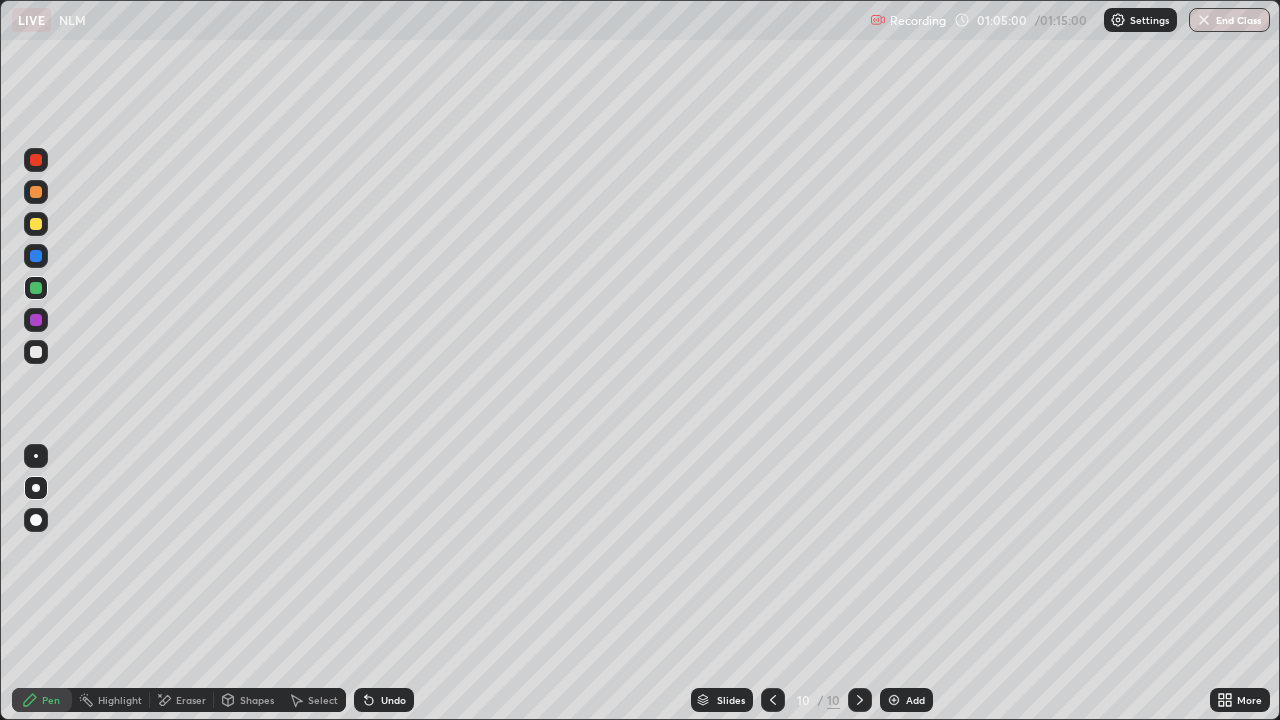 click at bounding box center [36, 352] 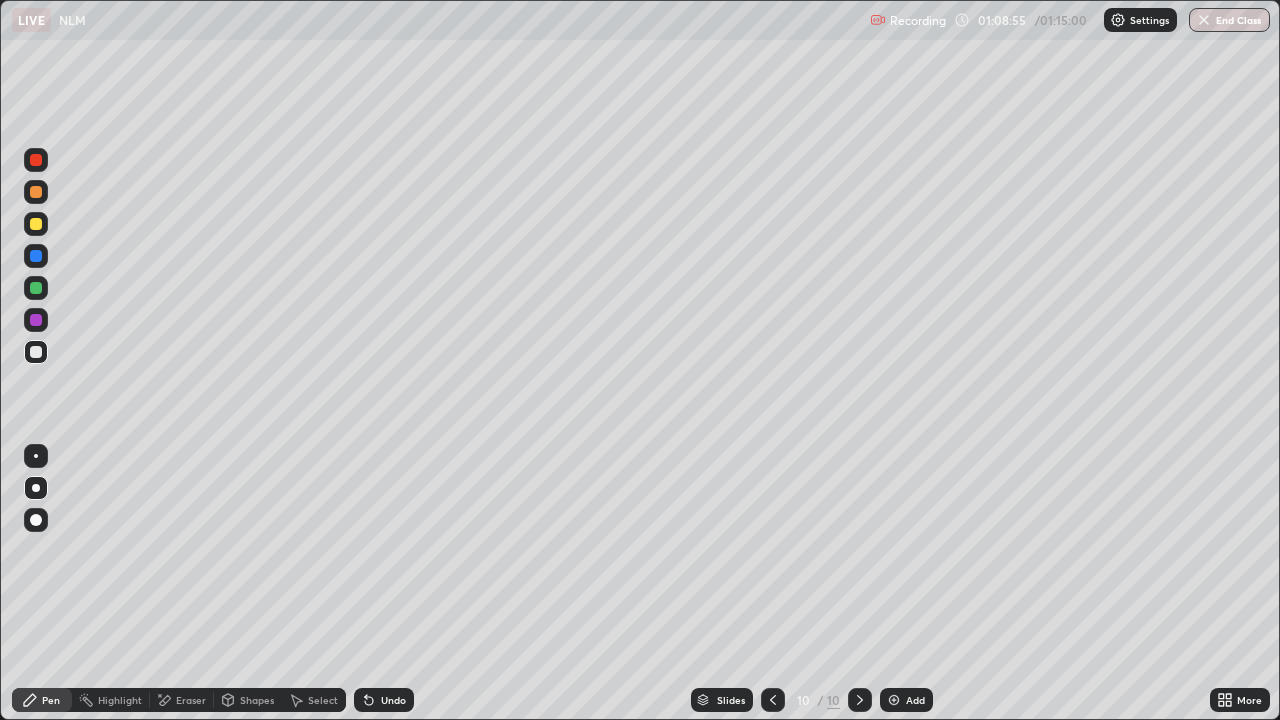 click on "End Class" at bounding box center [1229, 20] 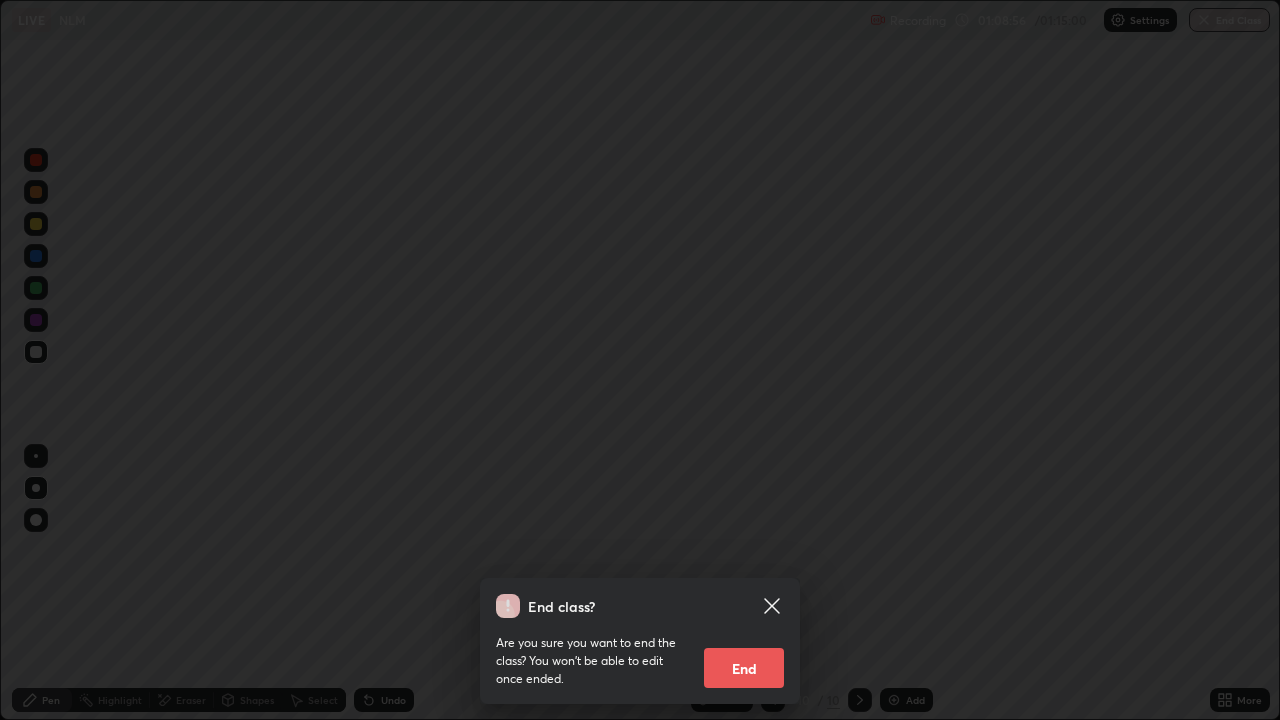 click on "End" at bounding box center (744, 668) 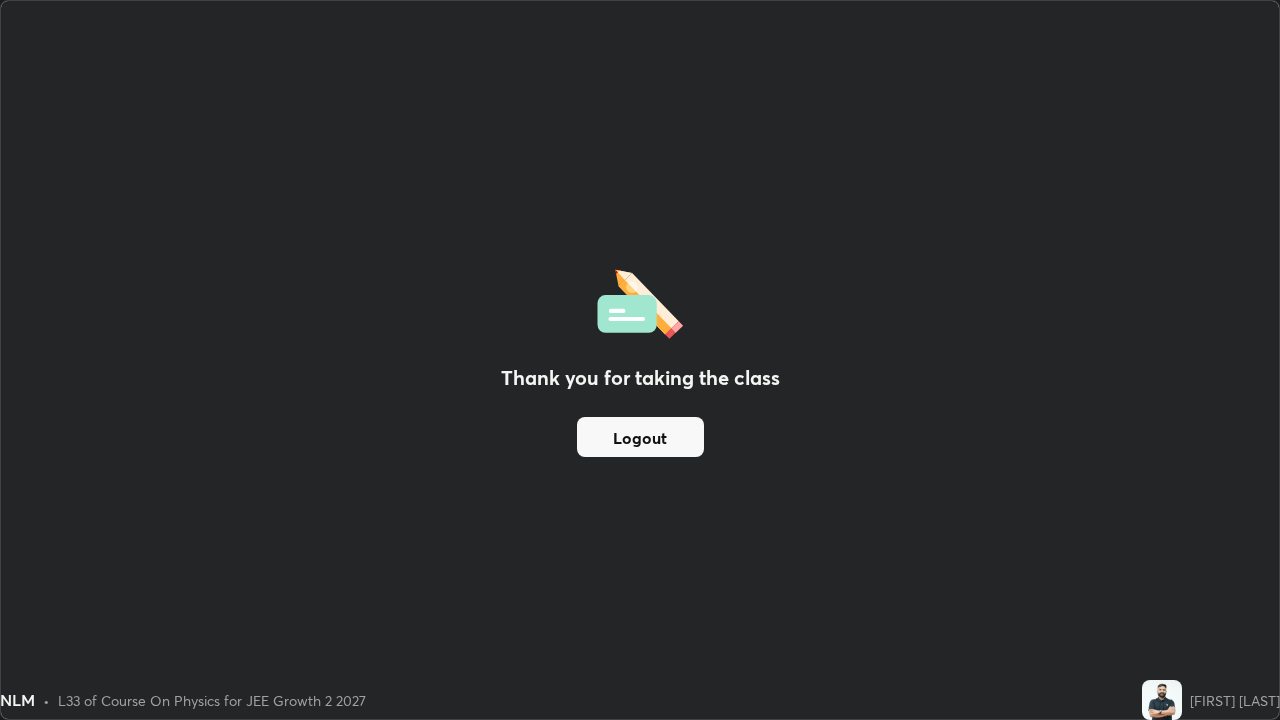 click on "Logout" at bounding box center [640, 437] 